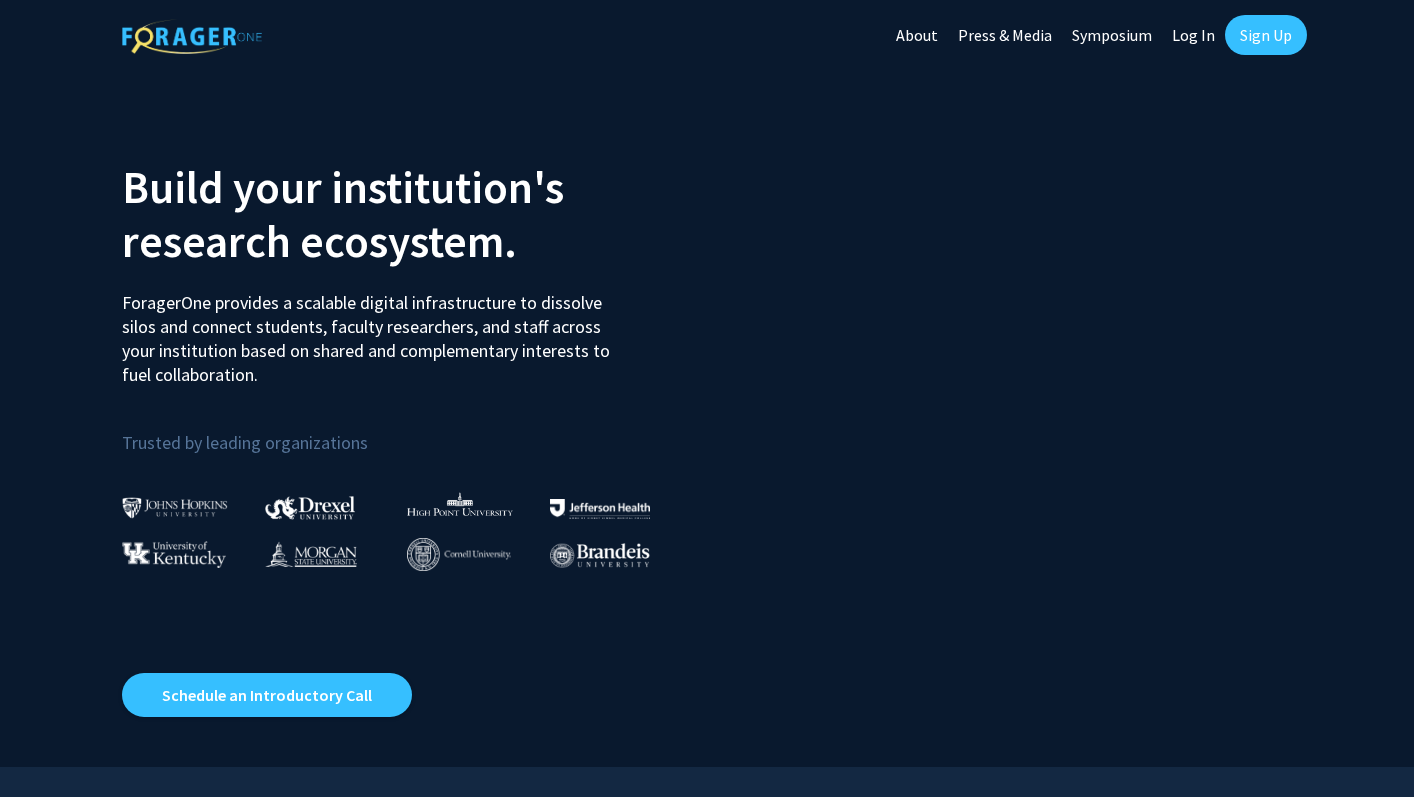 scroll, scrollTop: 0, scrollLeft: 0, axis: both 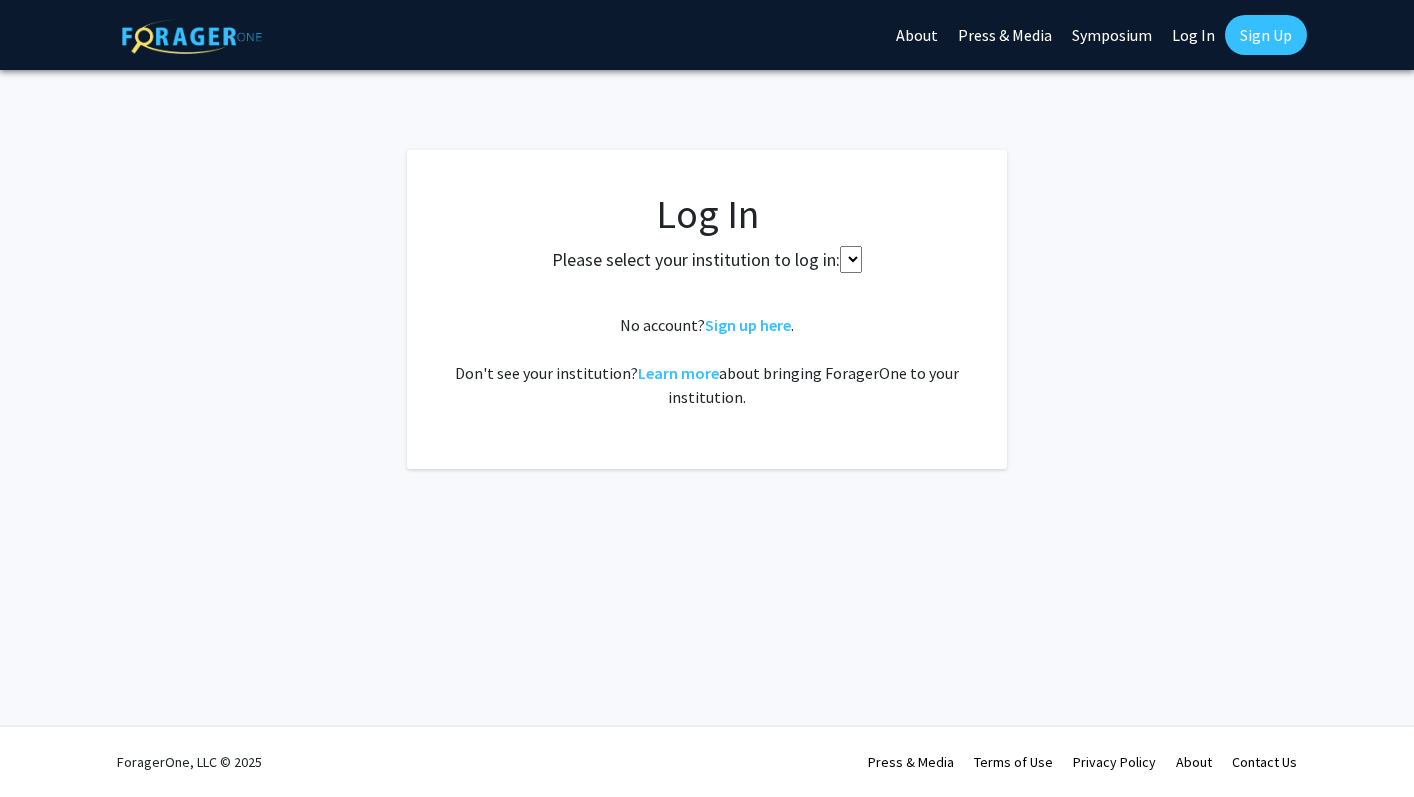 select 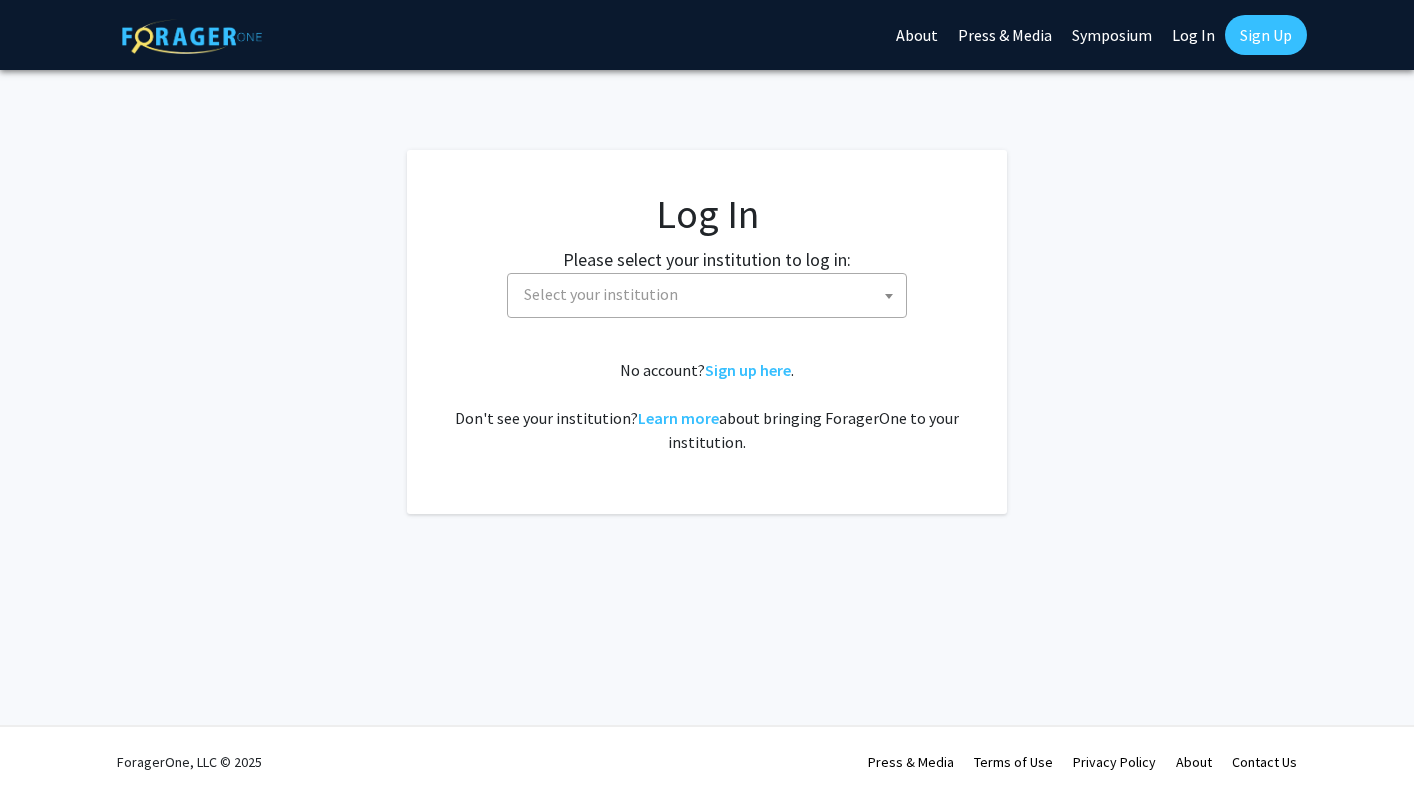 click on "Select your institution" at bounding box center (601, 294) 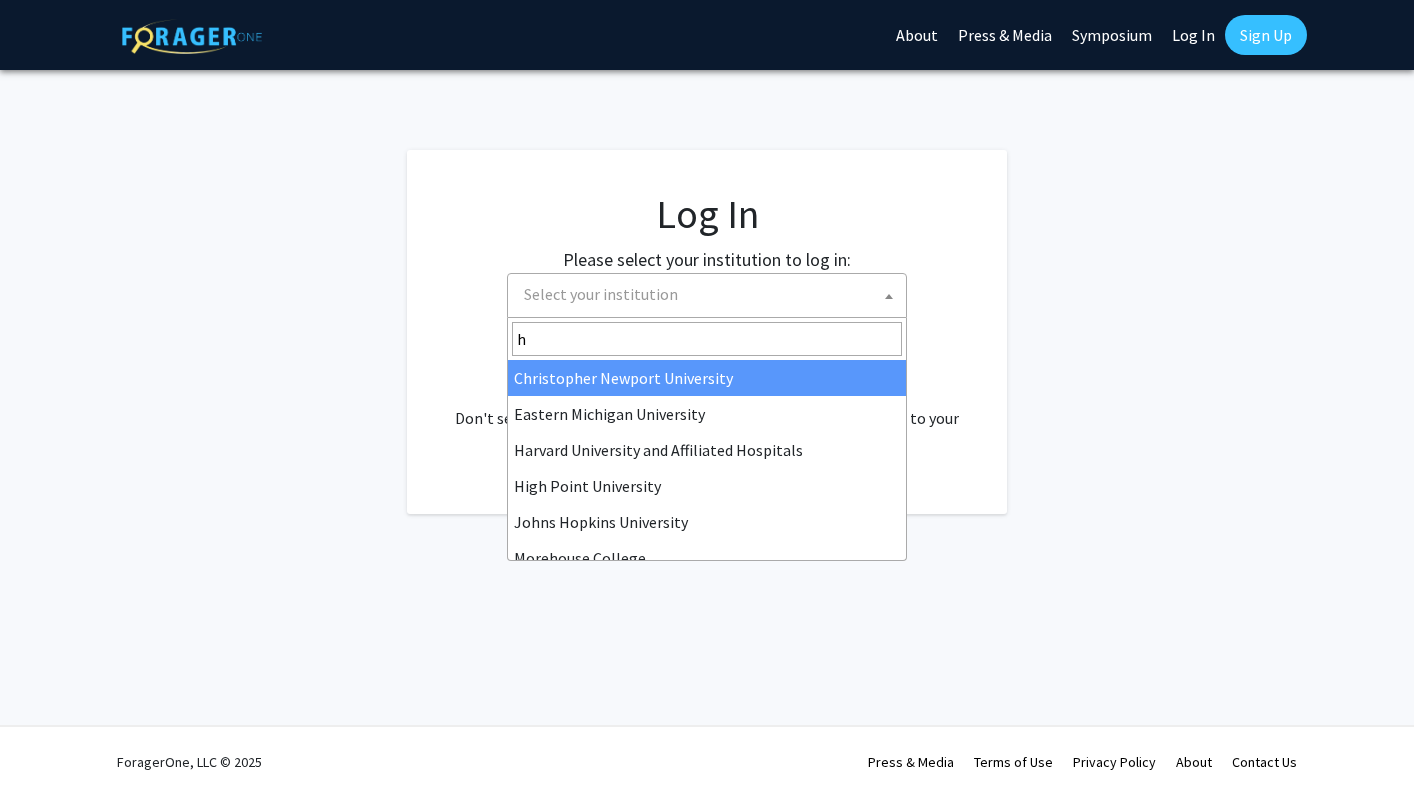 type on "ho" 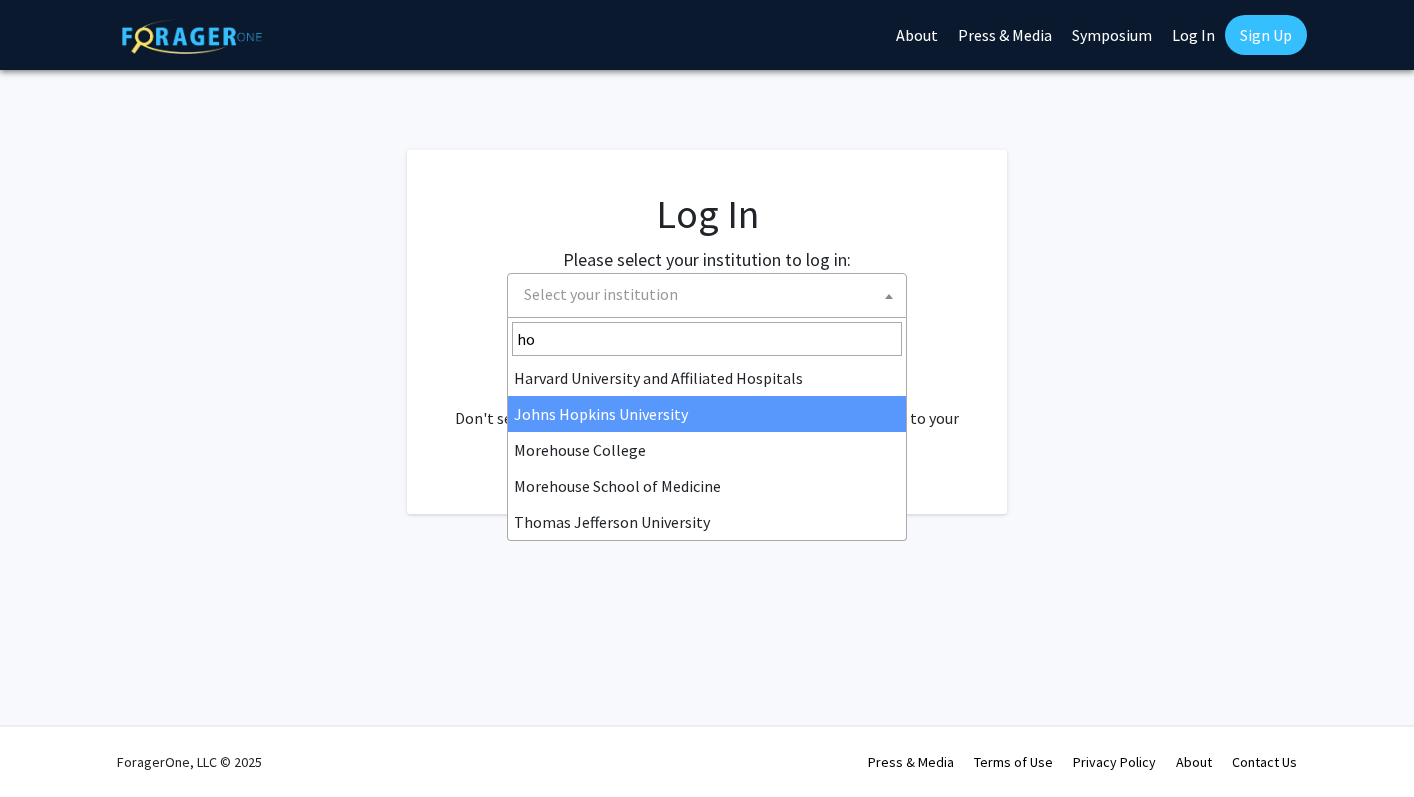 select on "1" 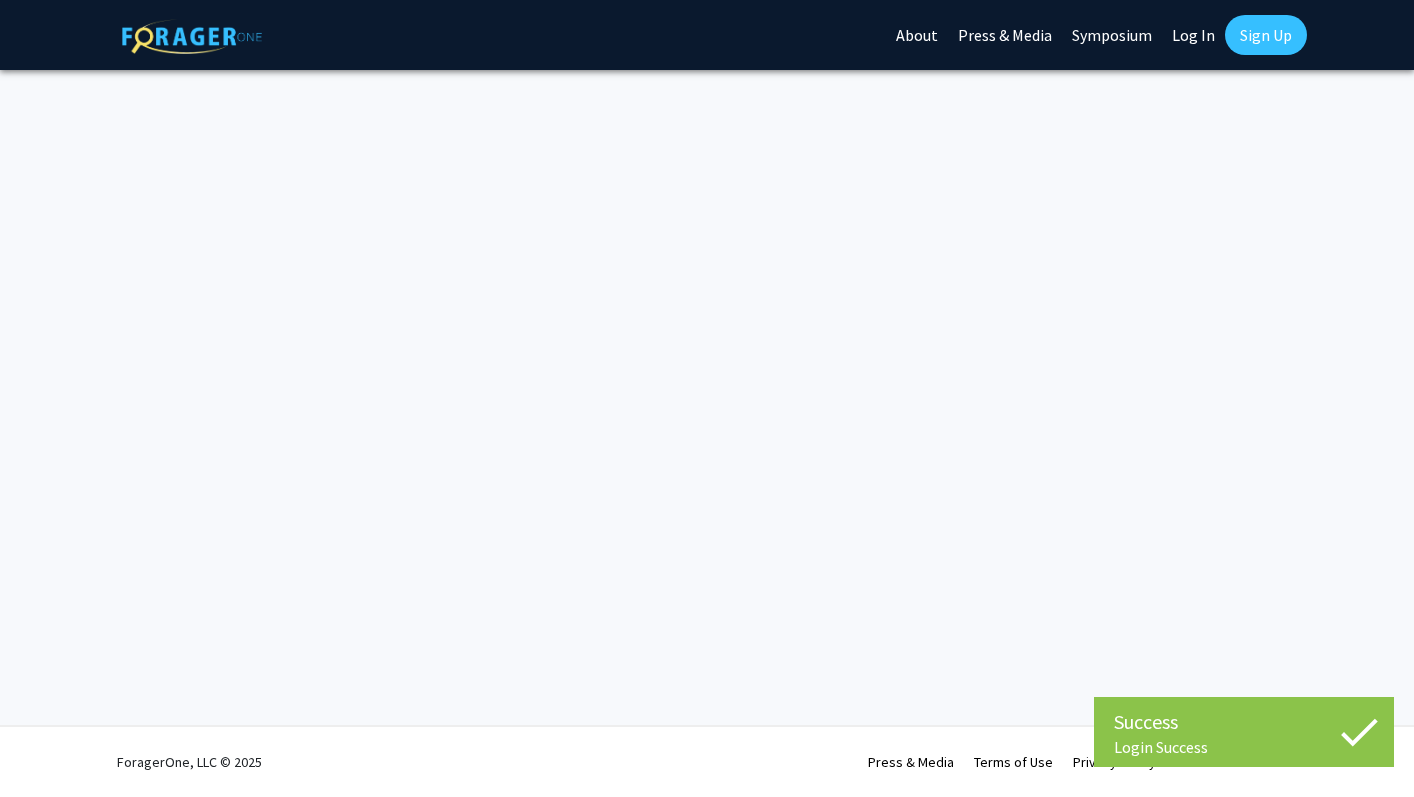 scroll, scrollTop: 0, scrollLeft: 0, axis: both 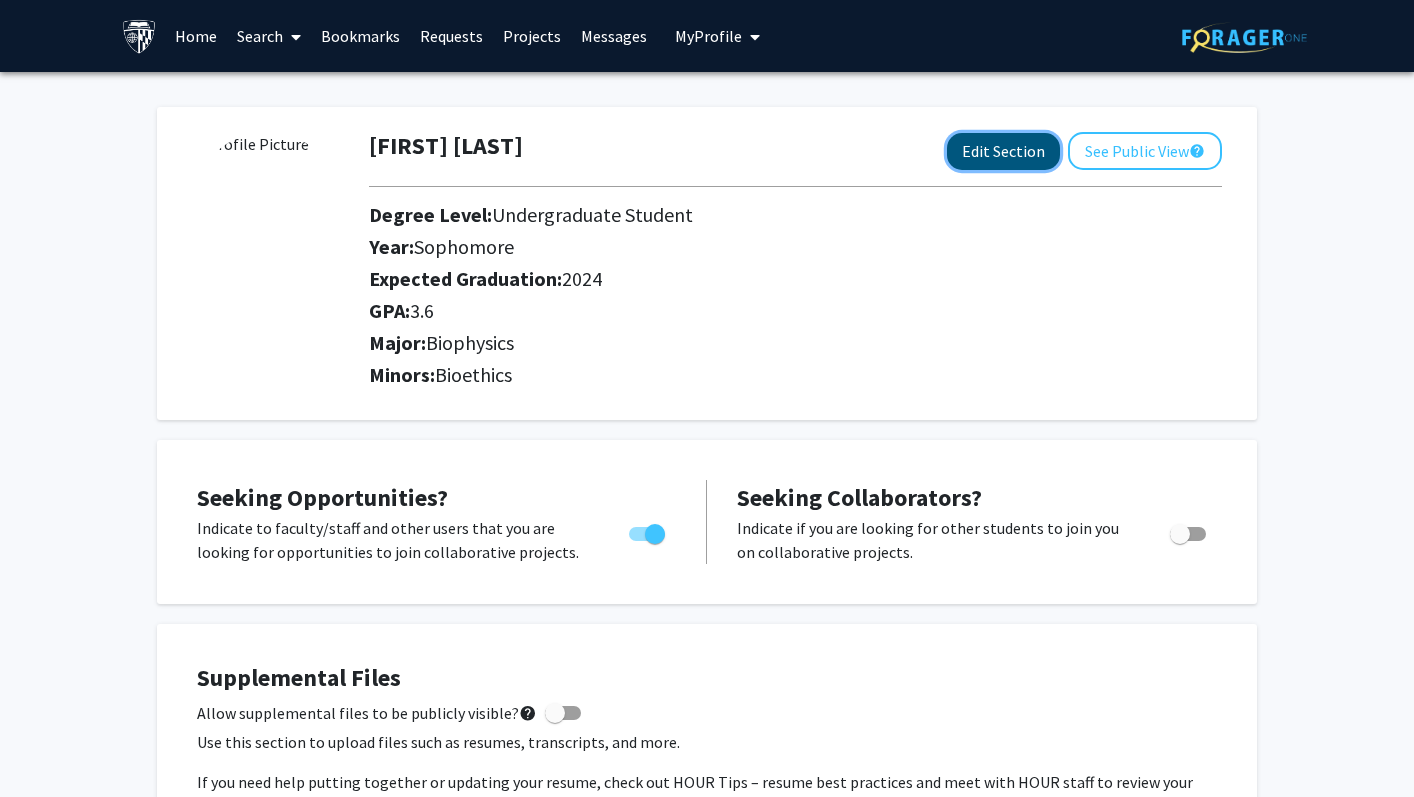 click on "Edit Section" 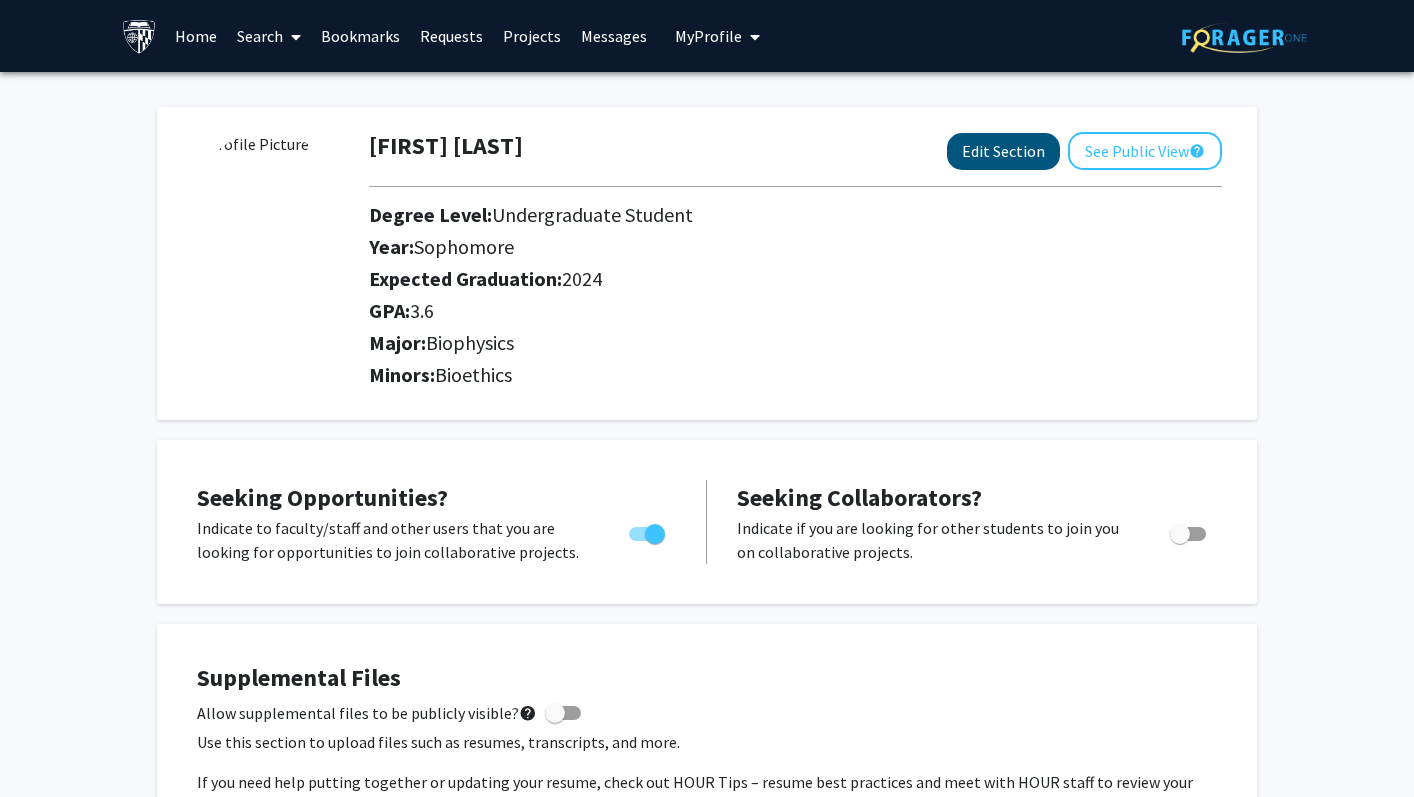 select on "sophomore" 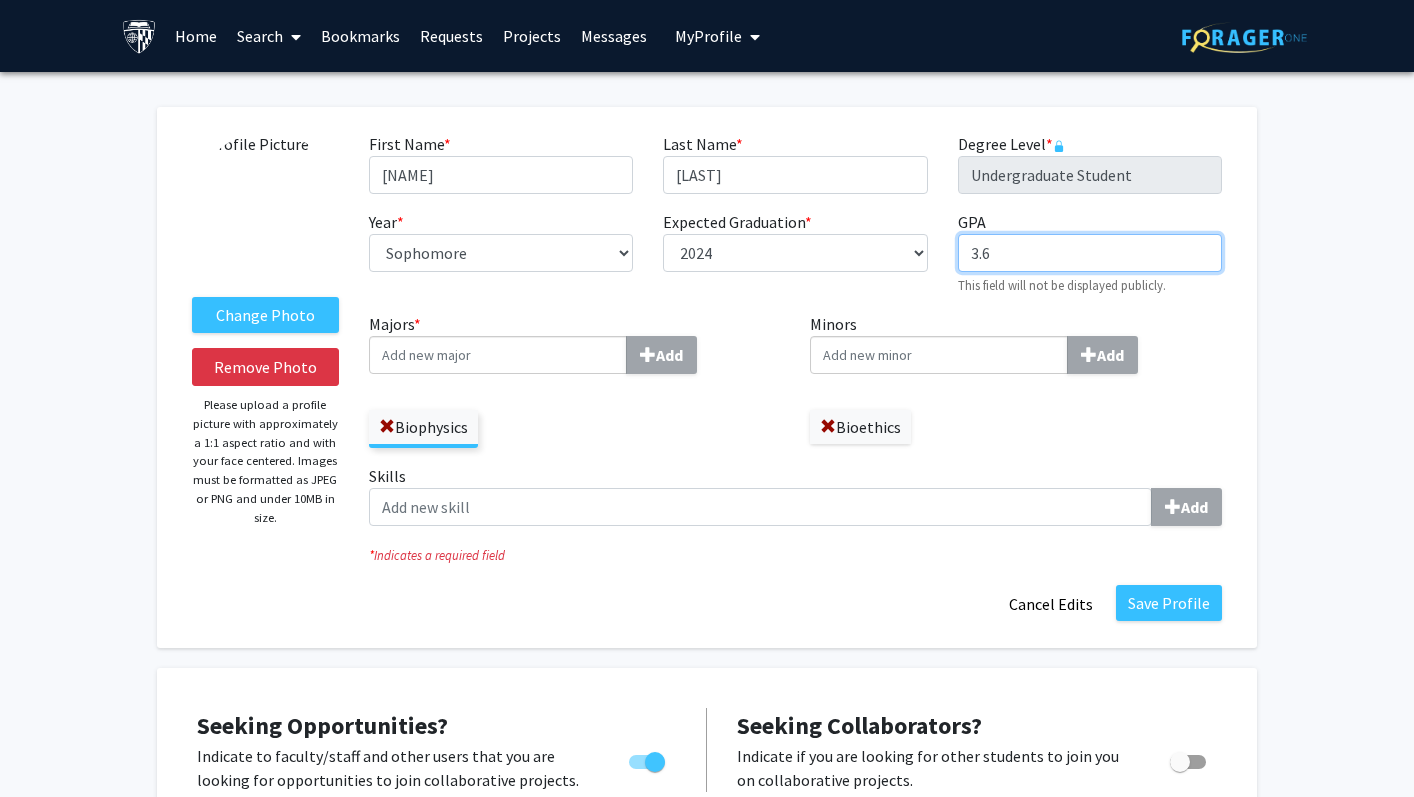 click on "3.6" at bounding box center (1090, 253) 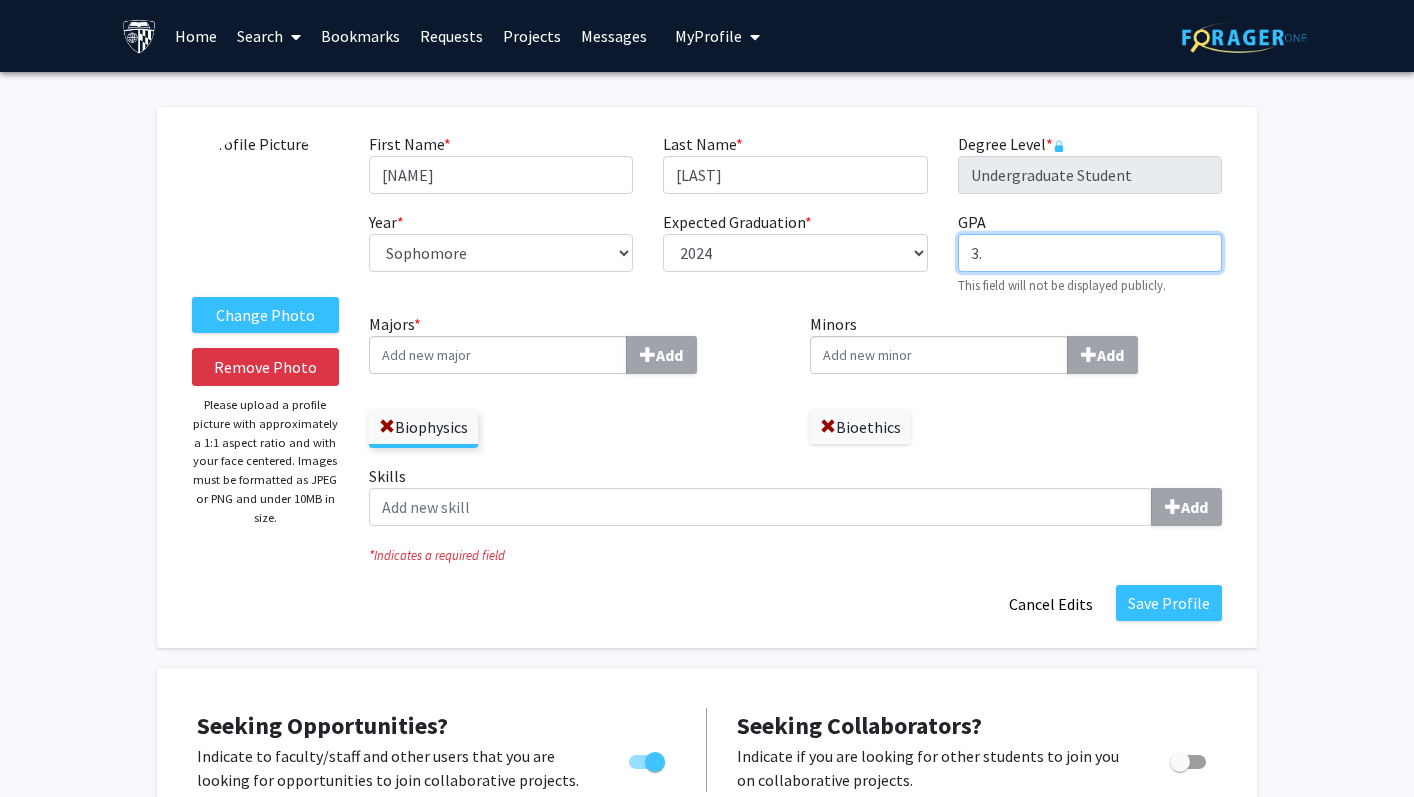 click on "3." at bounding box center (1090, 253) 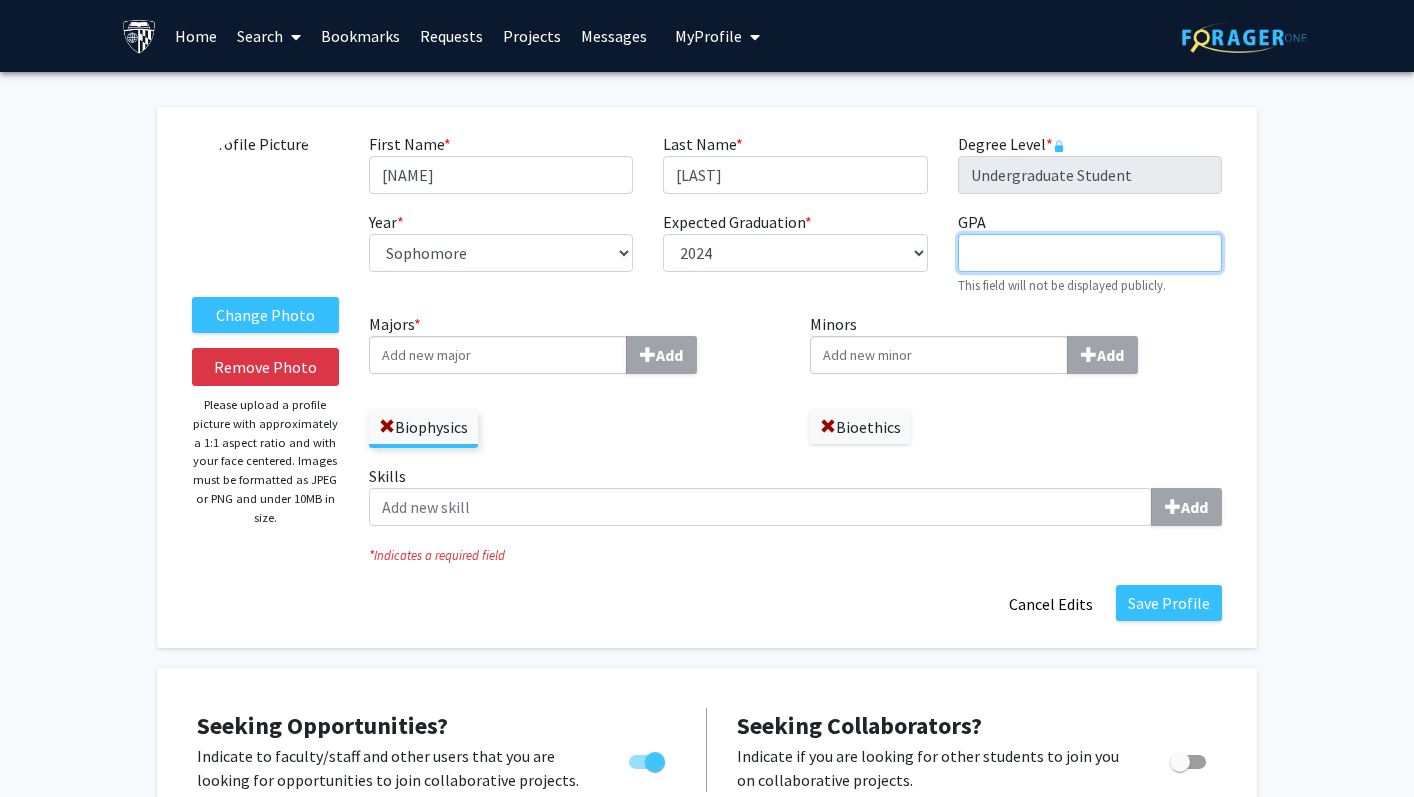 type 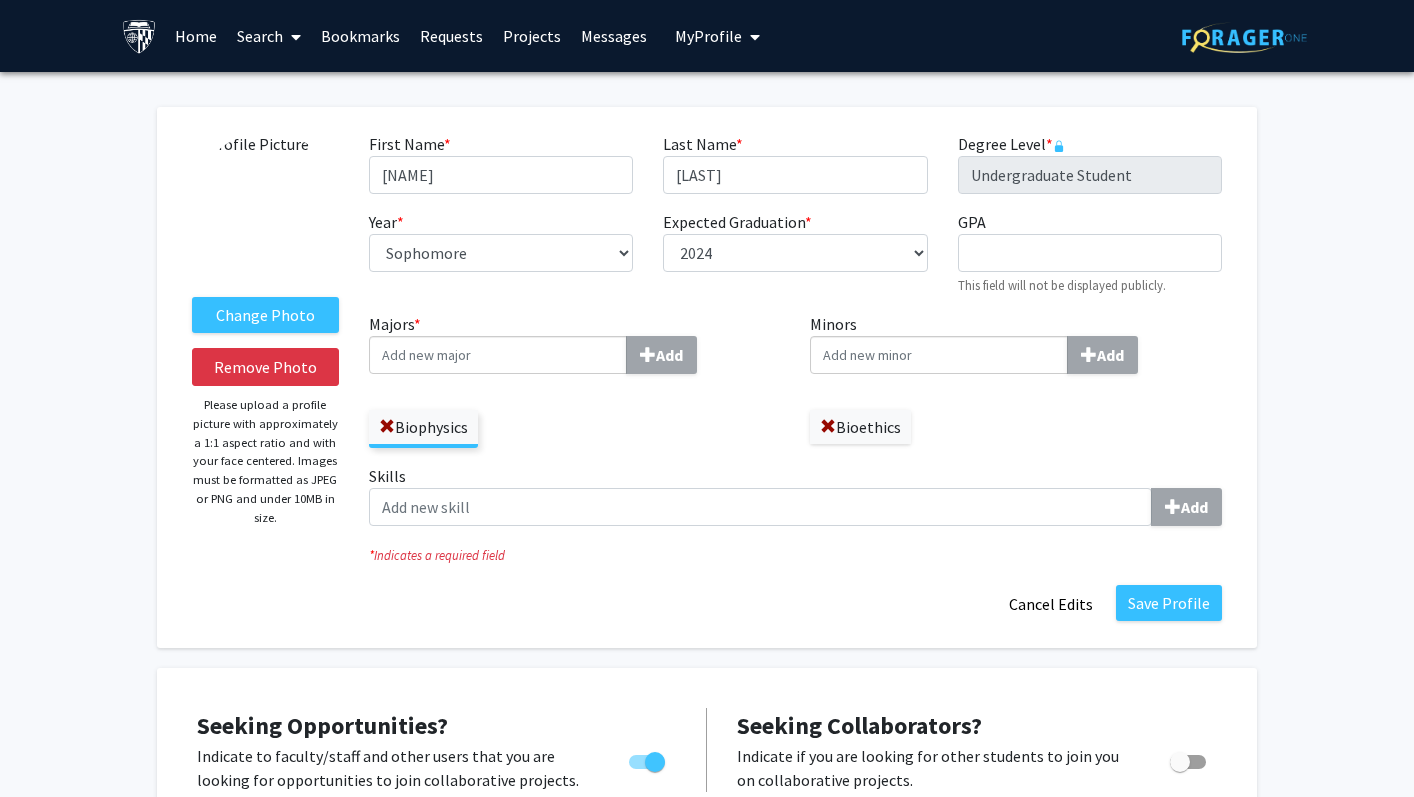 click on "Minors  Add" 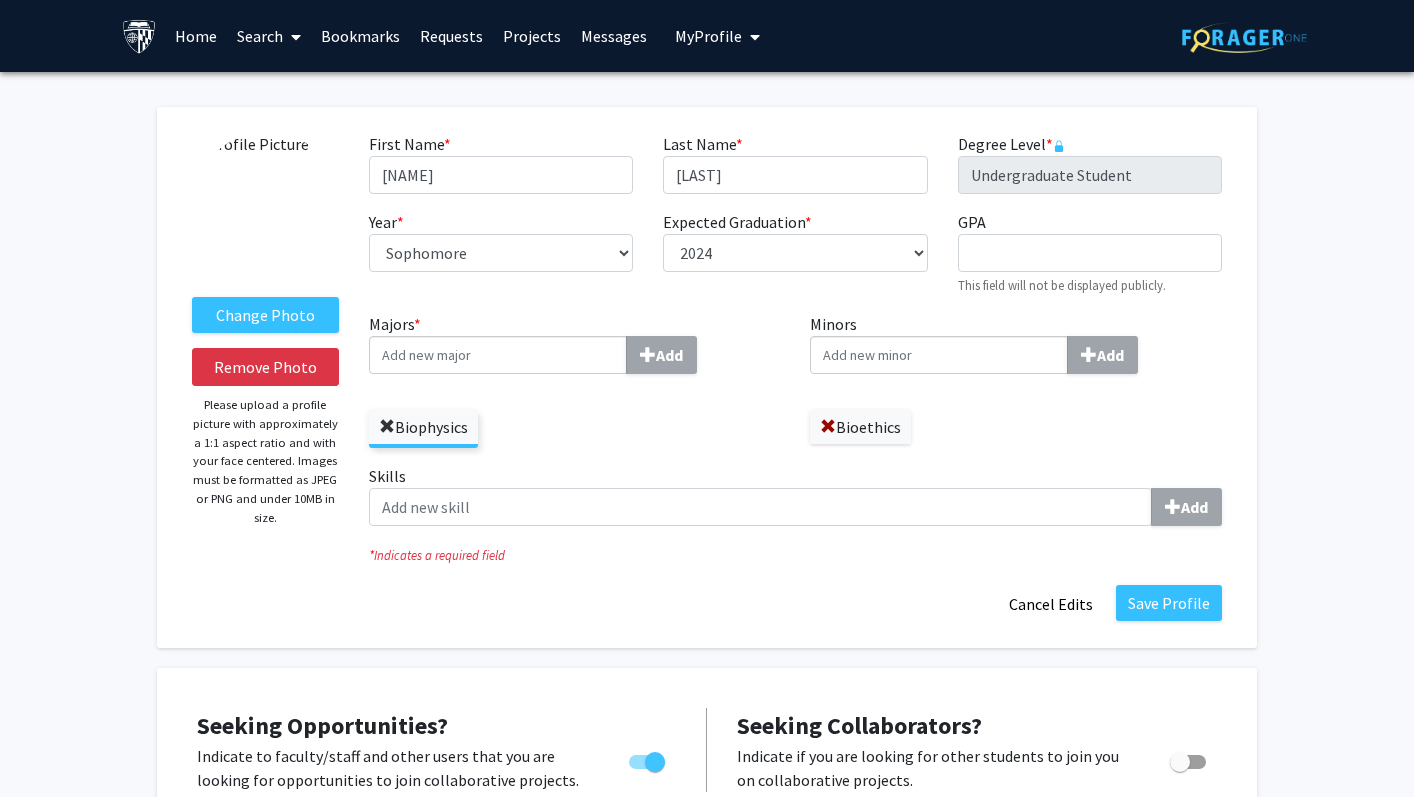 click 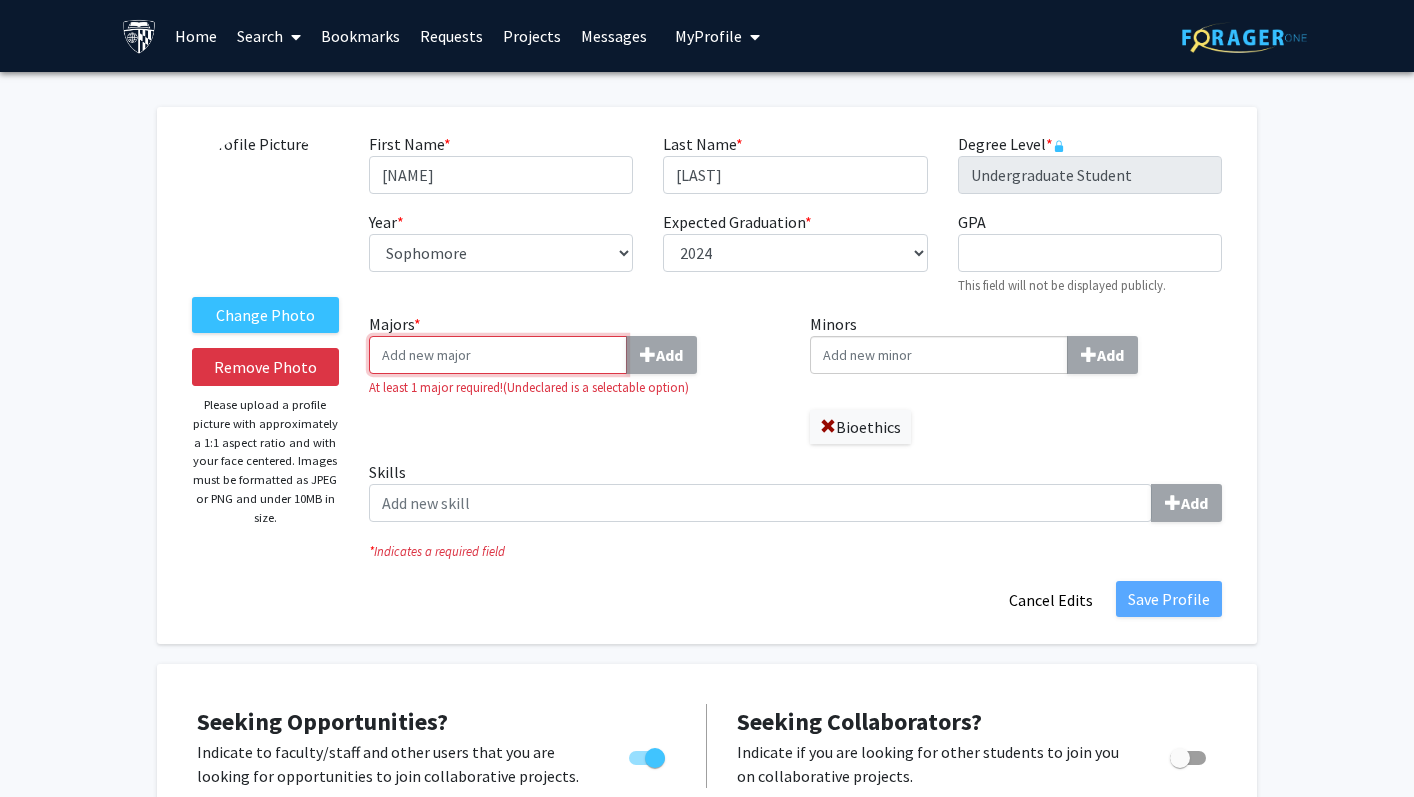 click on "Majors  * Add" at bounding box center (498, 355) 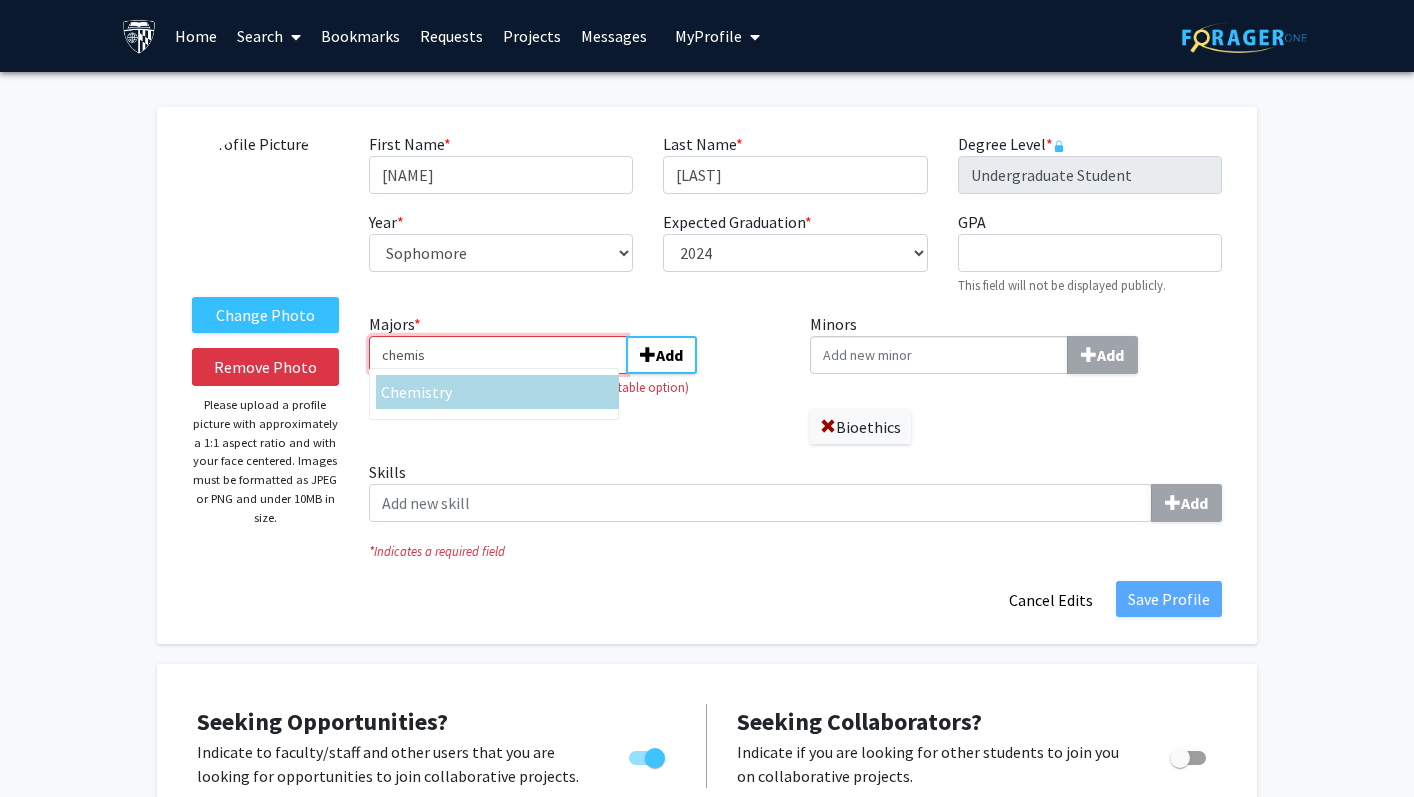type on "chemis" 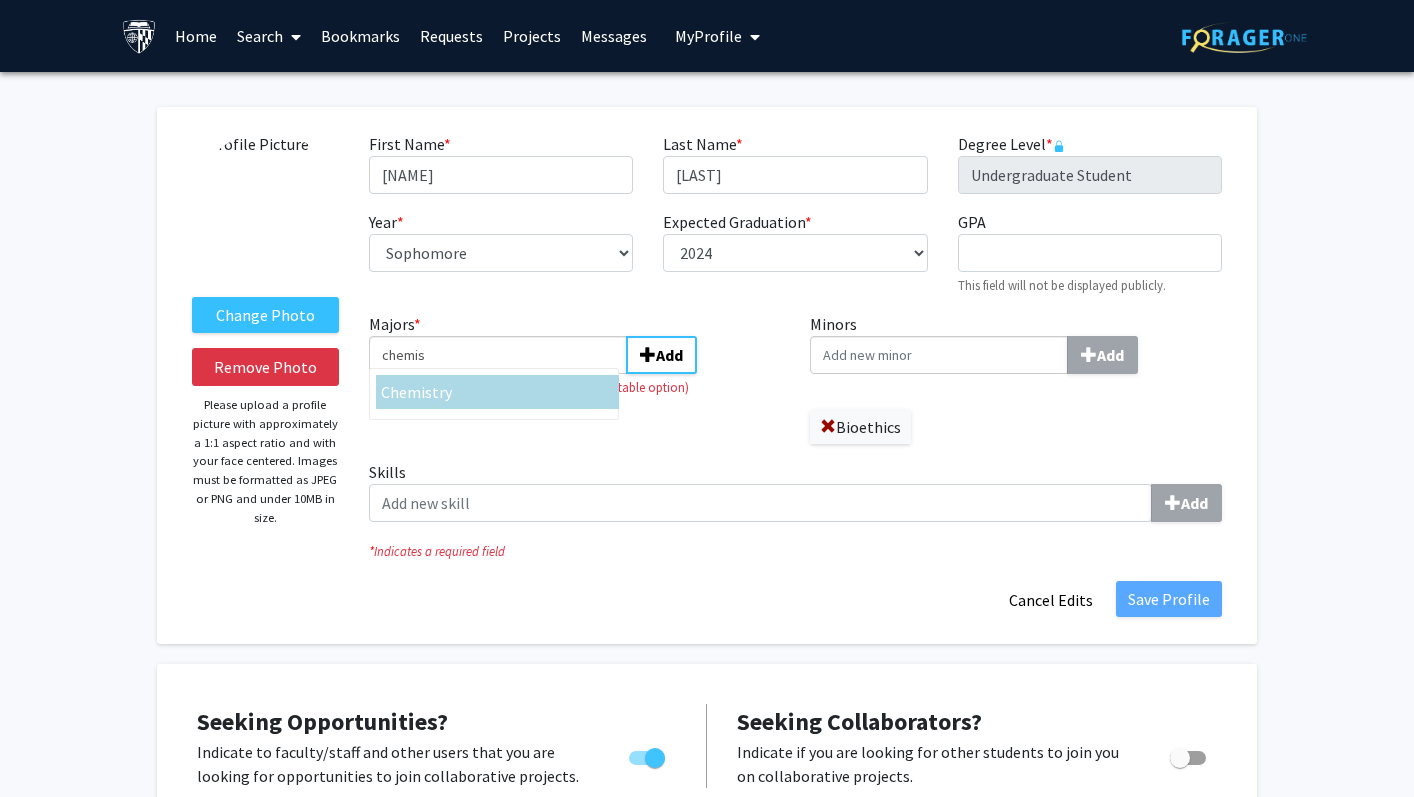 click on "try" at bounding box center [442, 392] 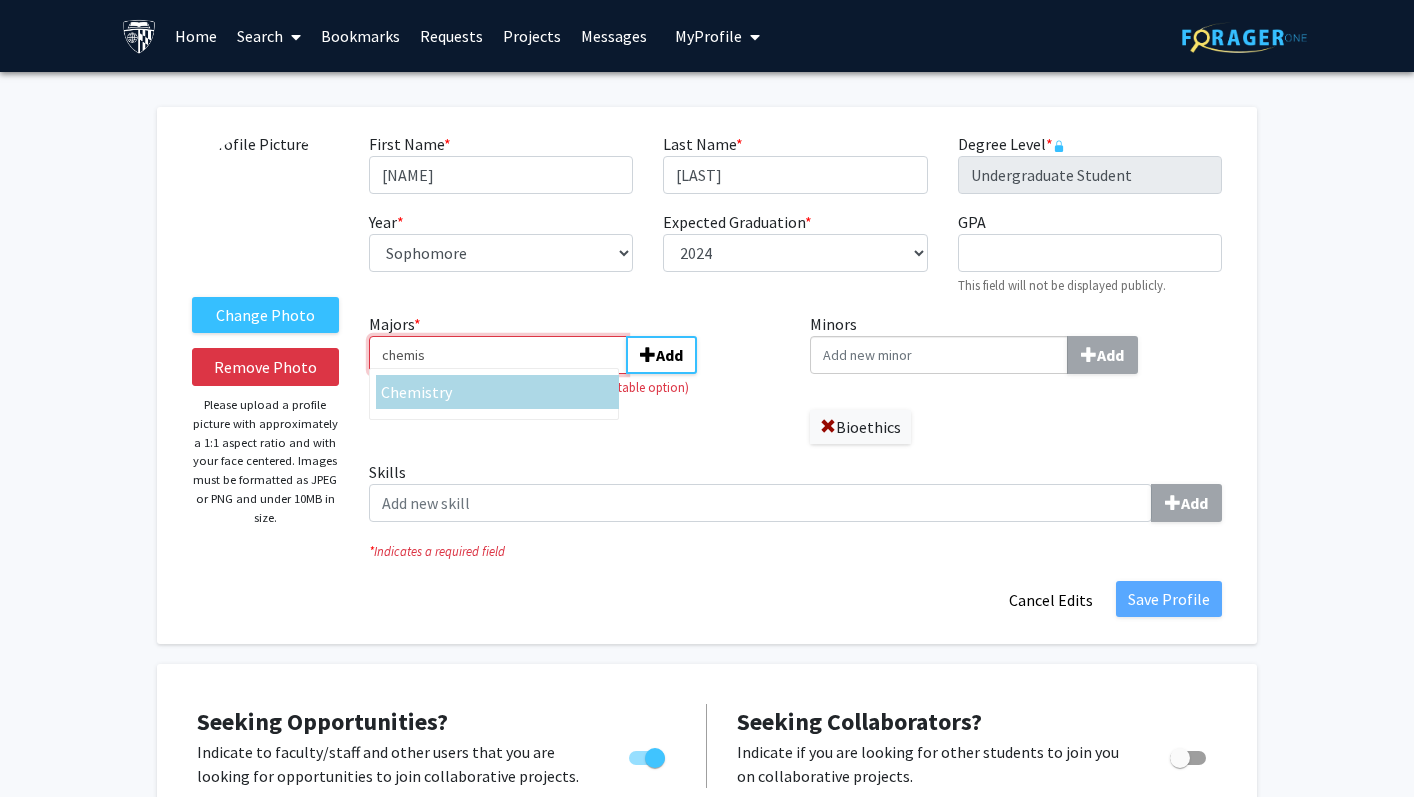type 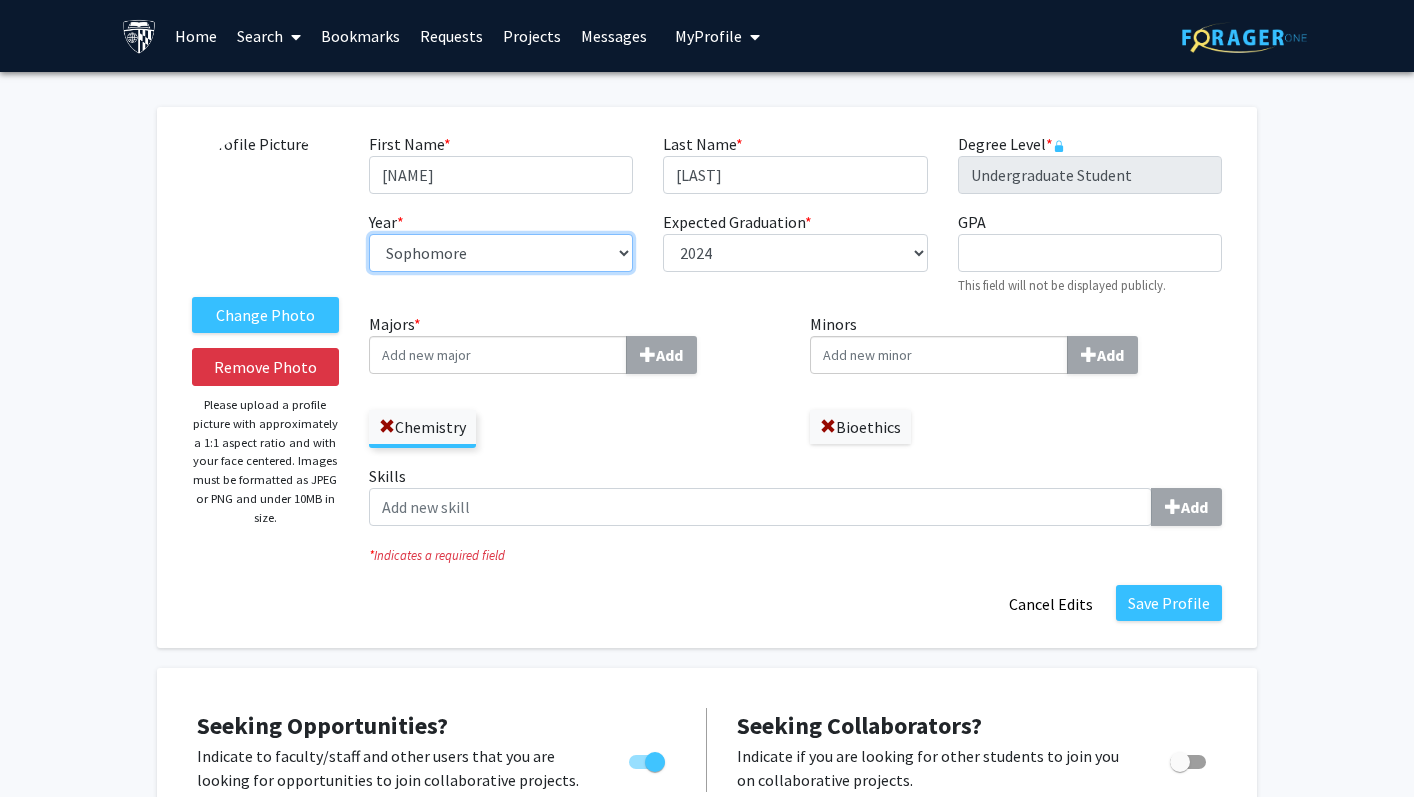 click on "---  First-year   Sophomore   Junior   Senior   Postbaccalaureate Certificate" at bounding box center [501, 253] 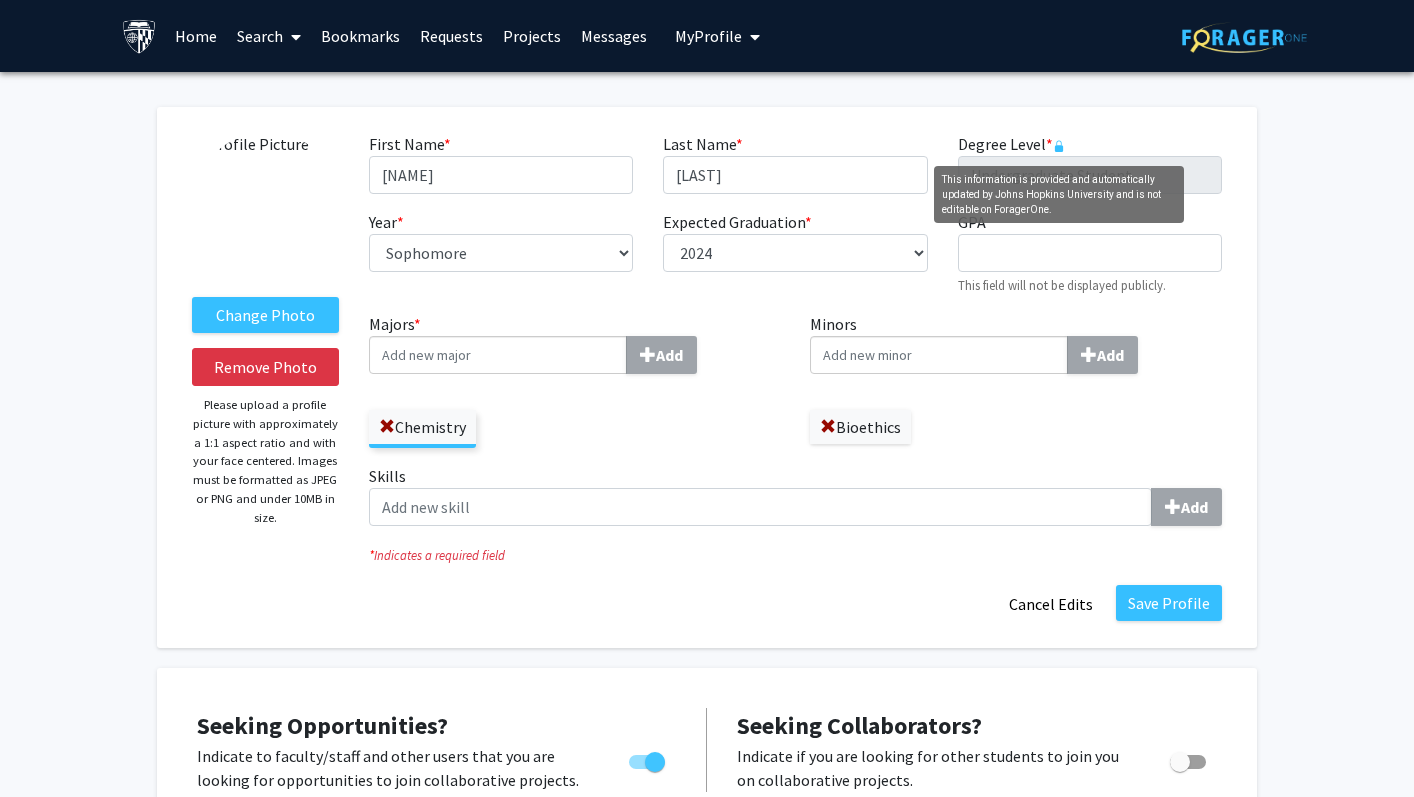 click 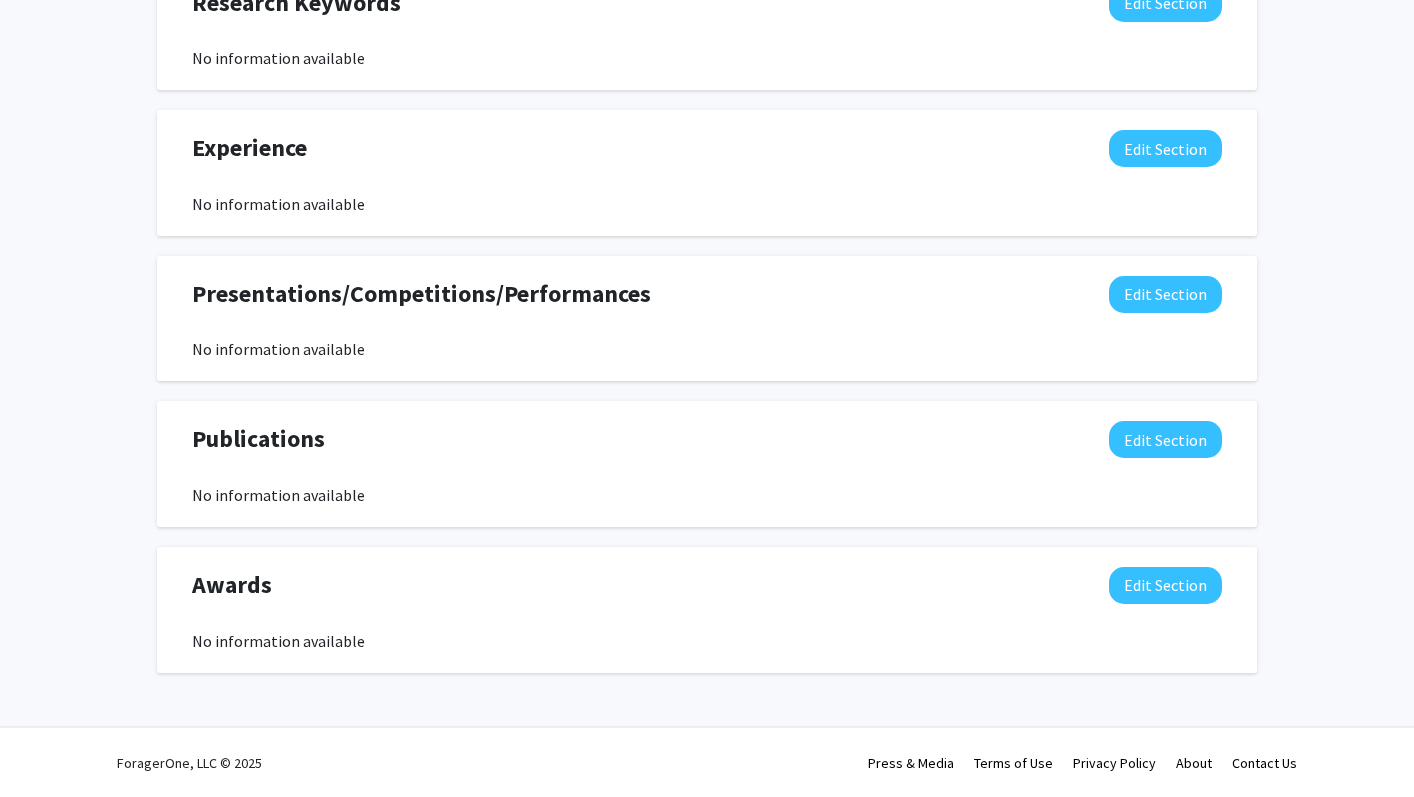 scroll, scrollTop: 0, scrollLeft: 0, axis: both 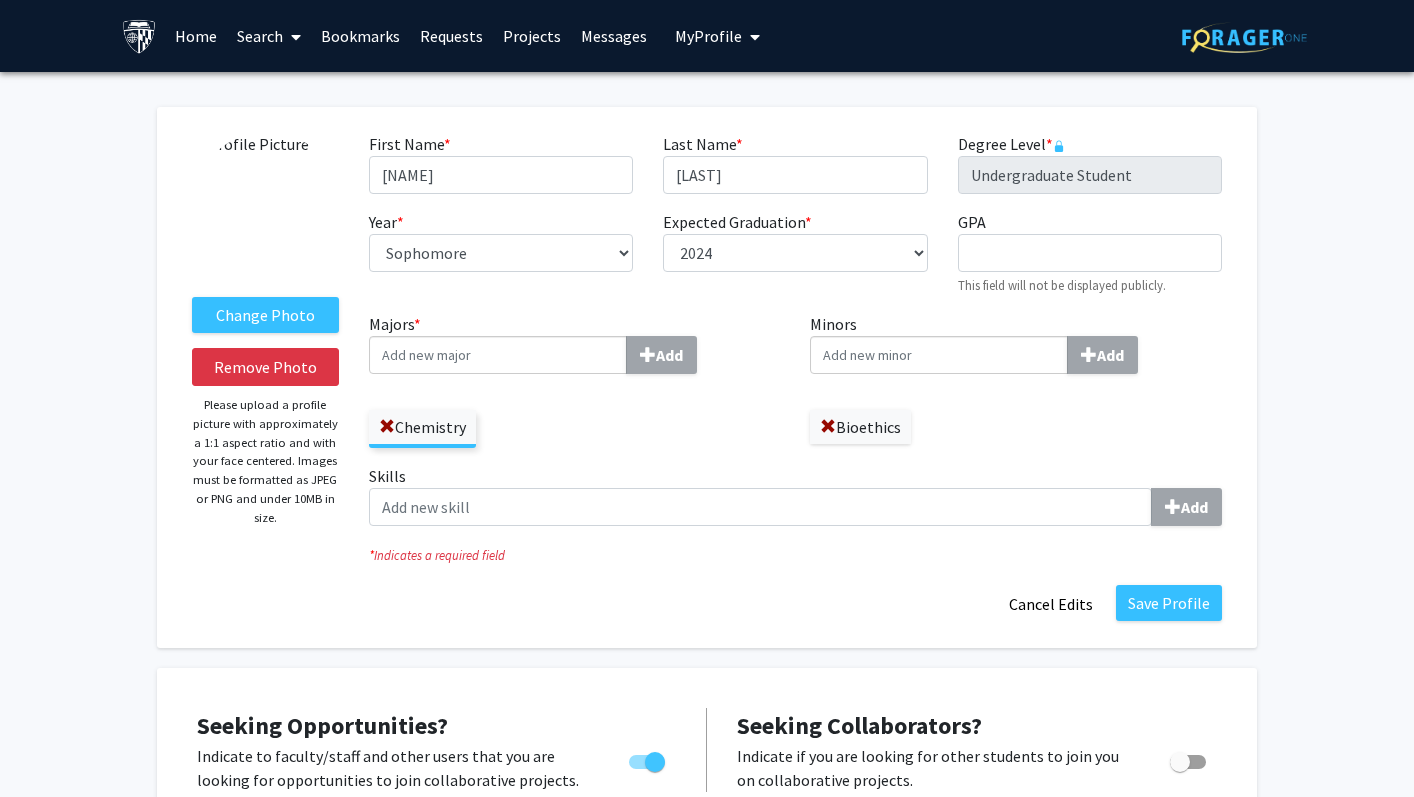 click on "My   Profile" at bounding box center [717, 36] 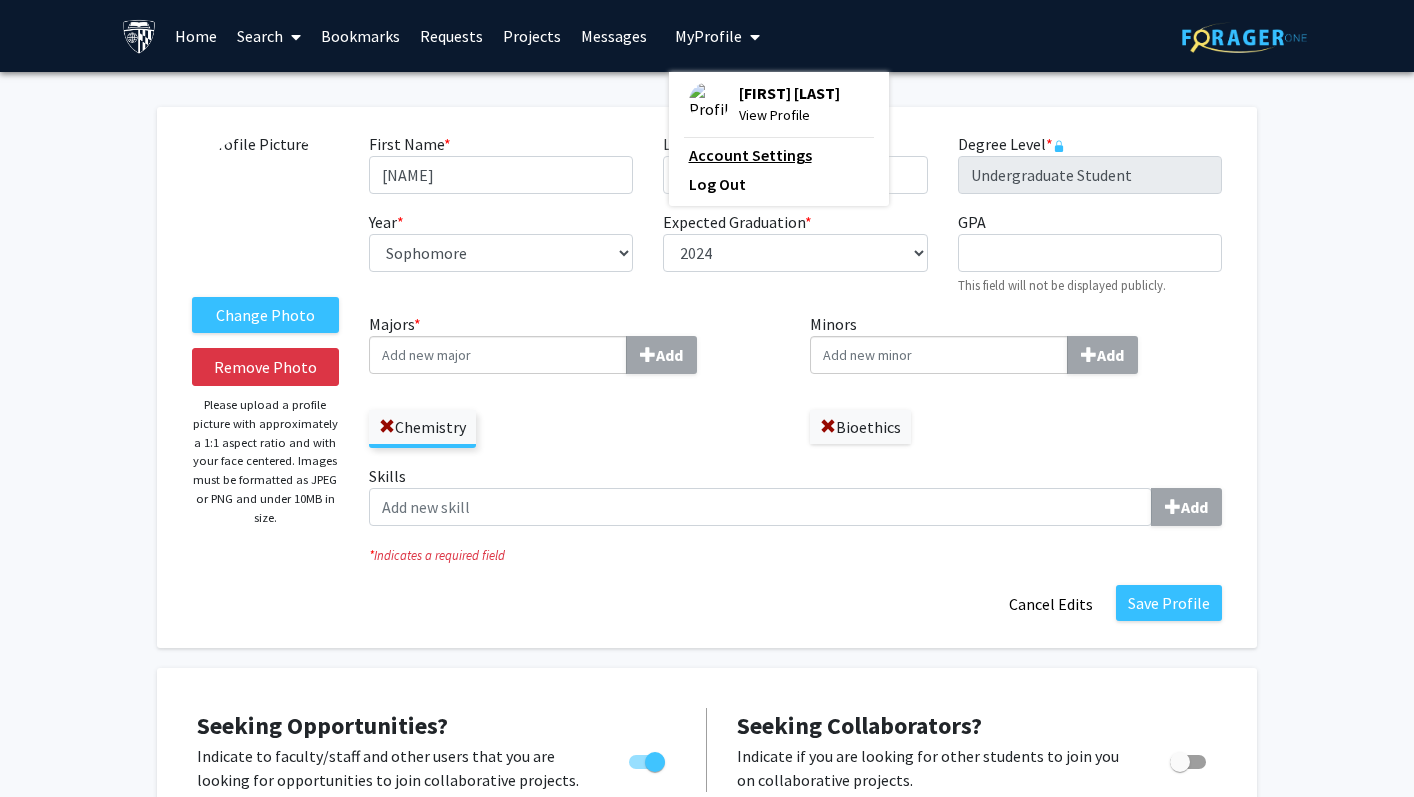 click on "Account Settings" at bounding box center [779, 155] 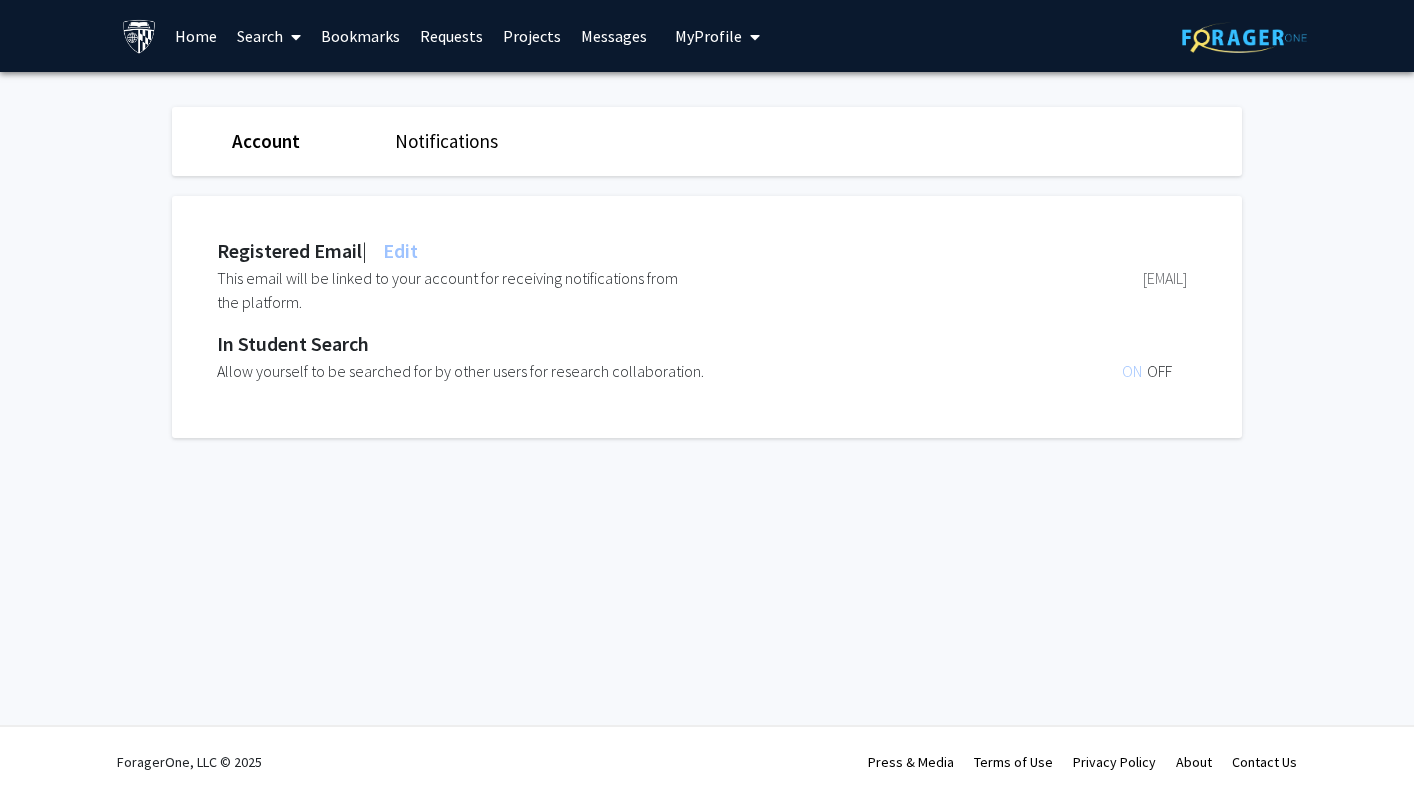 click on "Notifications" 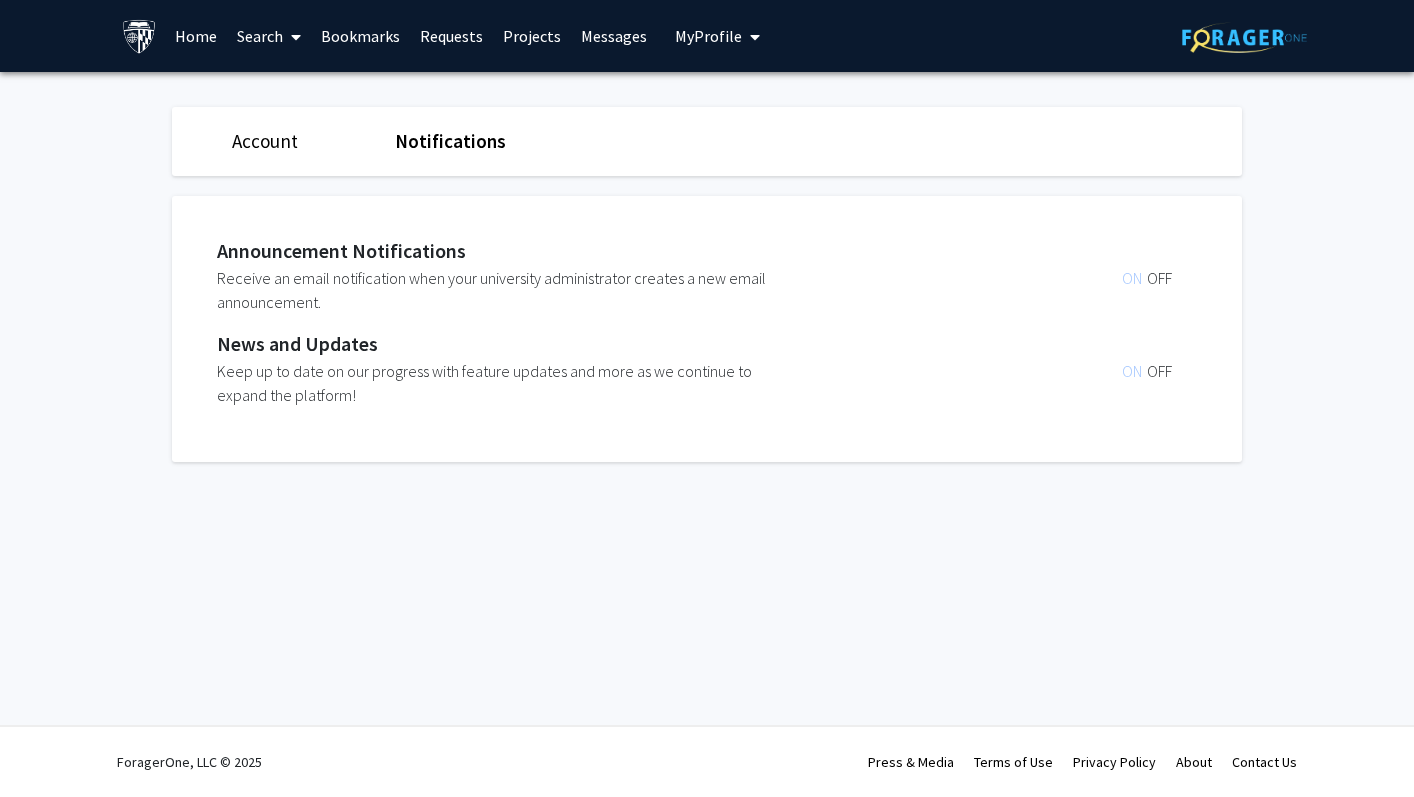 click on "Home" at bounding box center [196, 36] 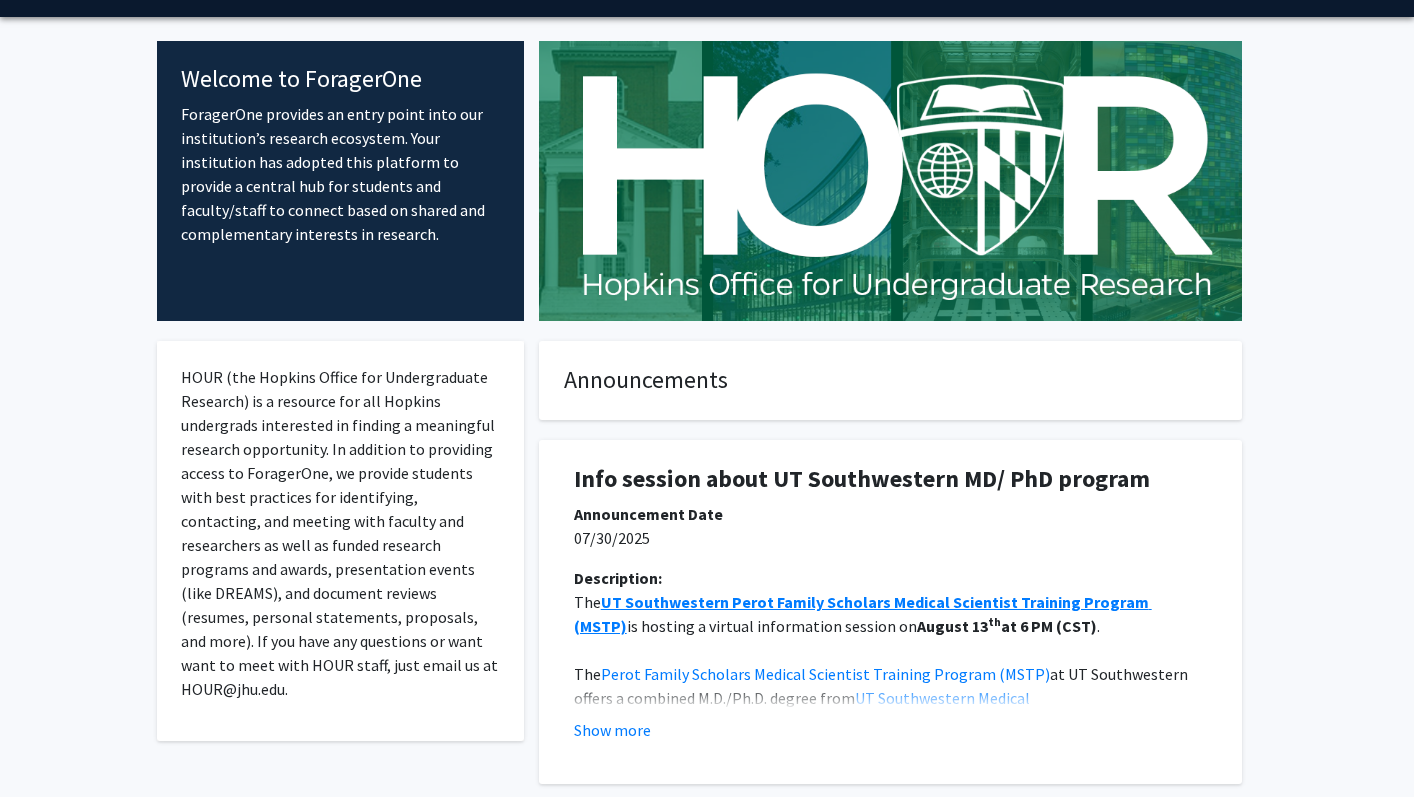 scroll, scrollTop: 0, scrollLeft: 0, axis: both 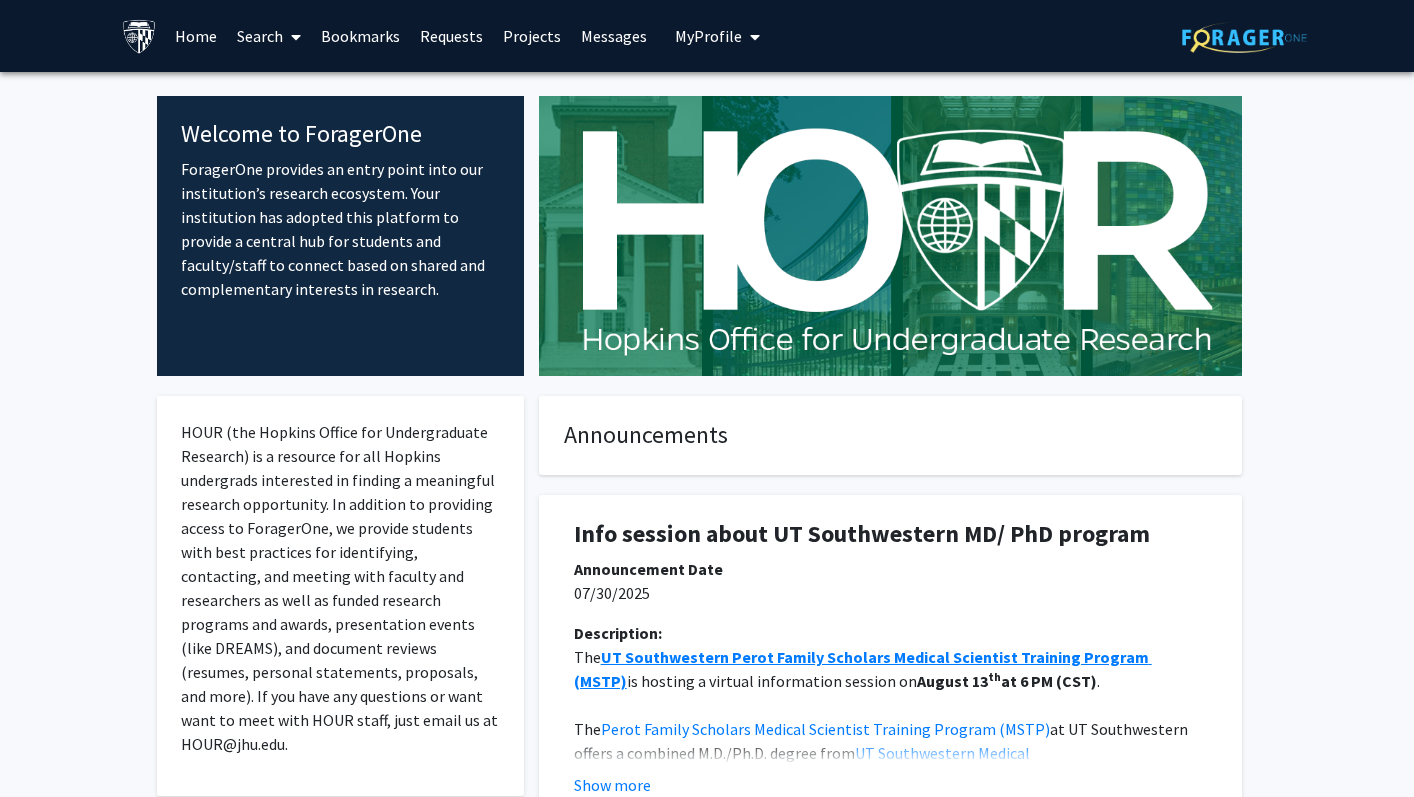click on "My   Profile" at bounding box center (708, 36) 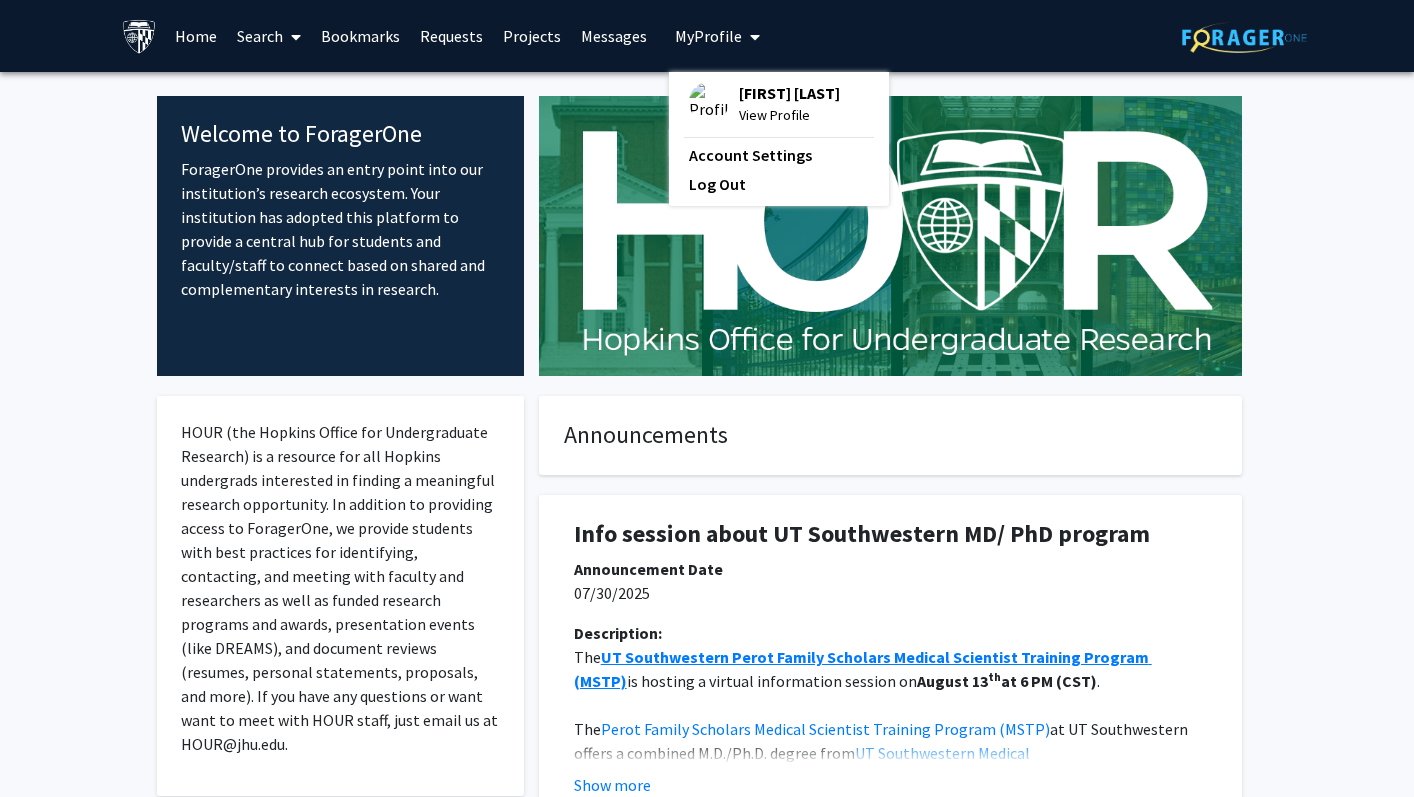 click on "[FIRST] [LAST]" at bounding box center [789, 93] 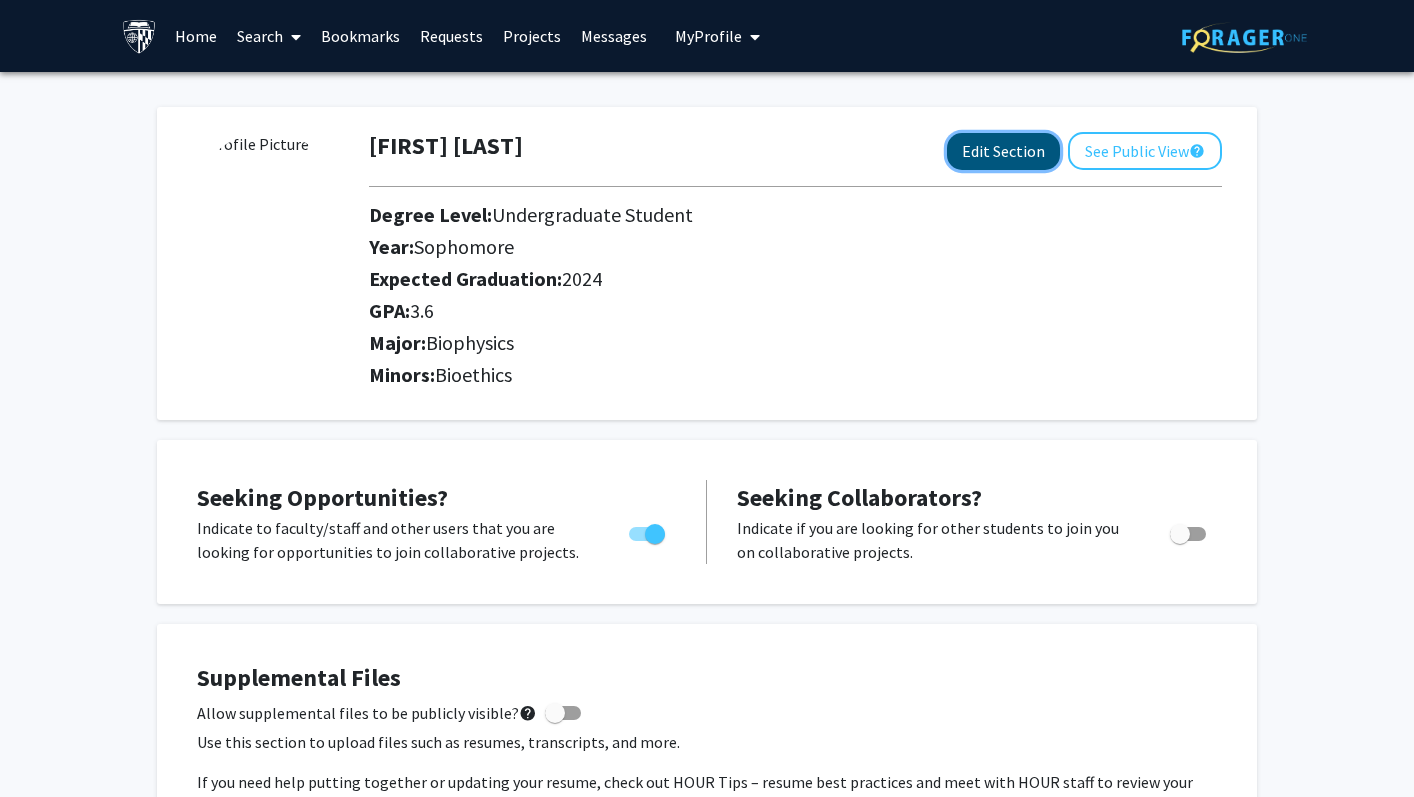 click on "Edit Section" 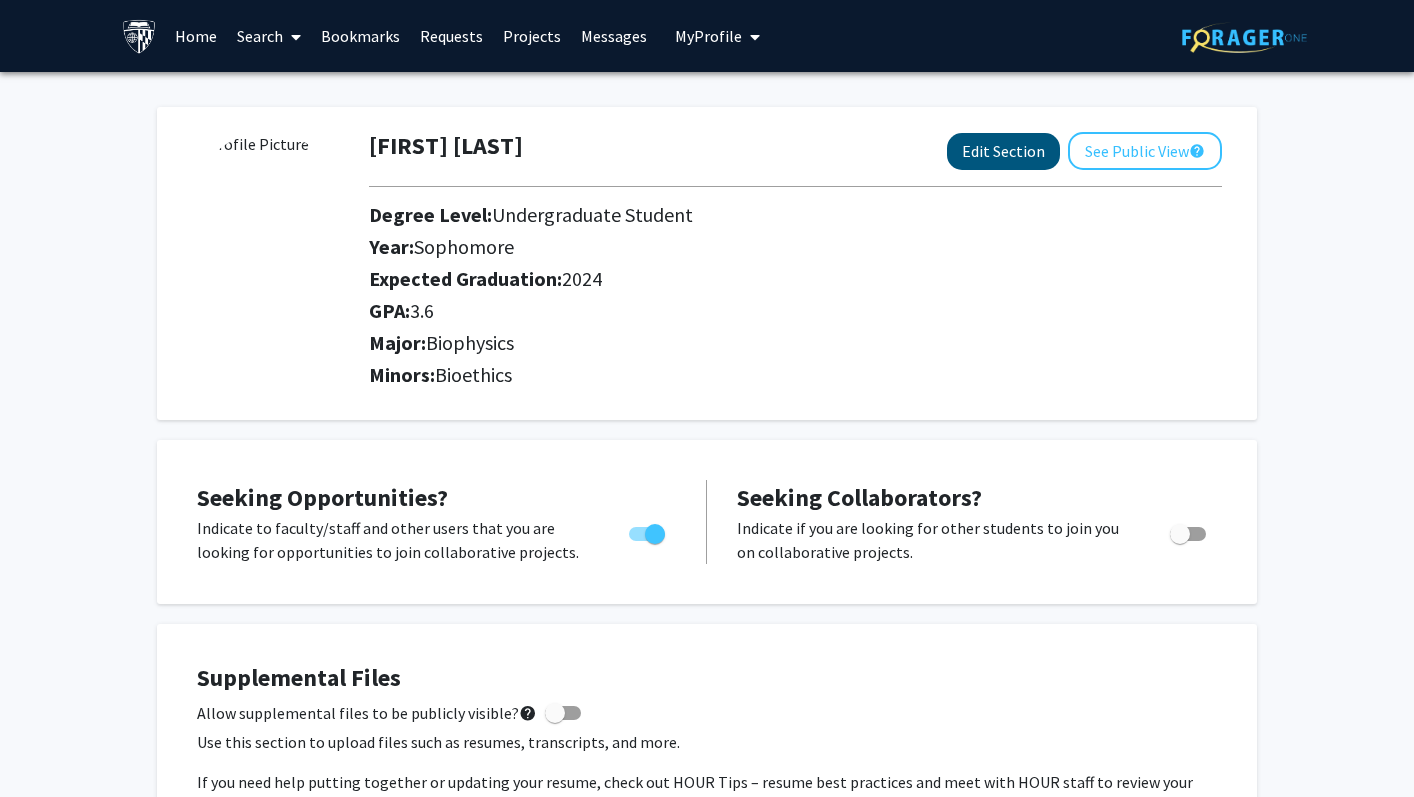 select on "sophomore" 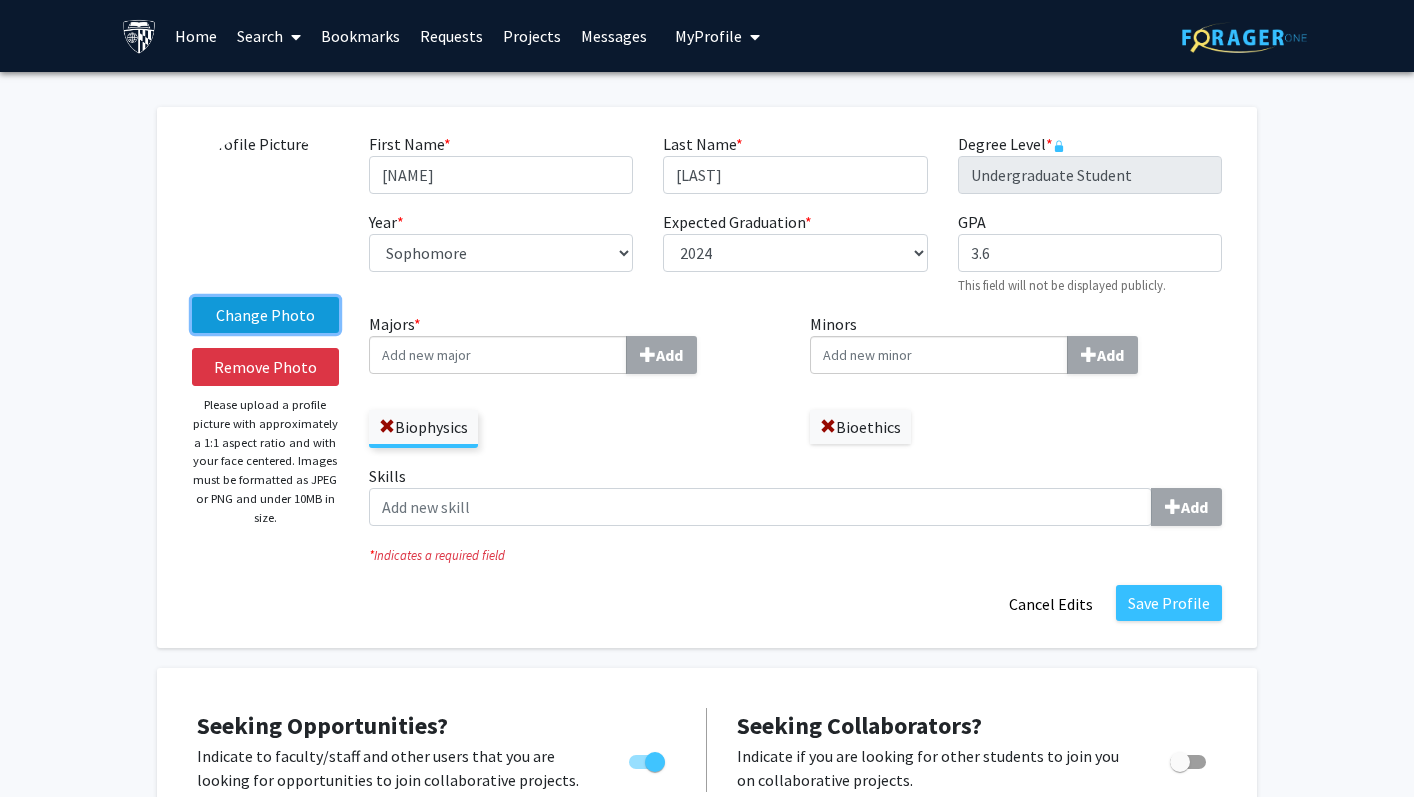 click on "Change Photo" 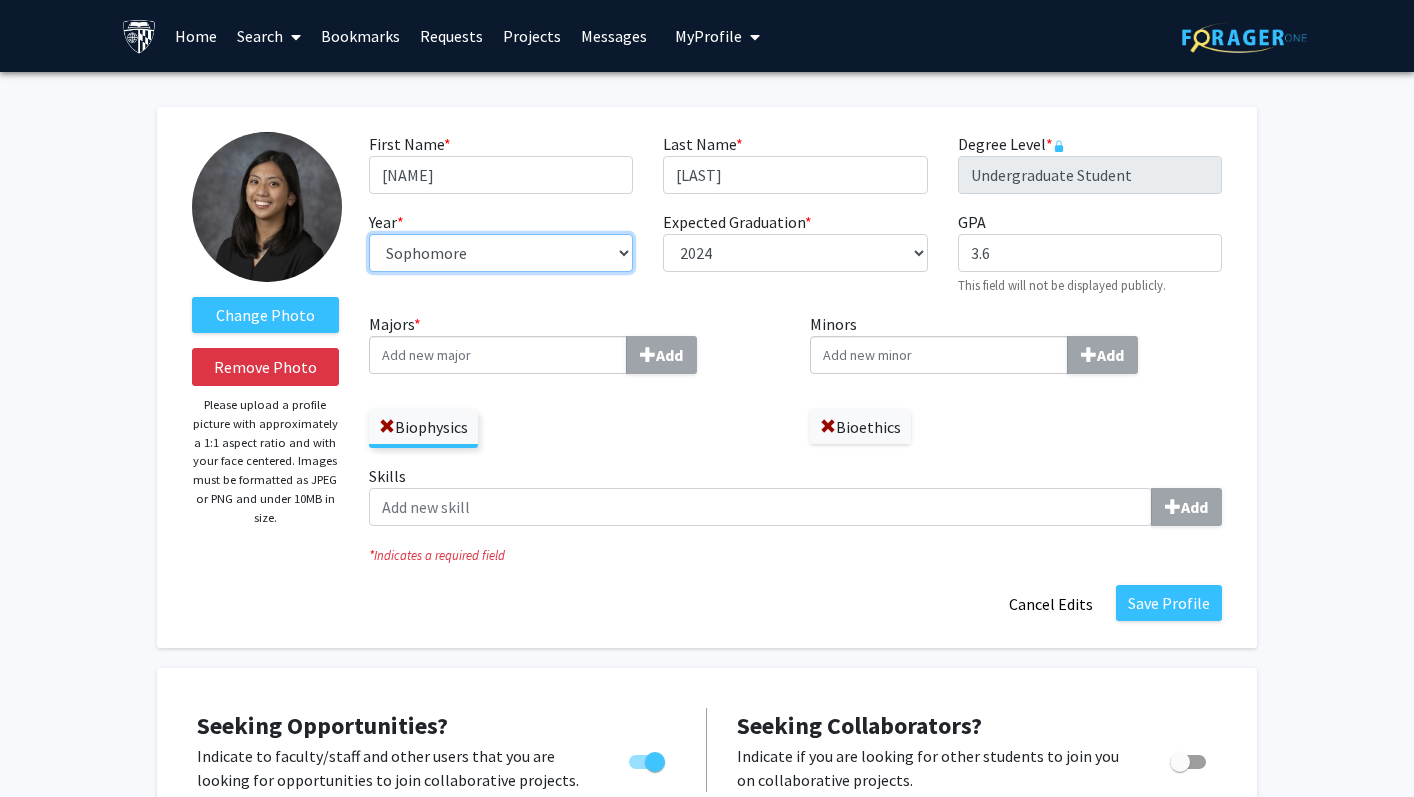 click on "---  First-year   Sophomore   Junior   Senior   Postbaccalaureate Certificate" at bounding box center [501, 253] 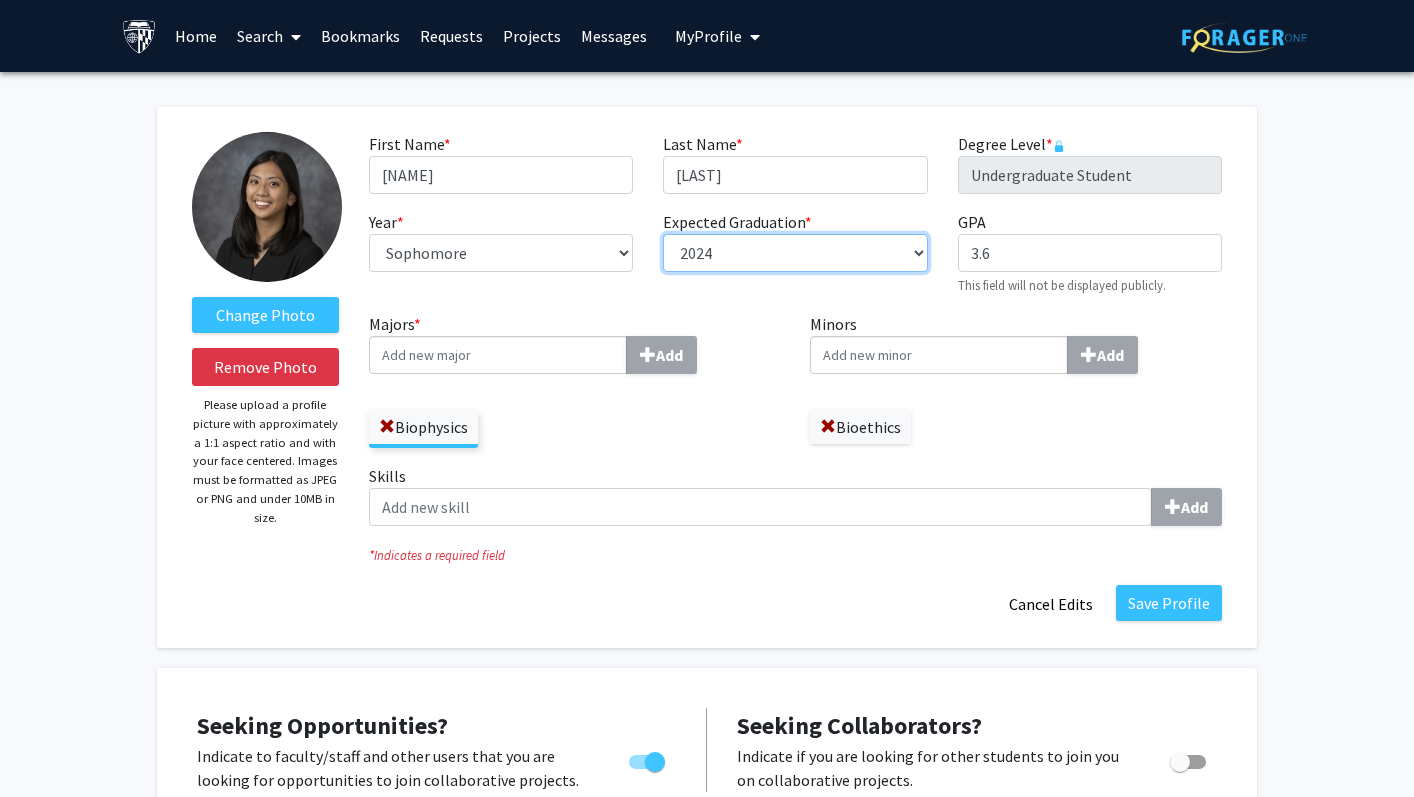 click on "---  2018   2019   2020   2021   2022   2023   2024   2025   2026   2027   2028   2029   2030   2031" at bounding box center (795, 253) 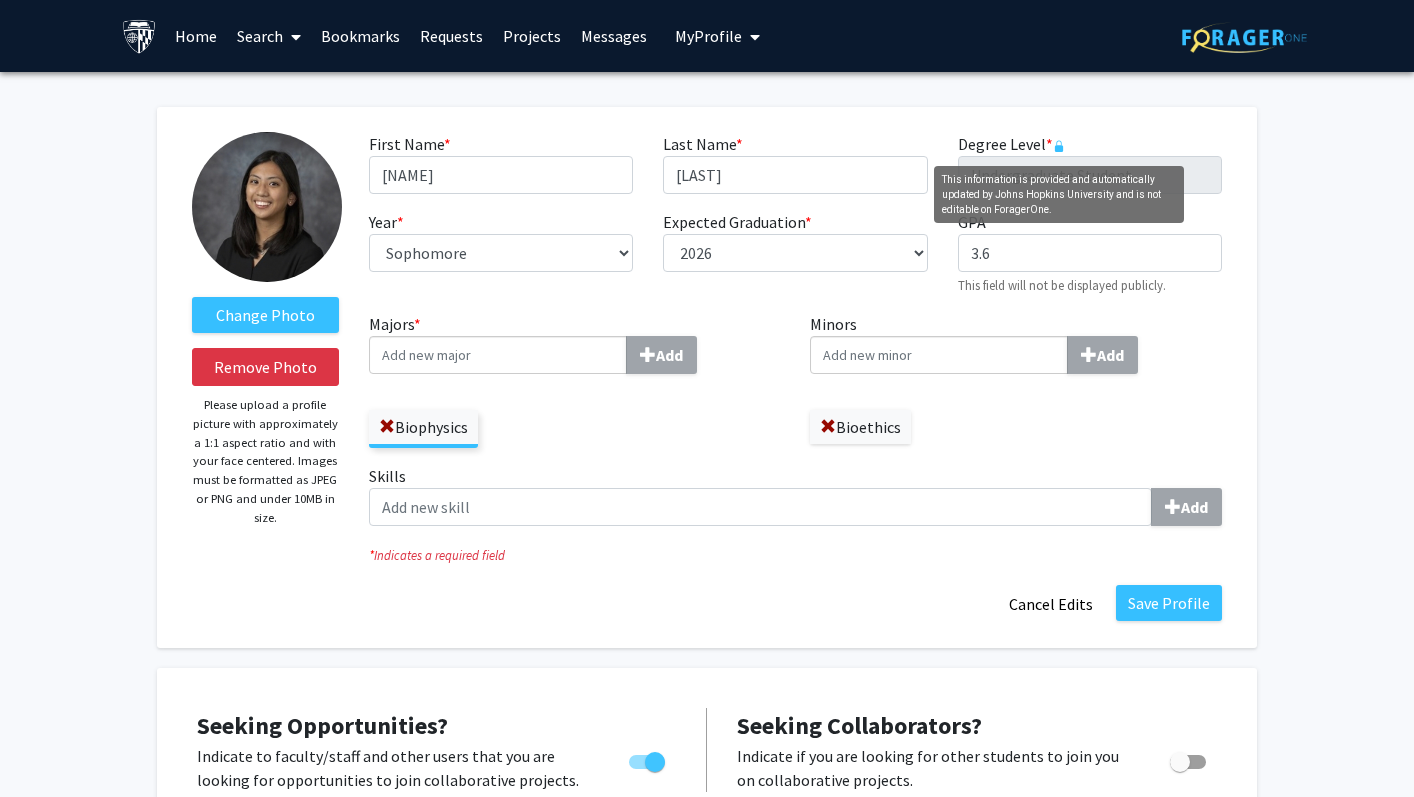 click 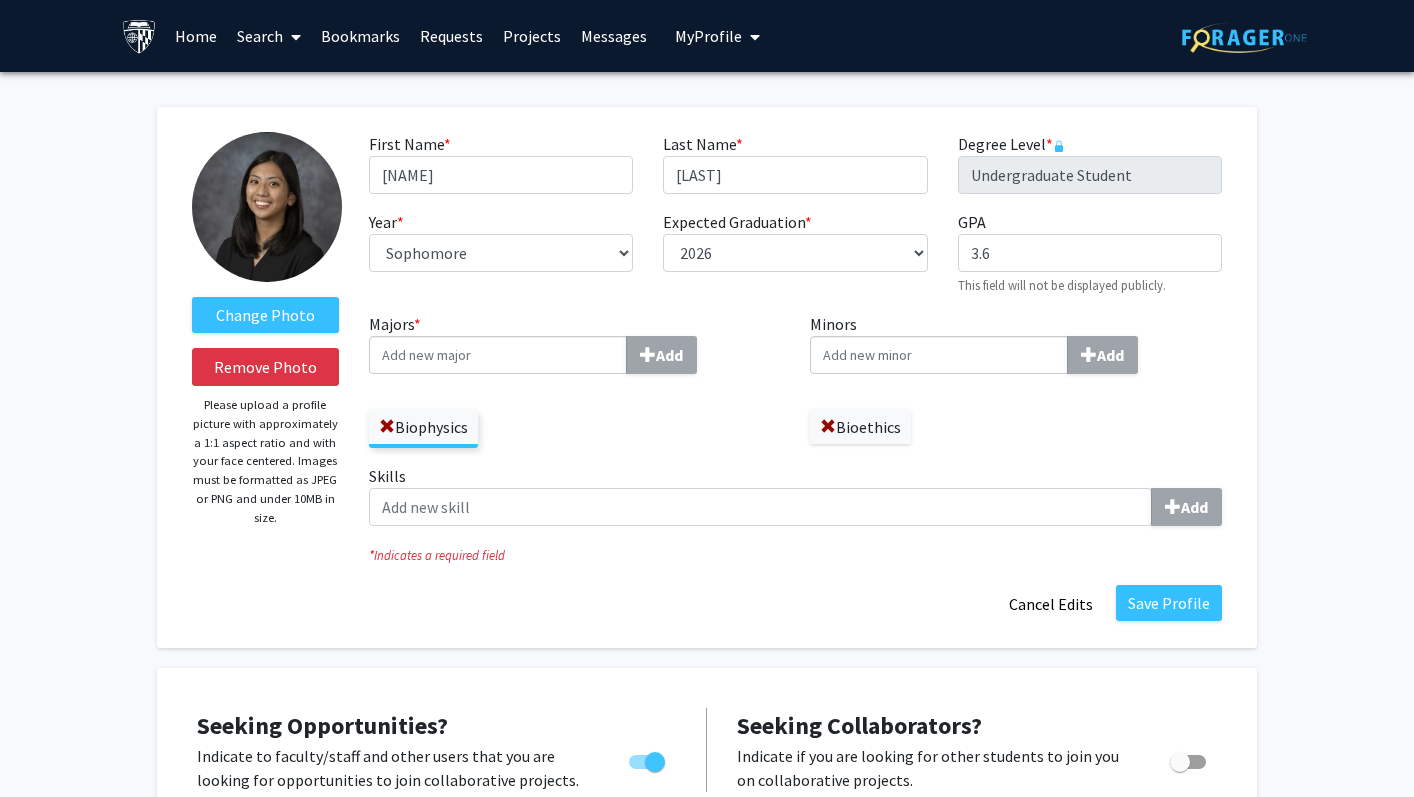 click 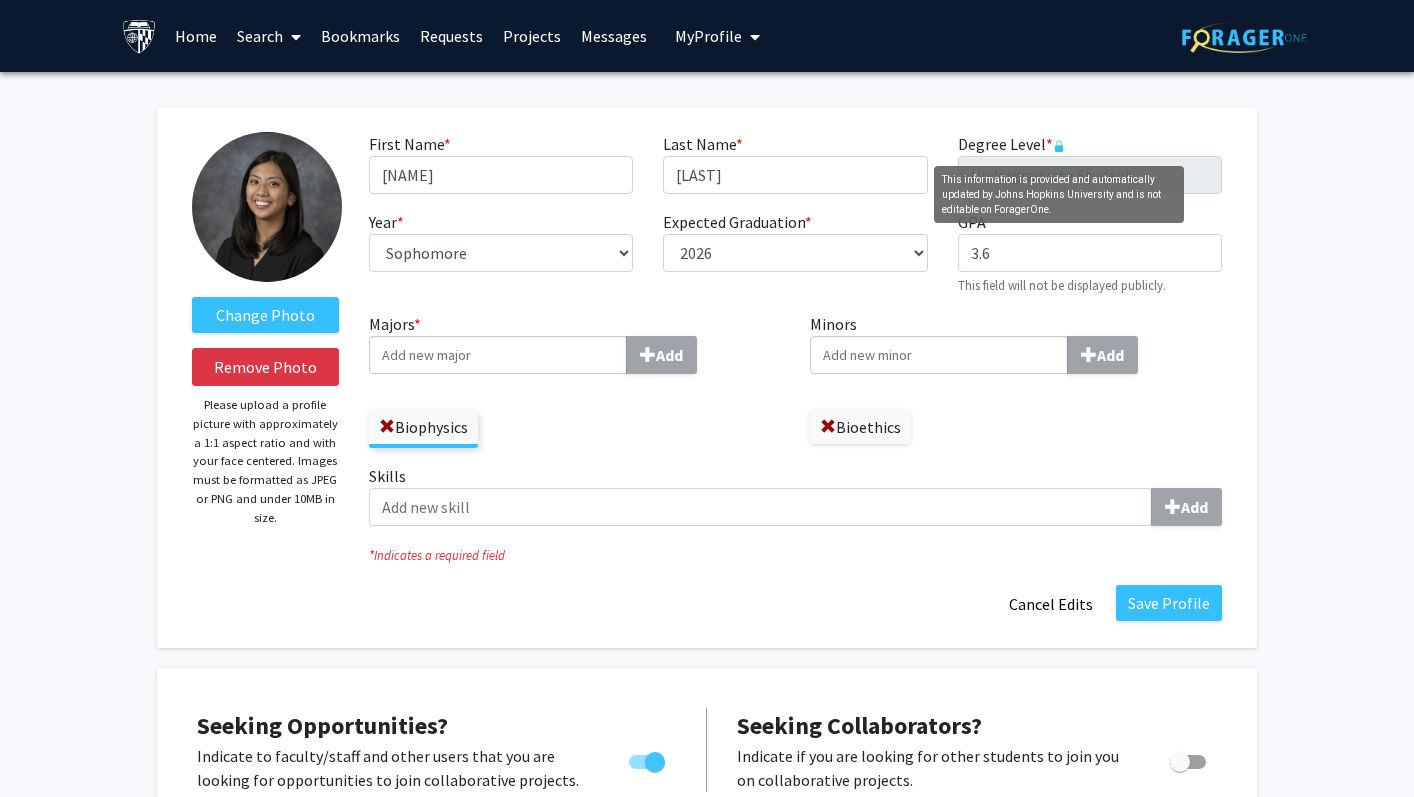 click 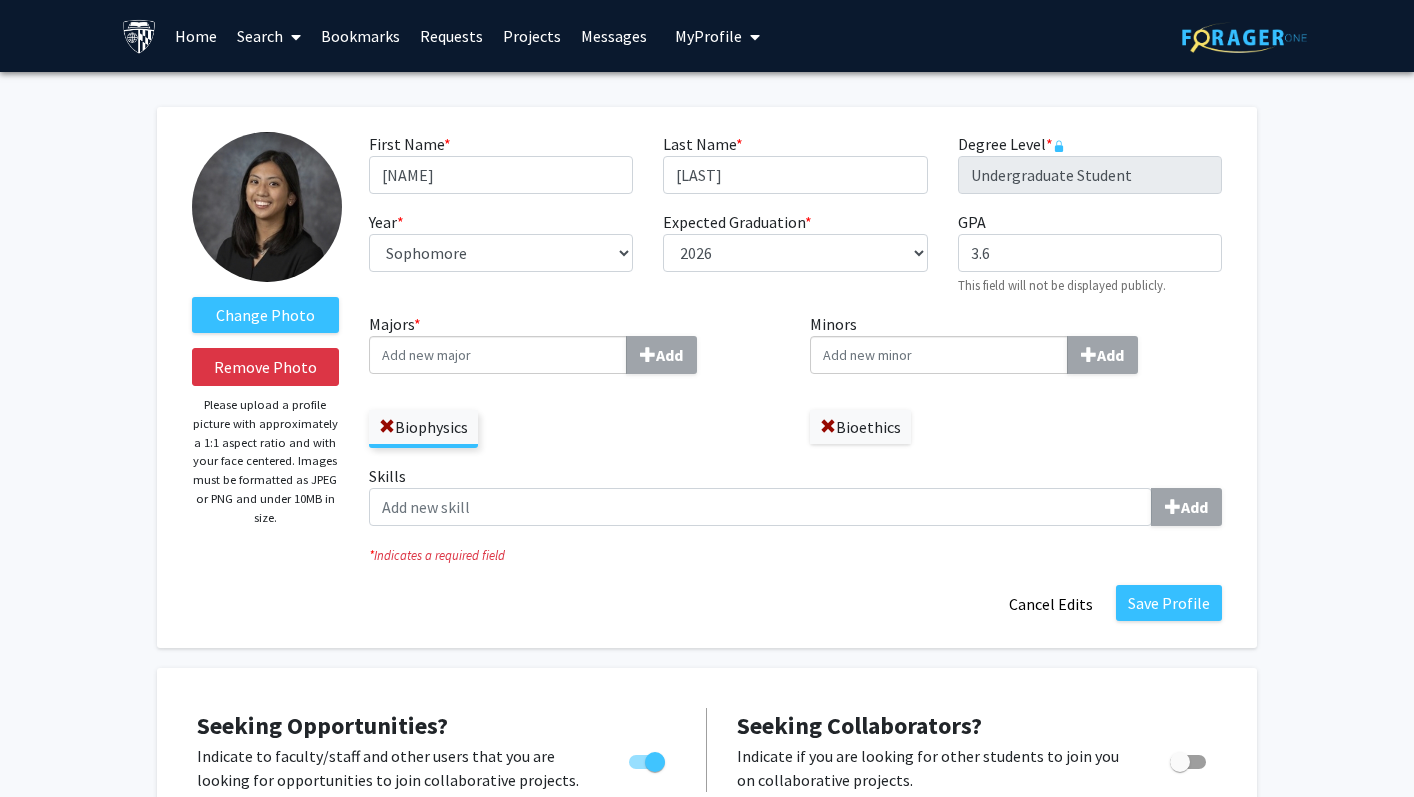 click 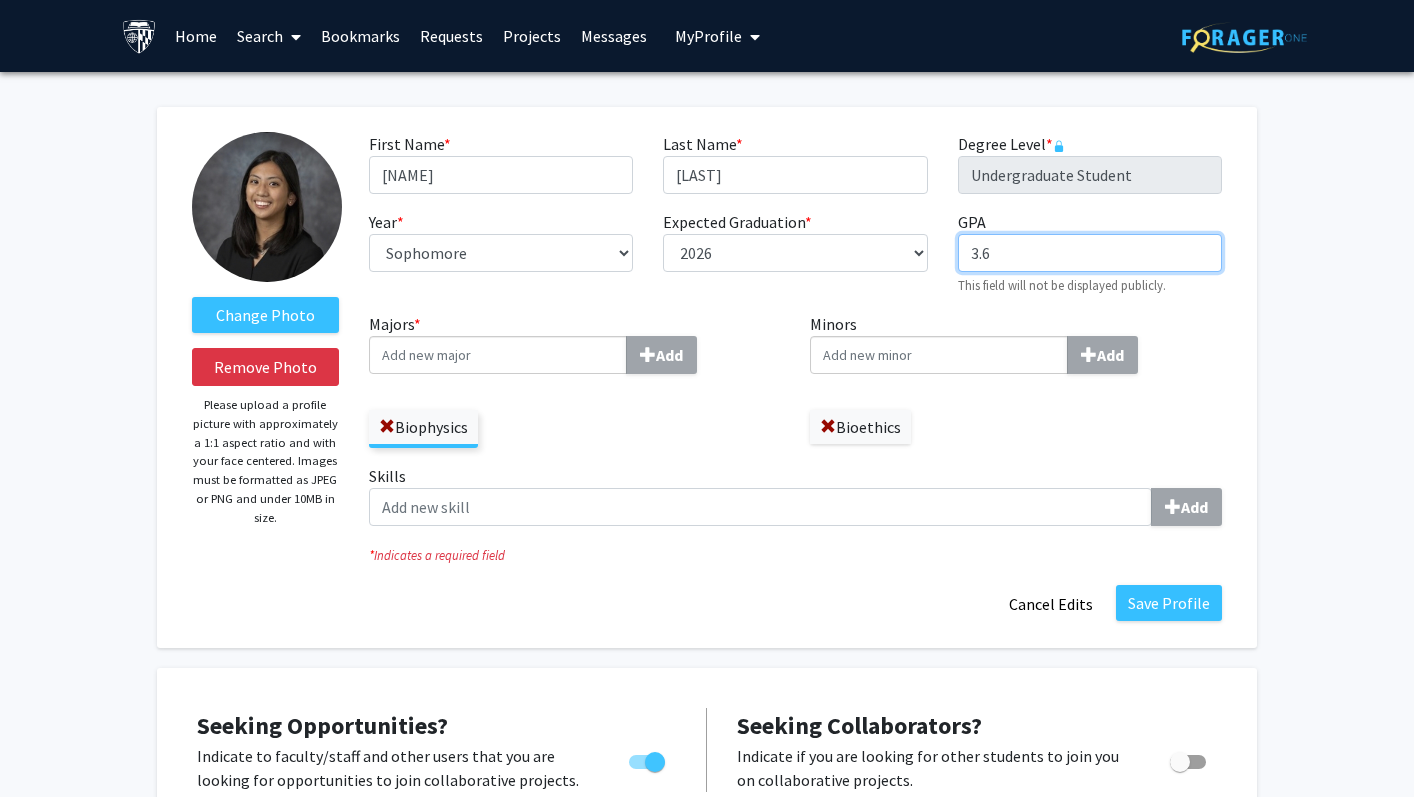 click on "3.6" at bounding box center (1090, 253) 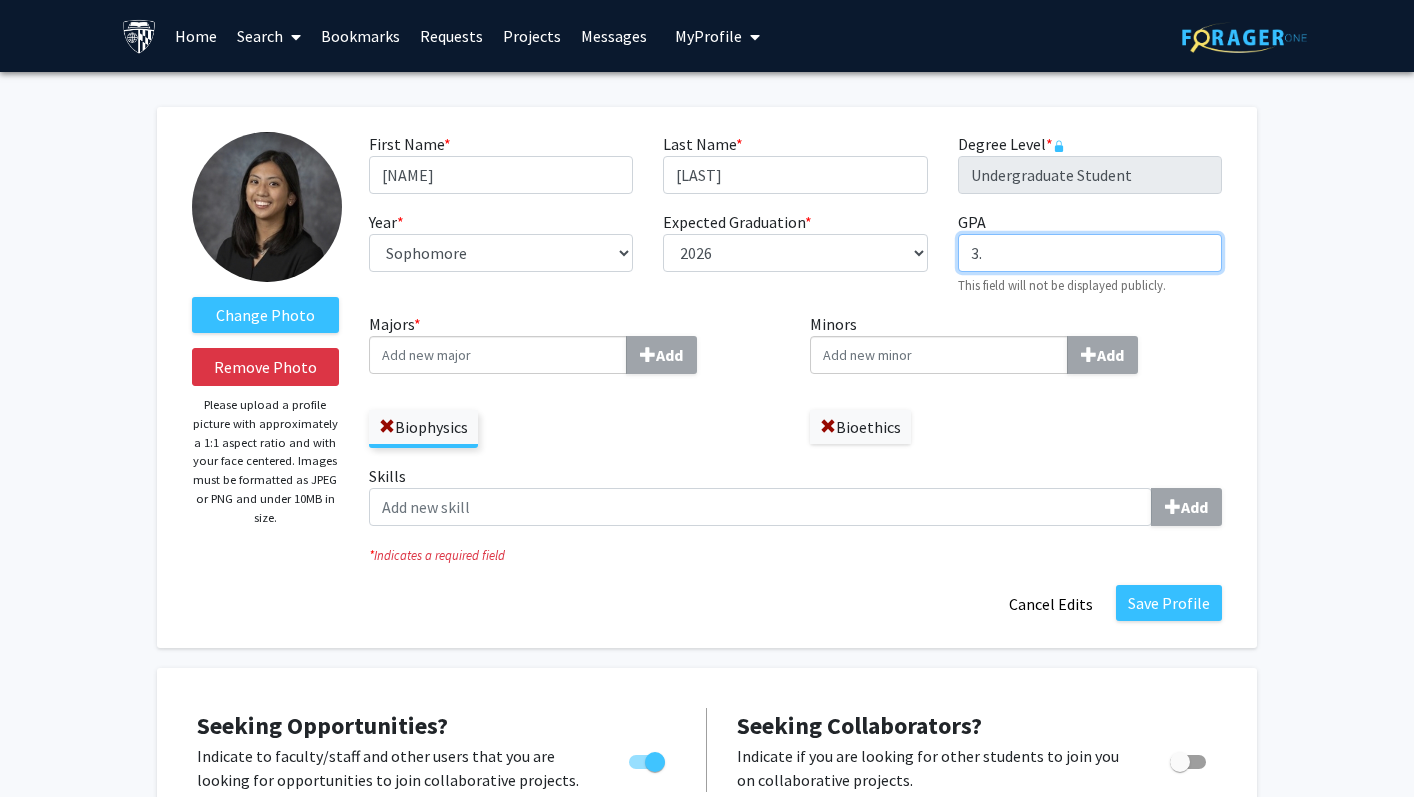 type on "3" 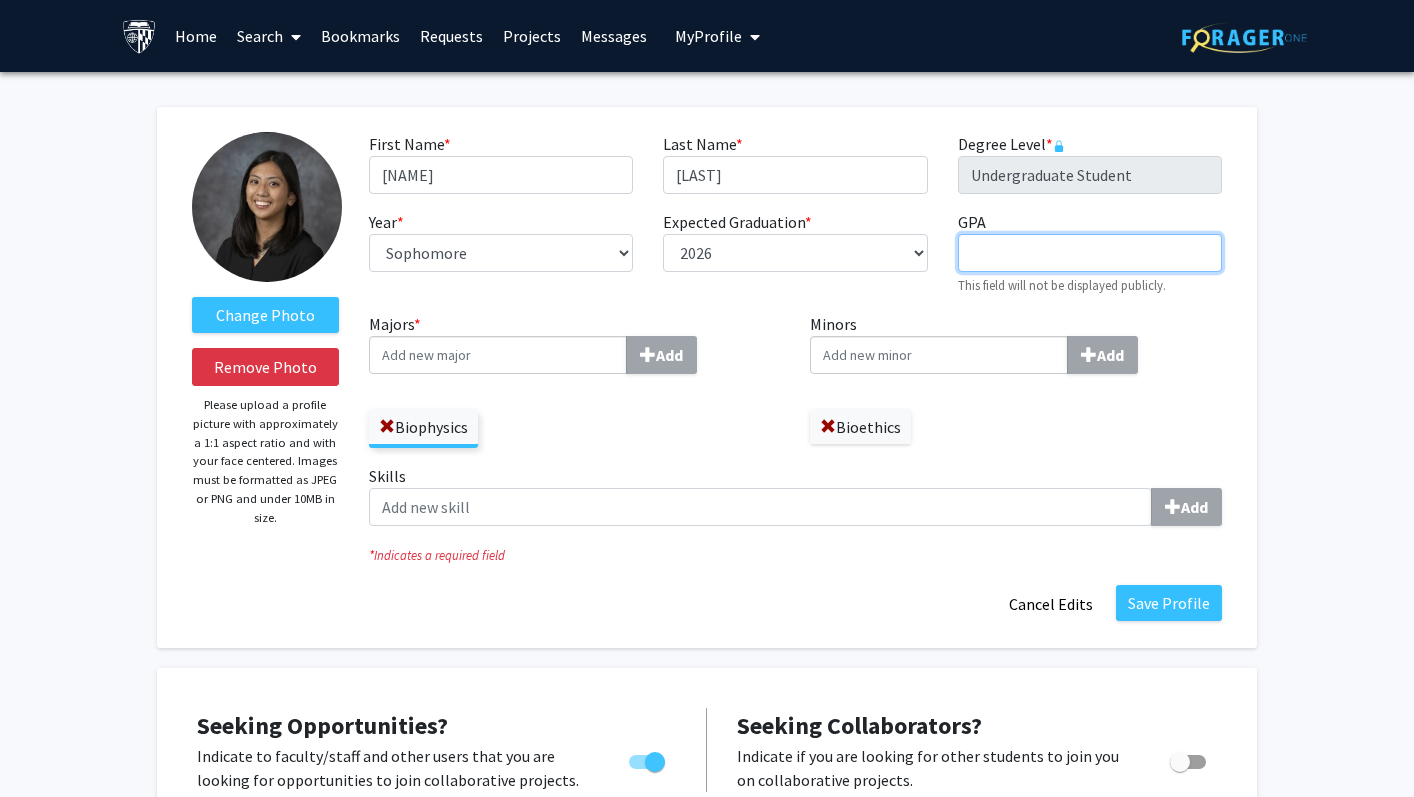 type 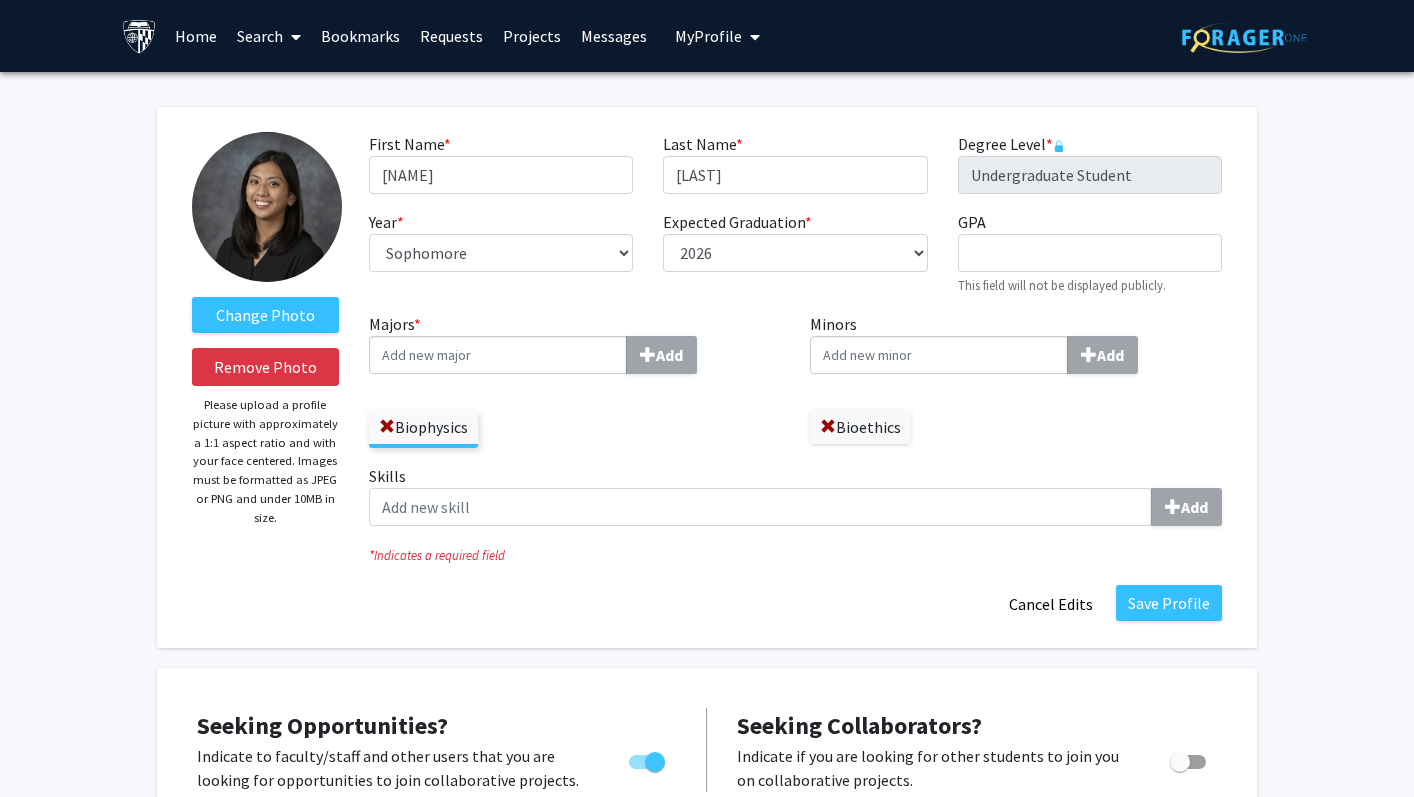 click on "Skills  Add" 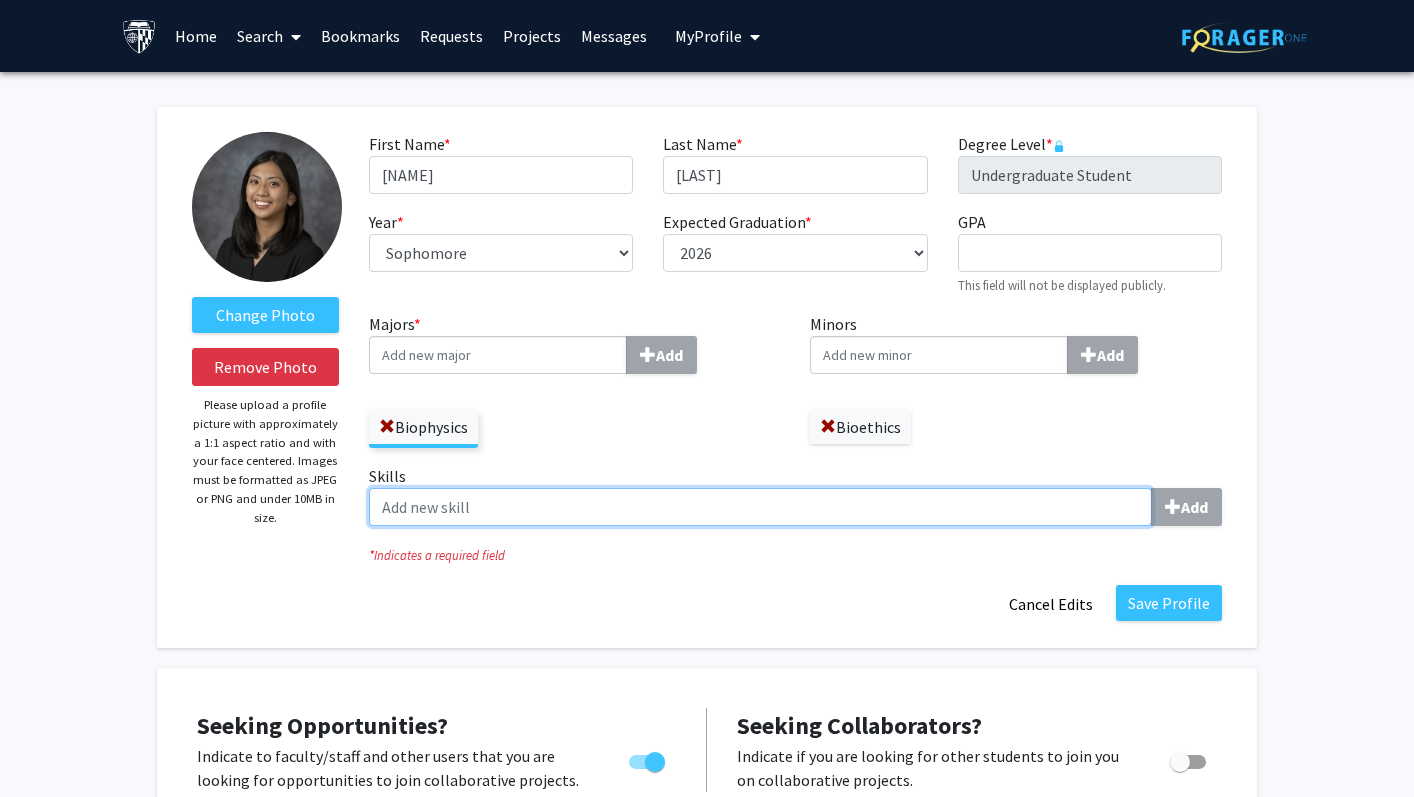 click on "Skills  Add" 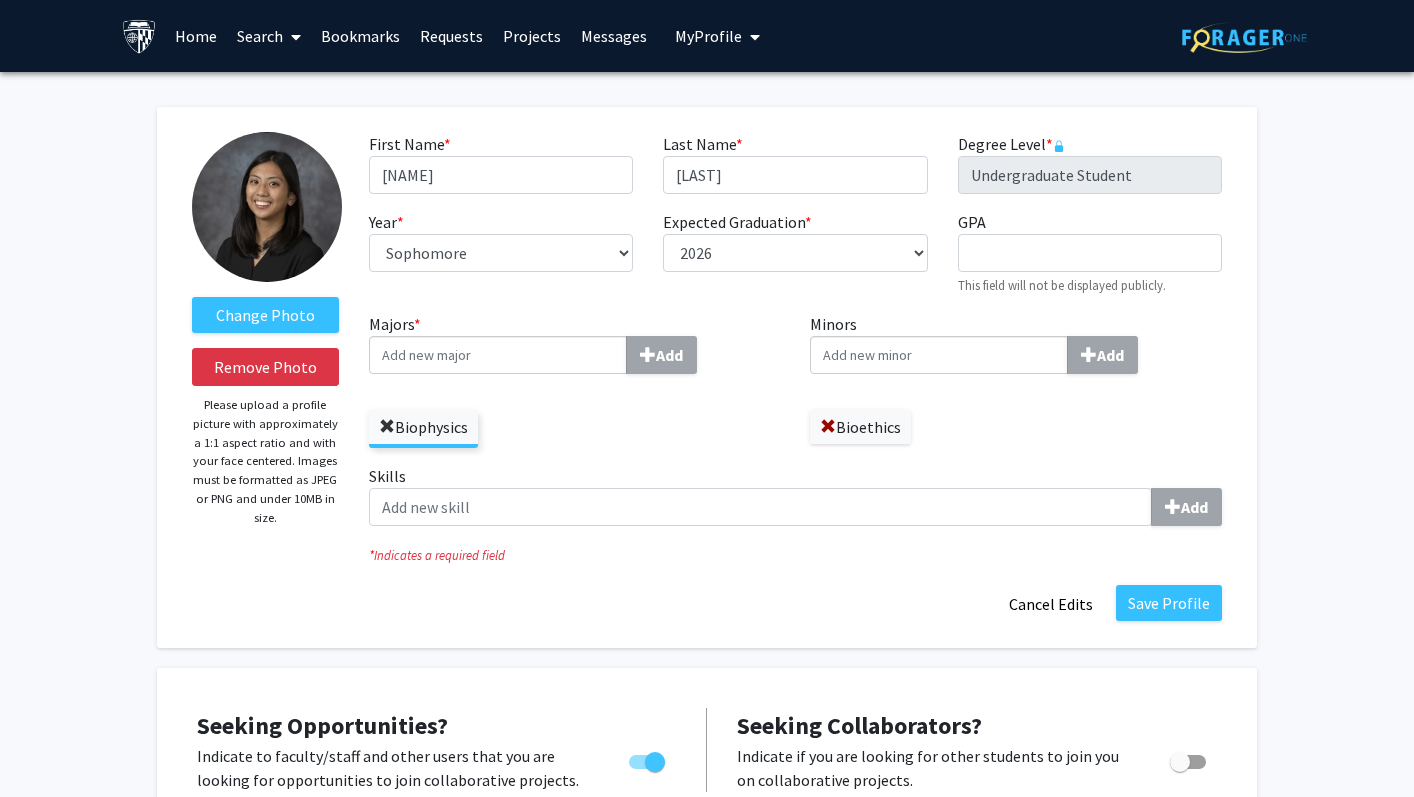 click 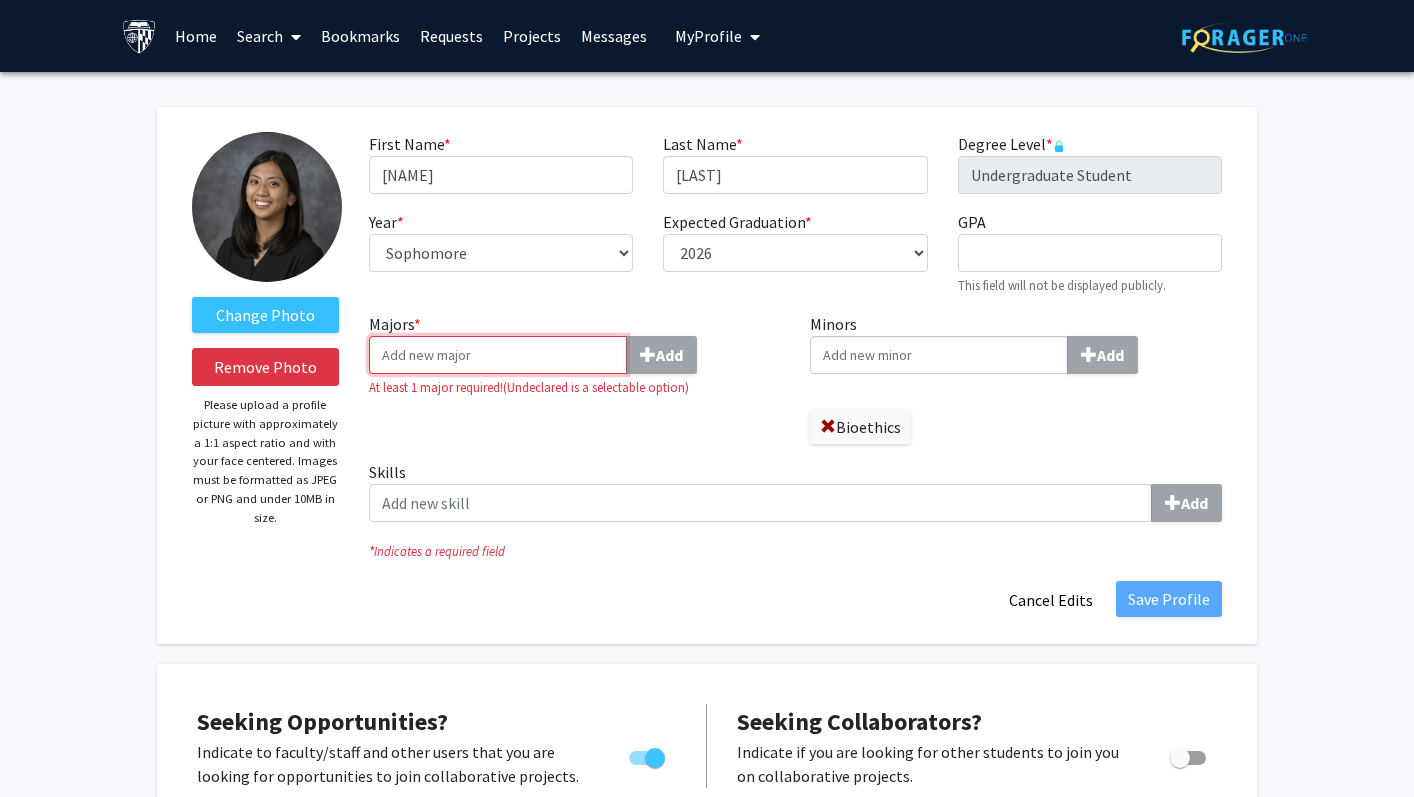 click on "Majors  * Add" at bounding box center (498, 355) 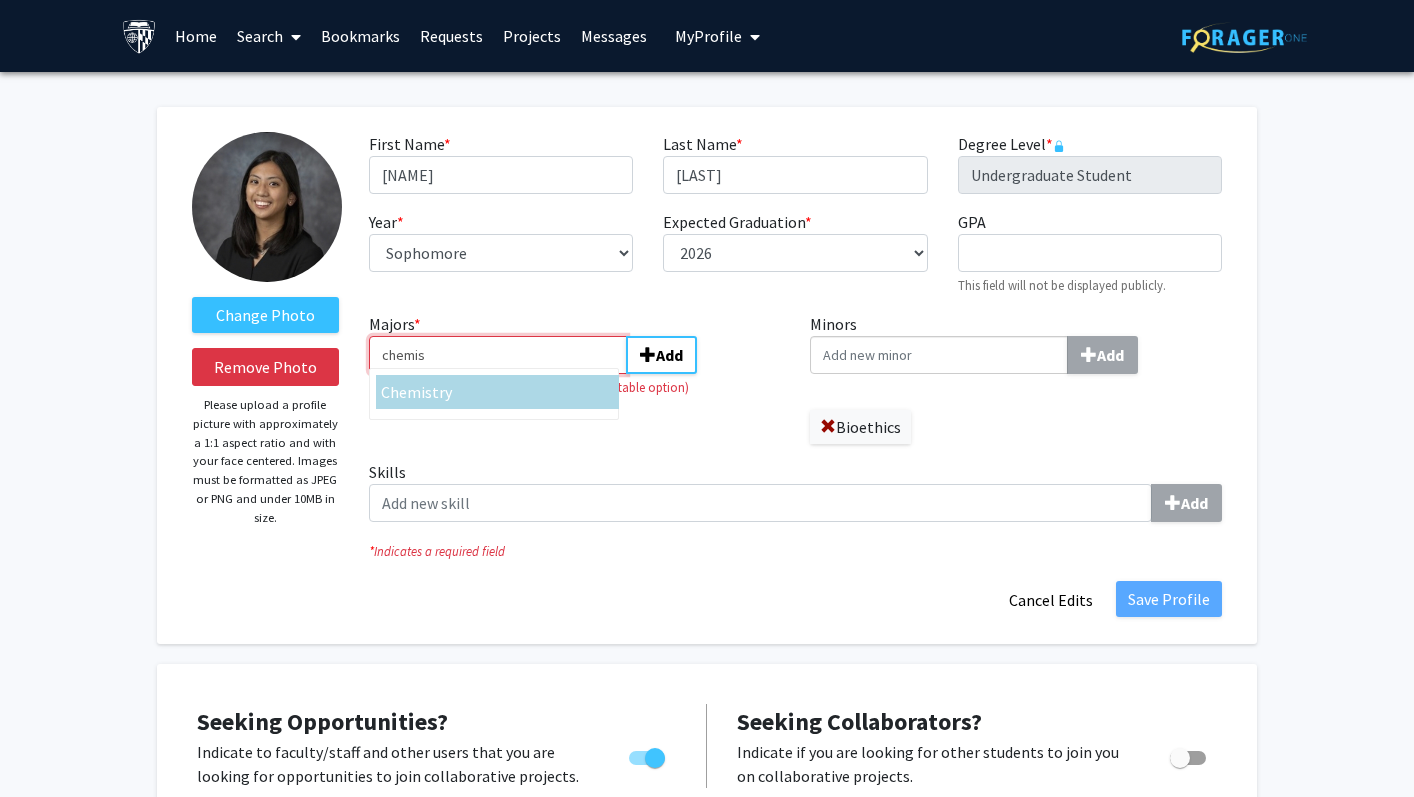 type on "chemis" 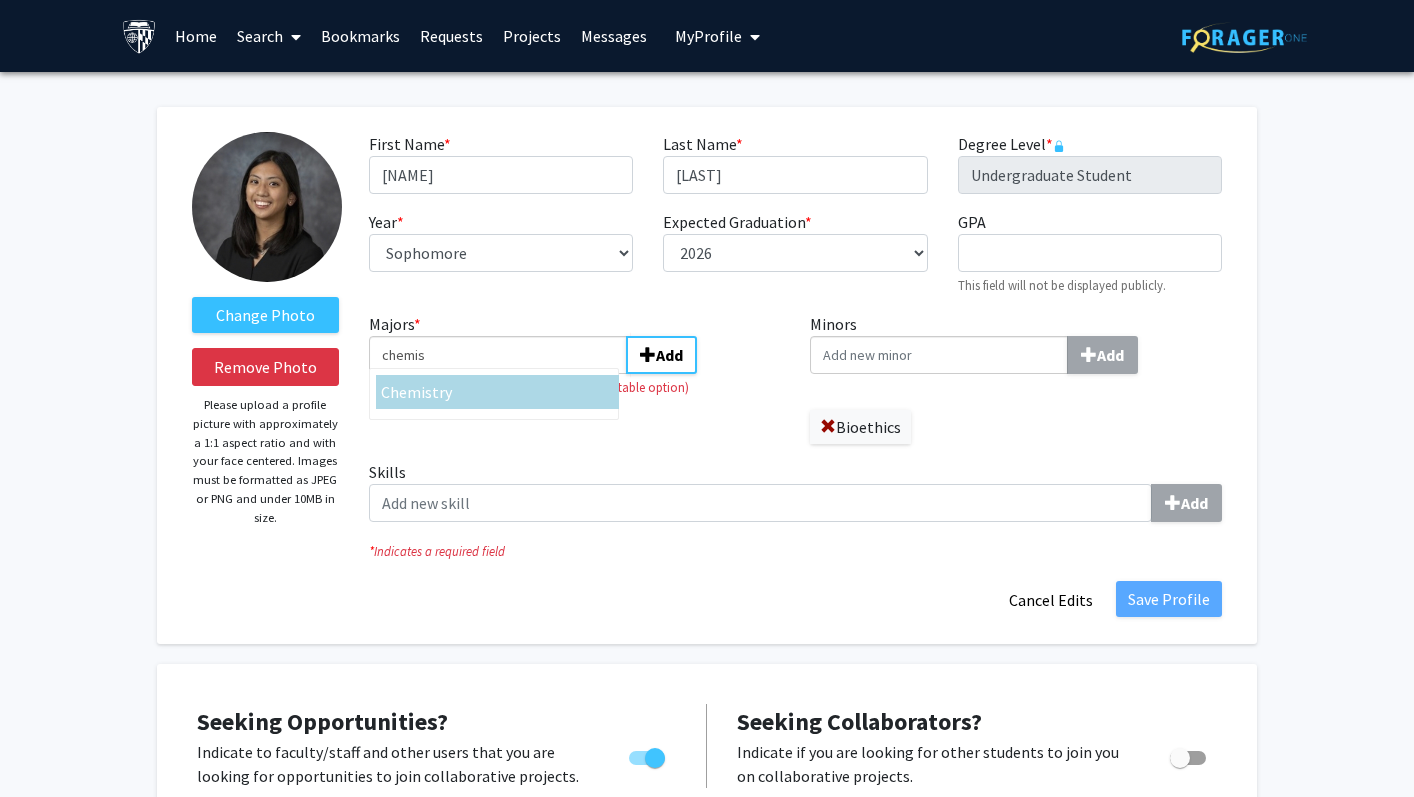 click on "Chemis try" at bounding box center (497, 392) 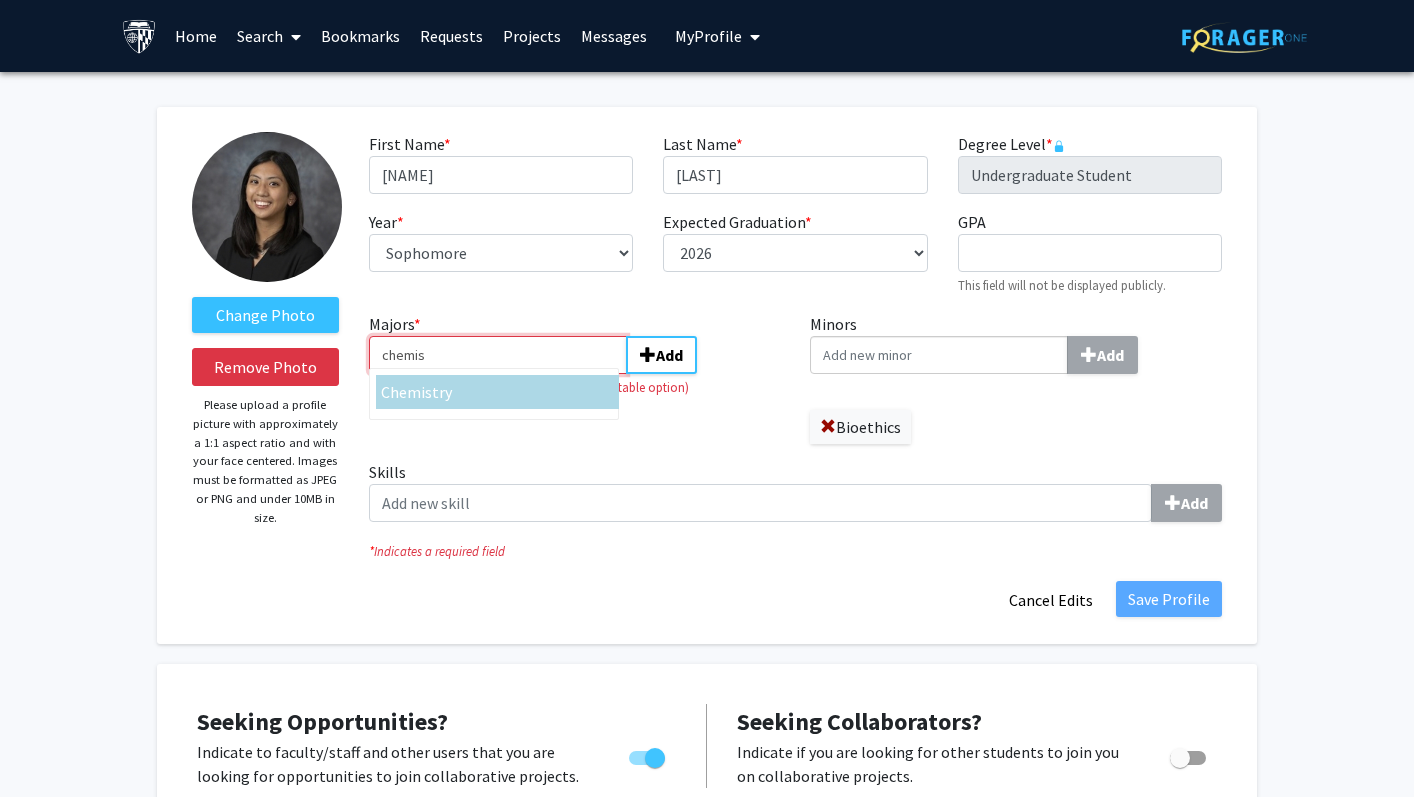 click on "chemis" at bounding box center (498, 355) 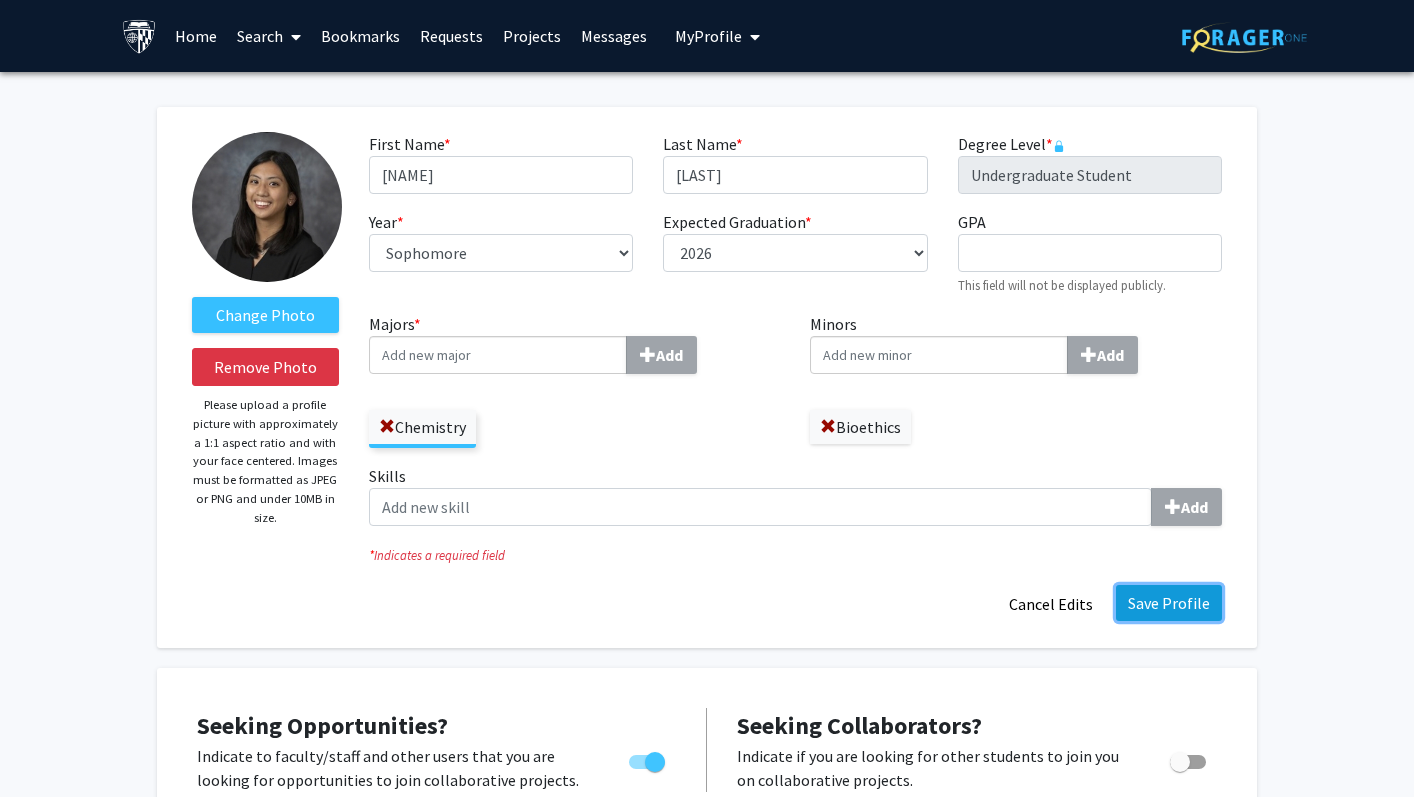 click on "Save Profile" 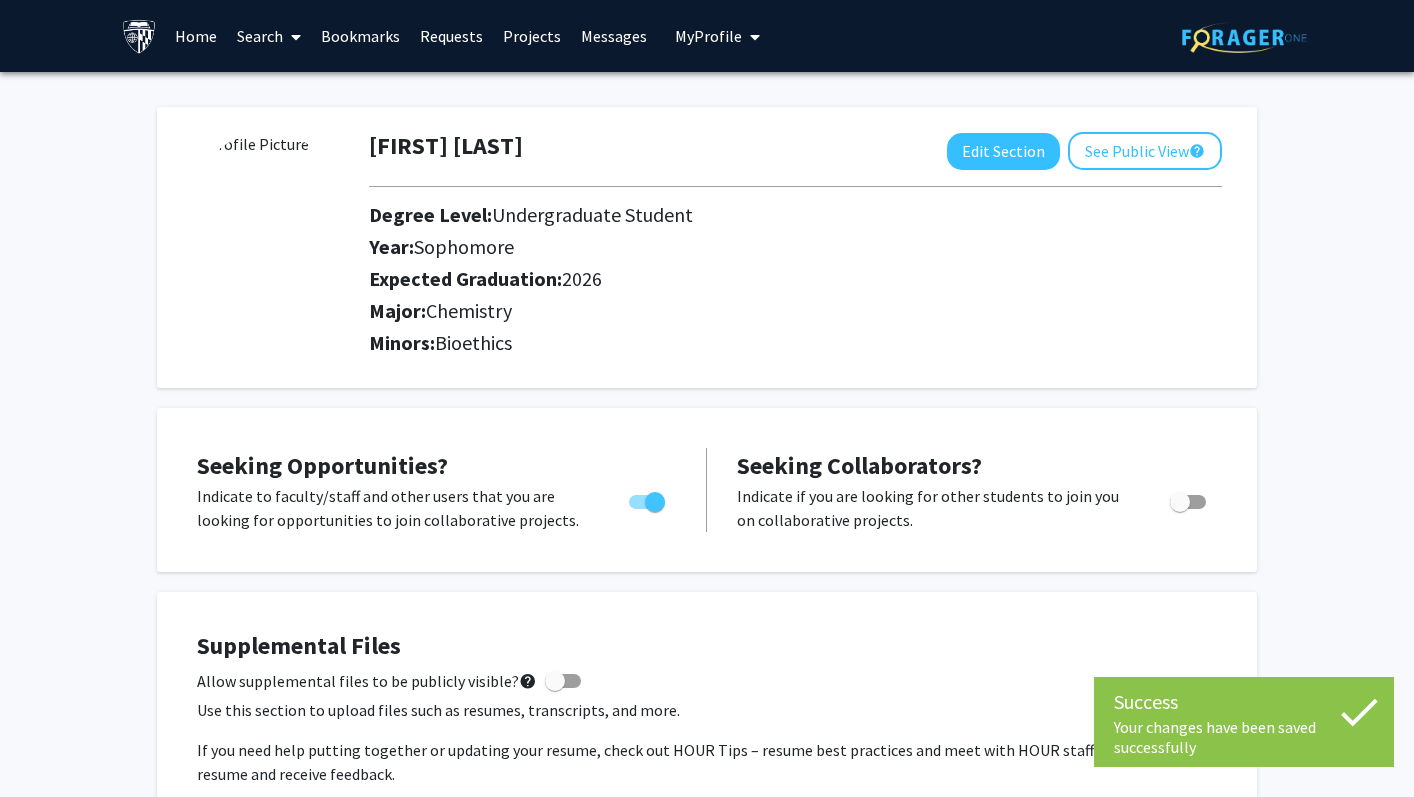click 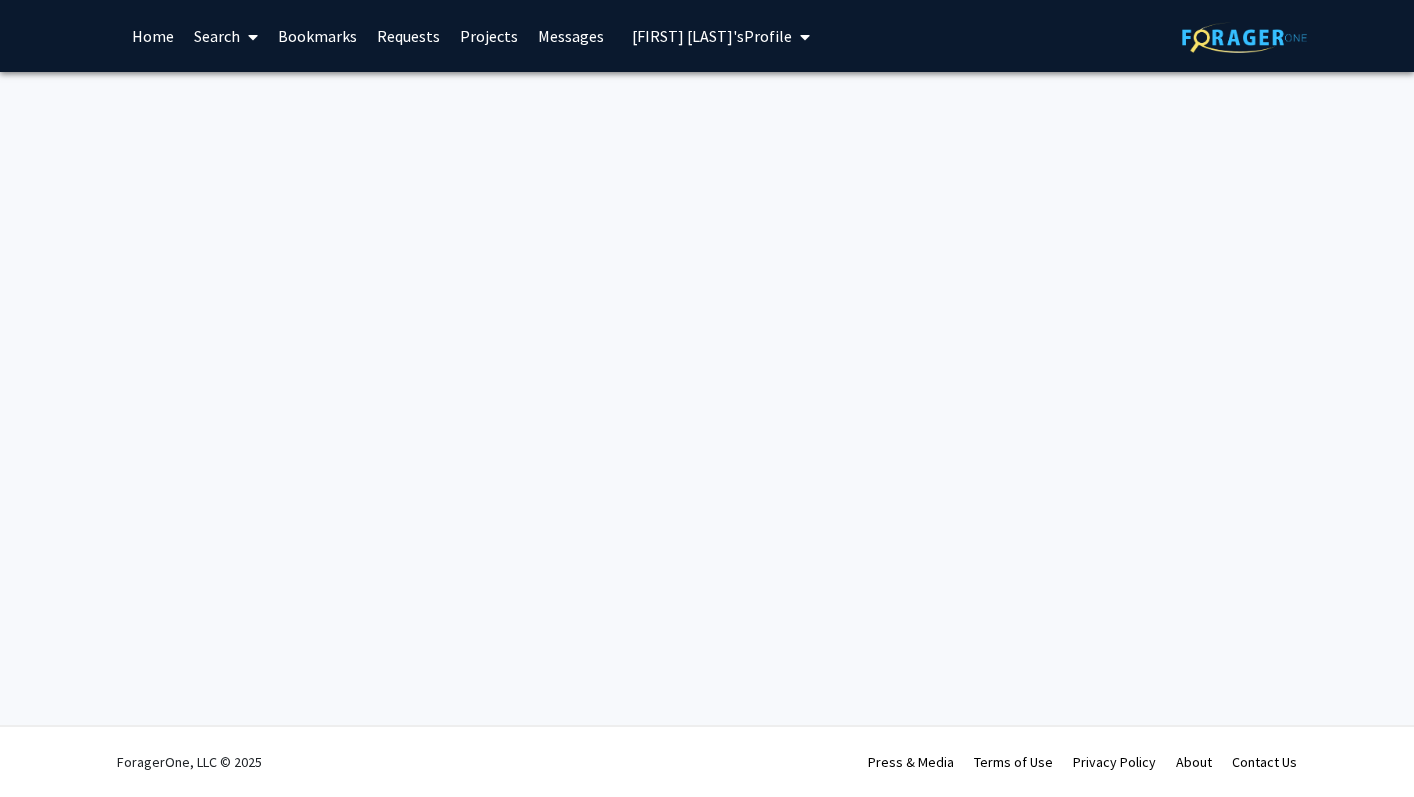 scroll, scrollTop: 0, scrollLeft: 0, axis: both 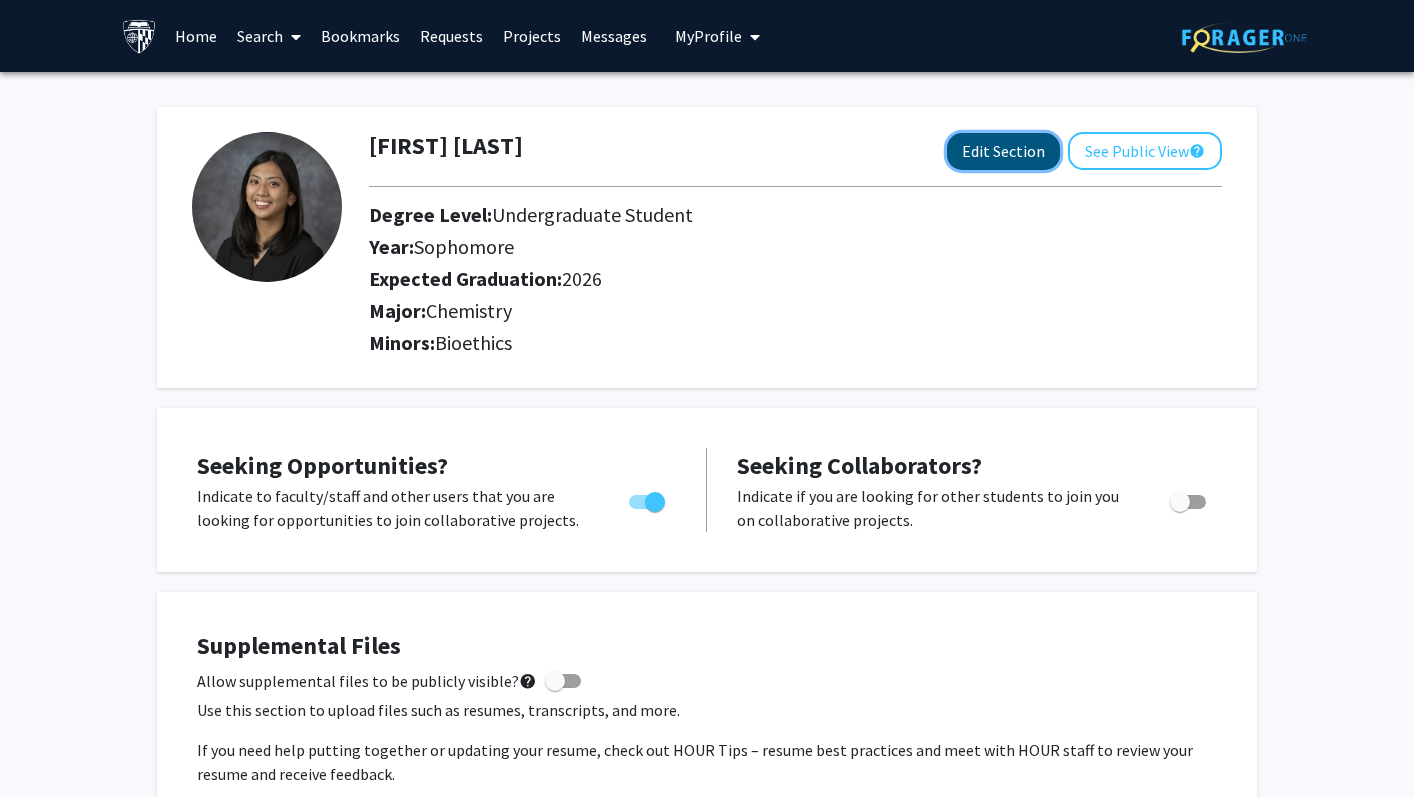 click on "Edit Section" 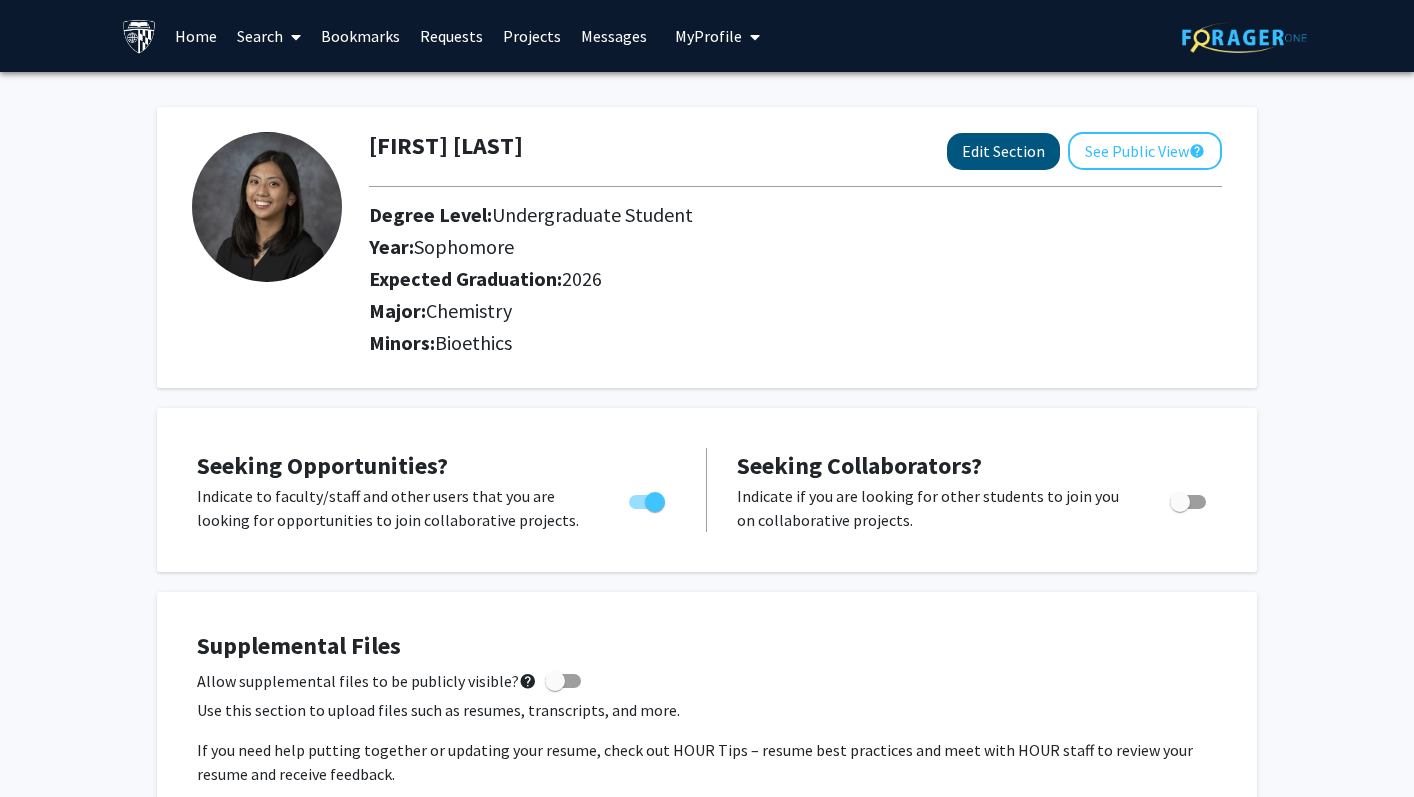 select on "sophomore" 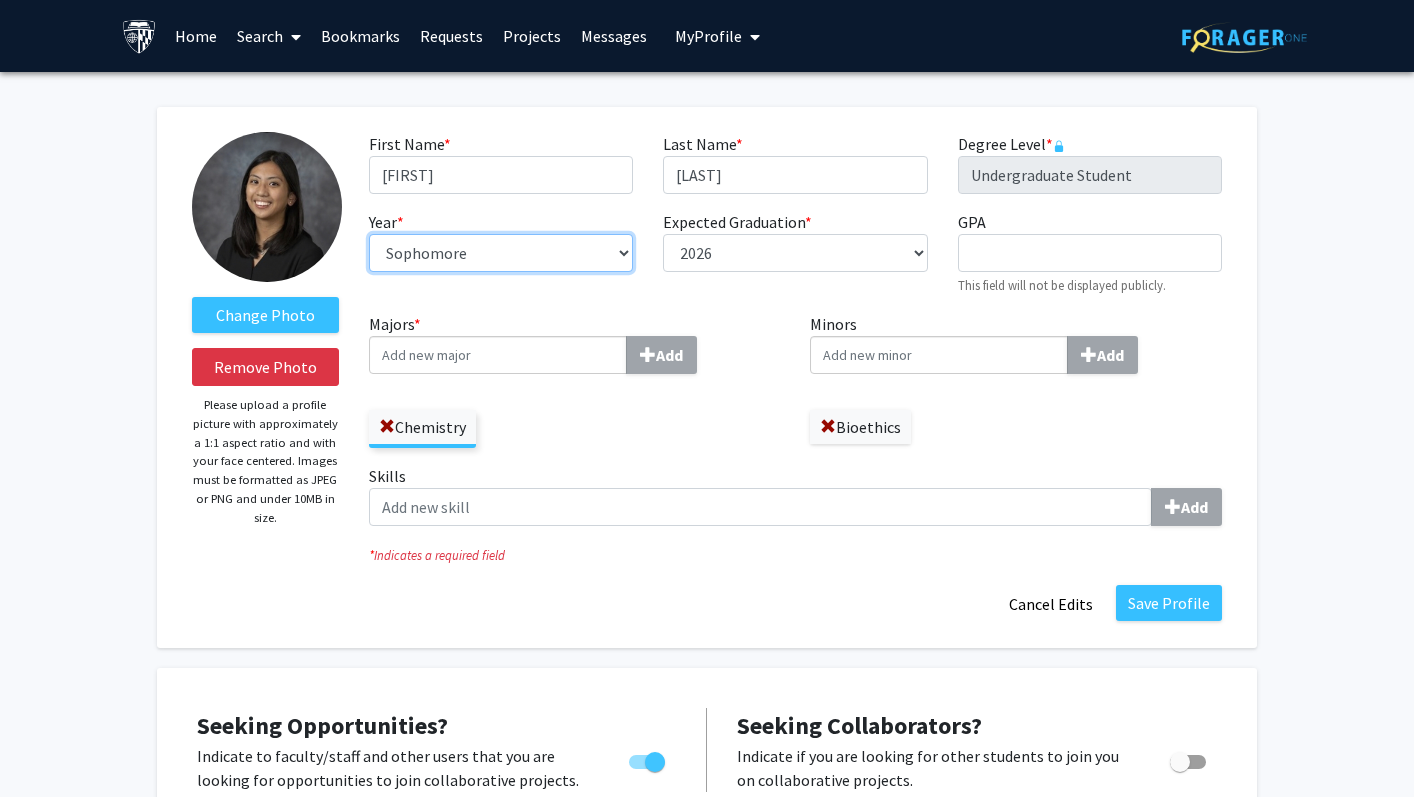 click on "---  First-year   Sophomore   Junior   Senior   Postbaccalaureate Certificate" at bounding box center [501, 253] 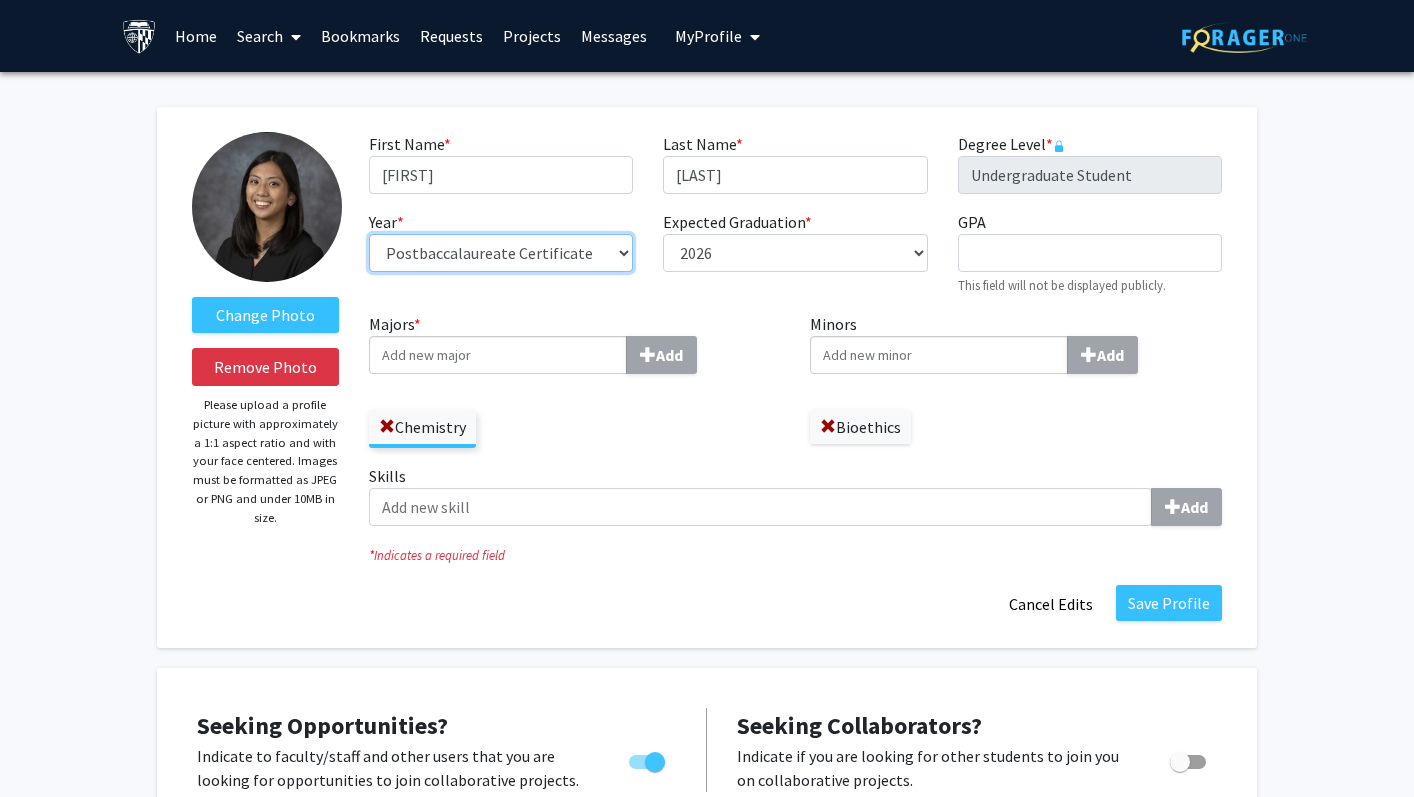 click on "---  First-year   Sophomore   Junior   Senior   Postbaccalaureate Certificate" at bounding box center [501, 253] 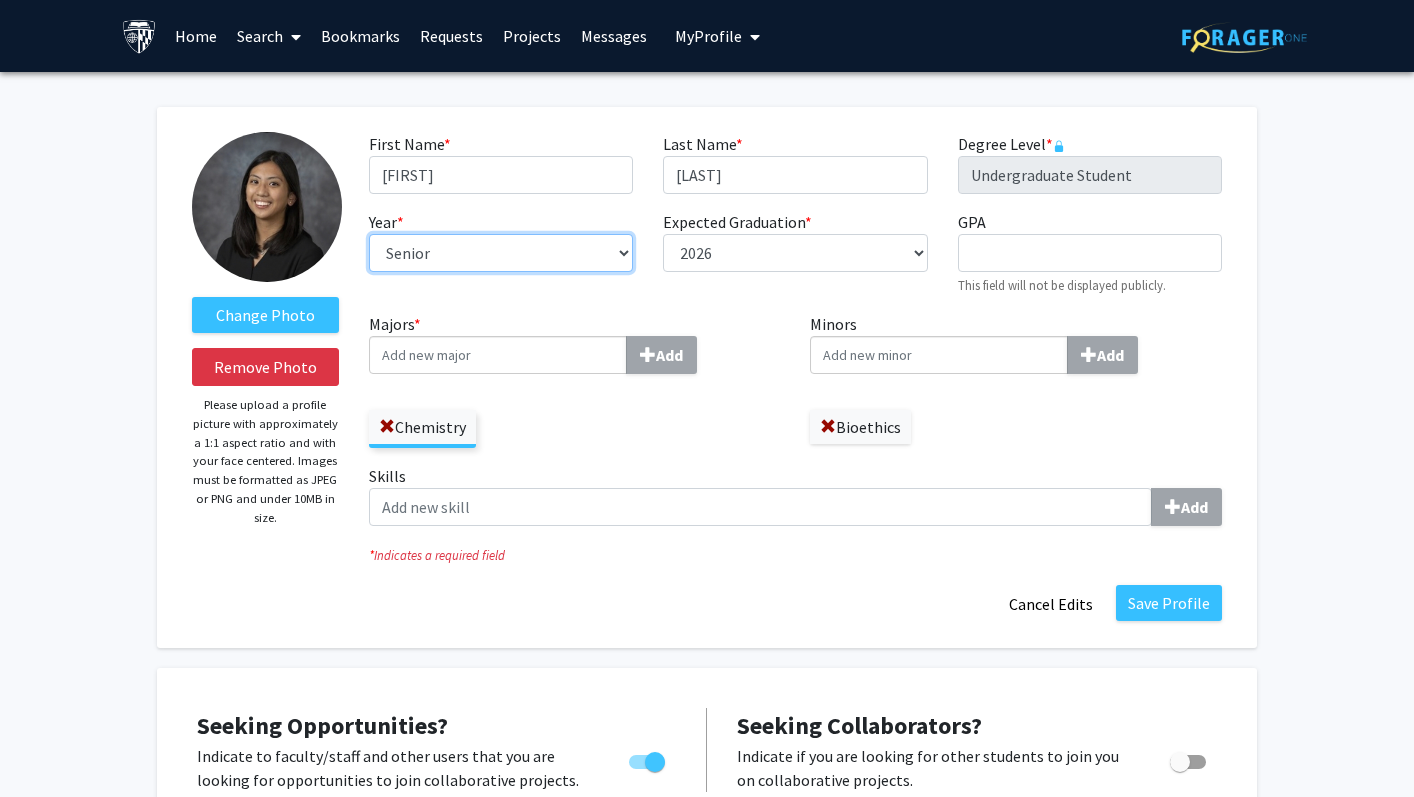 click on "---  First-year   Sophomore   Junior   Senior   Postbaccalaureate Certificate" at bounding box center [501, 253] 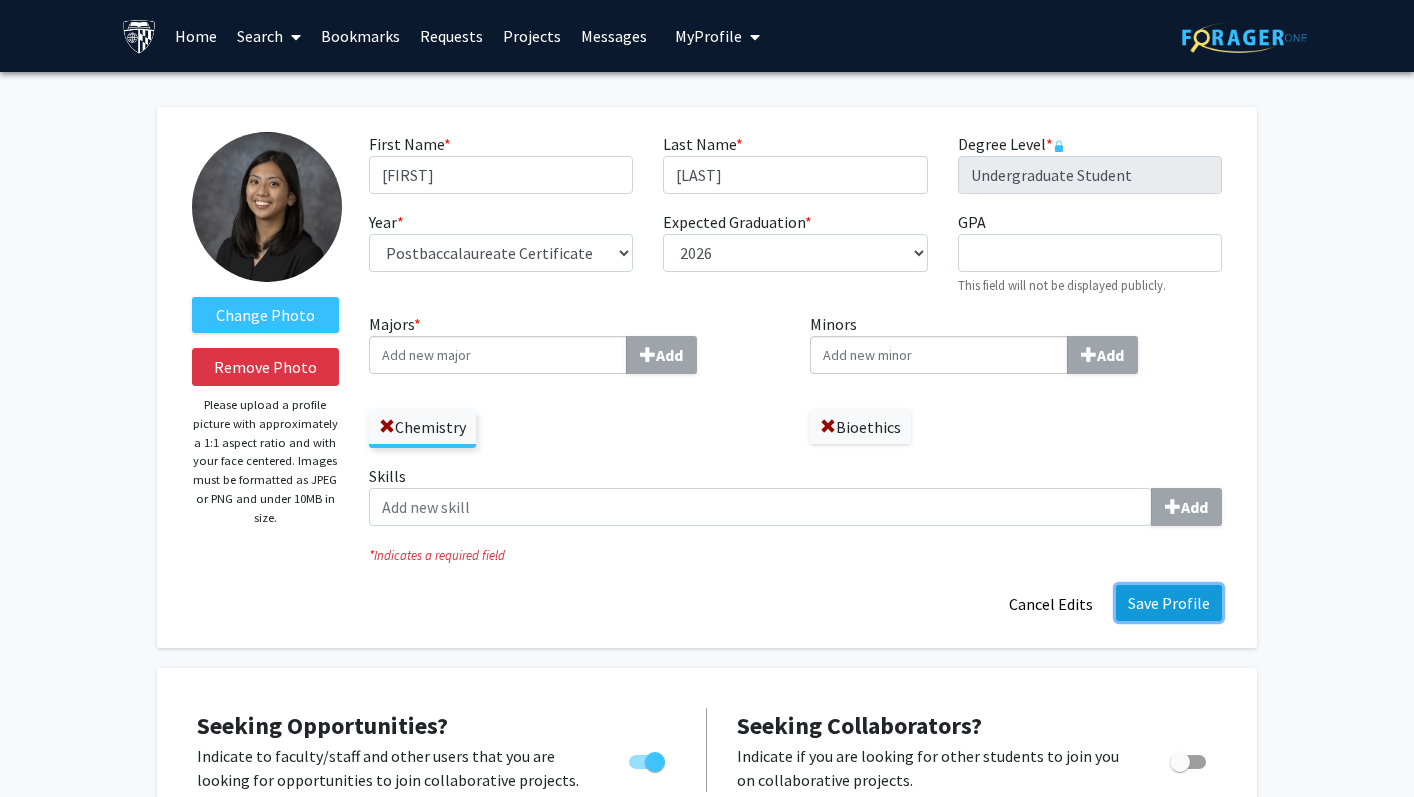 click on "Save Profile" 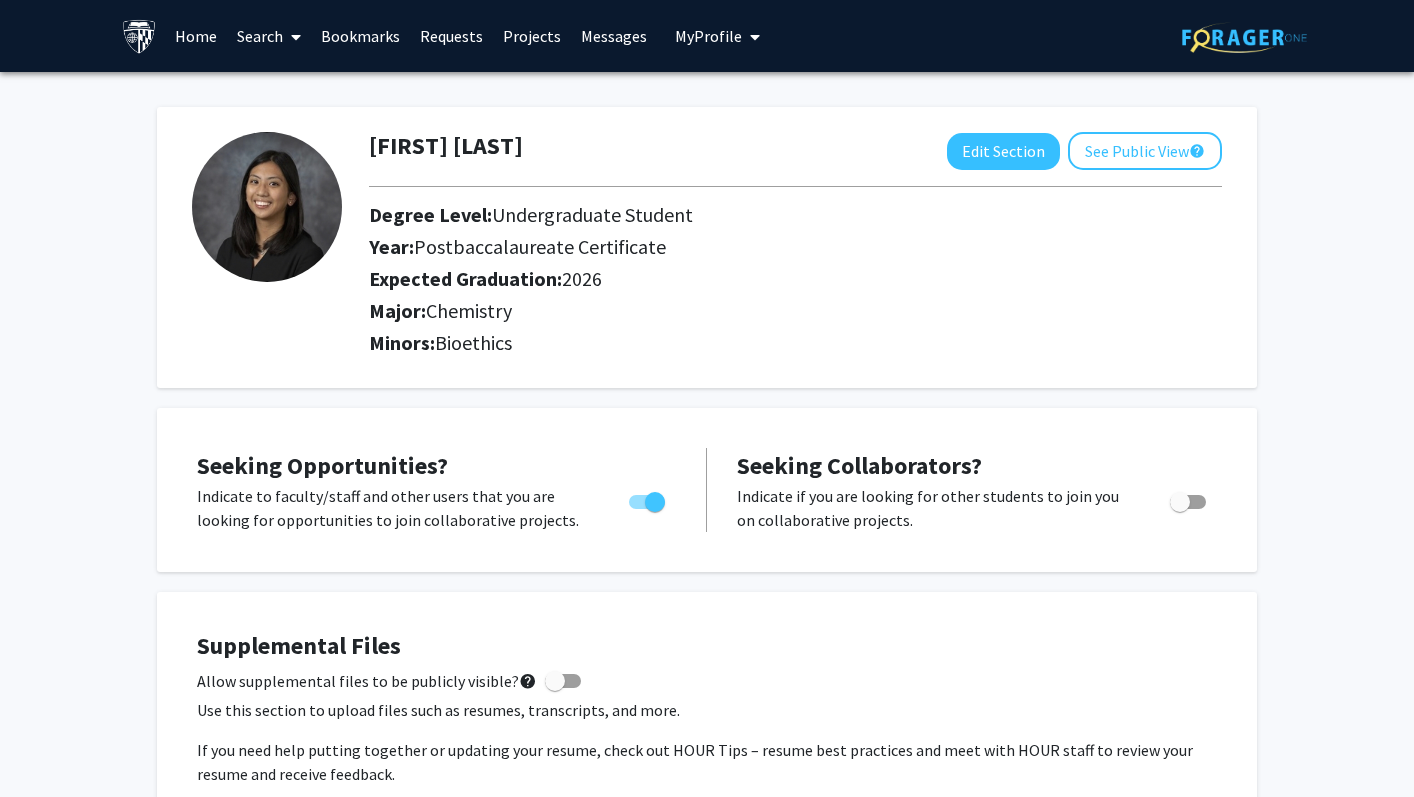 click on "Search" at bounding box center [269, 36] 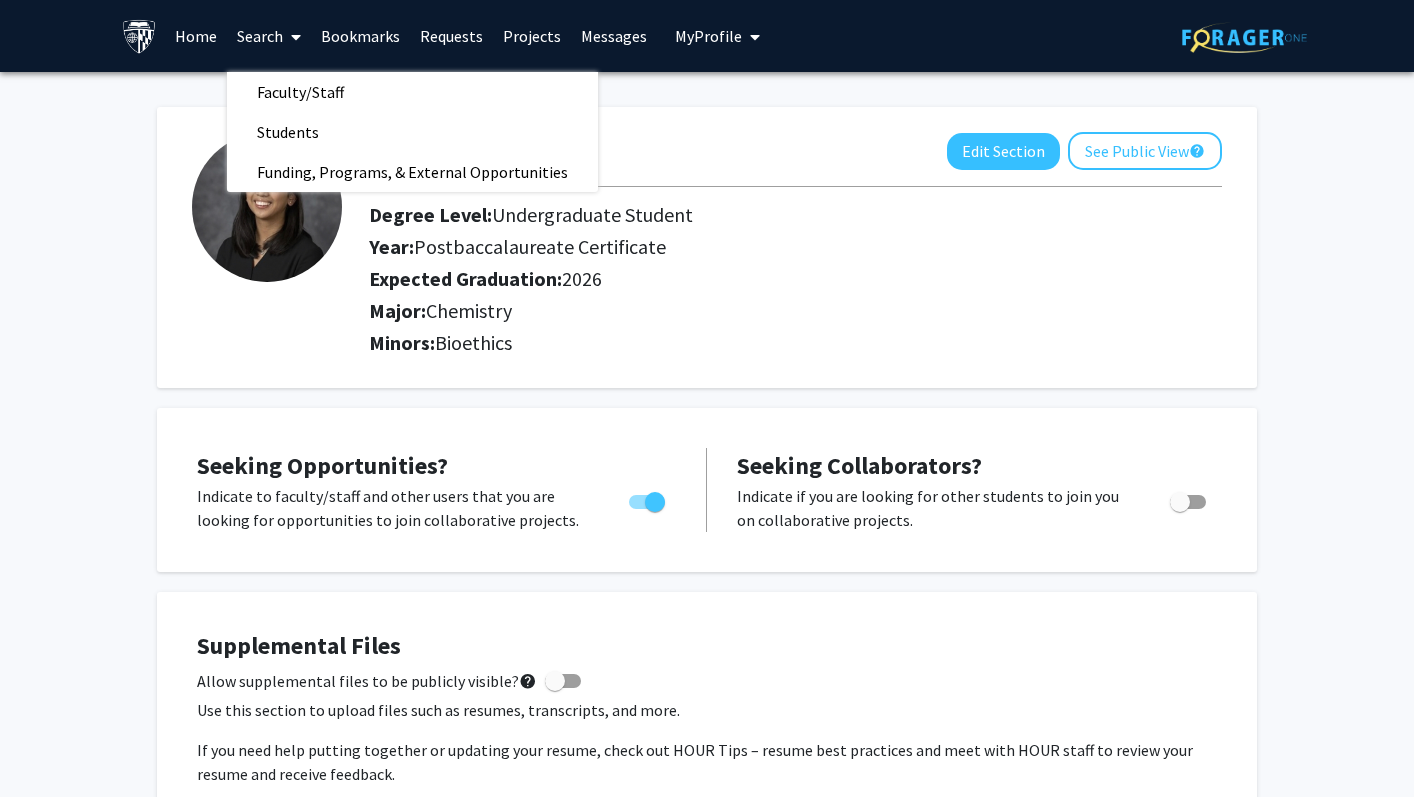 click on "Home" at bounding box center (196, 36) 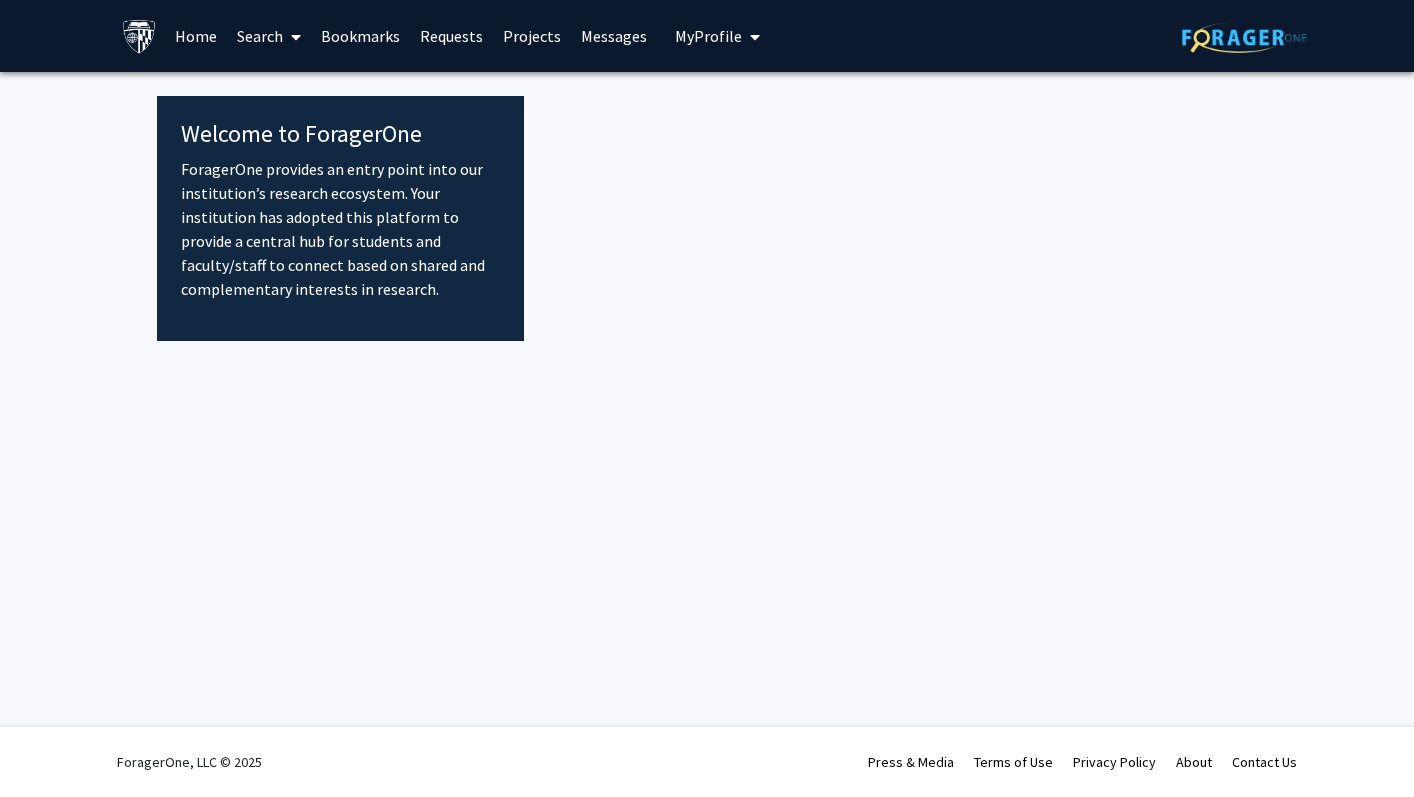 click at bounding box center (292, 37) 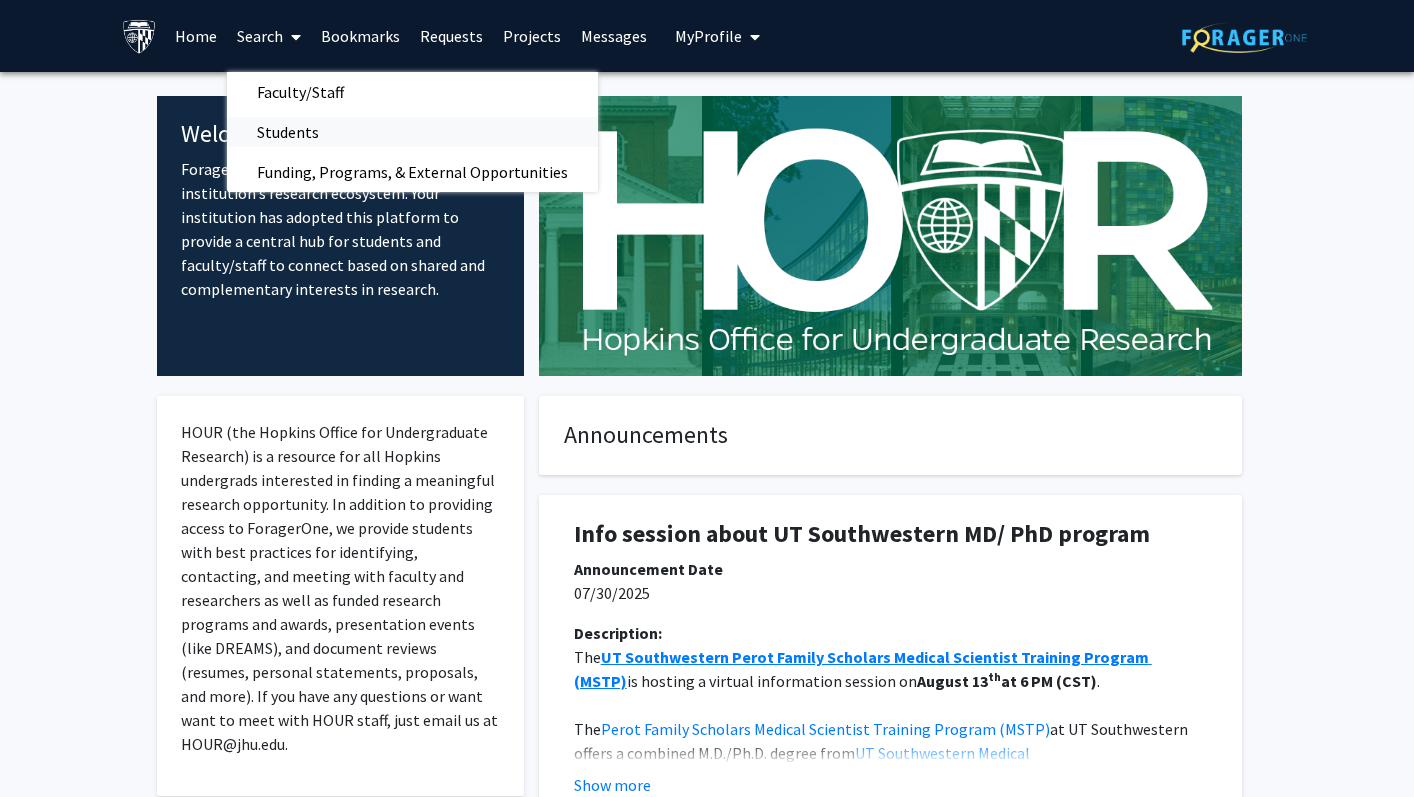 click on "Students" at bounding box center (288, 132) 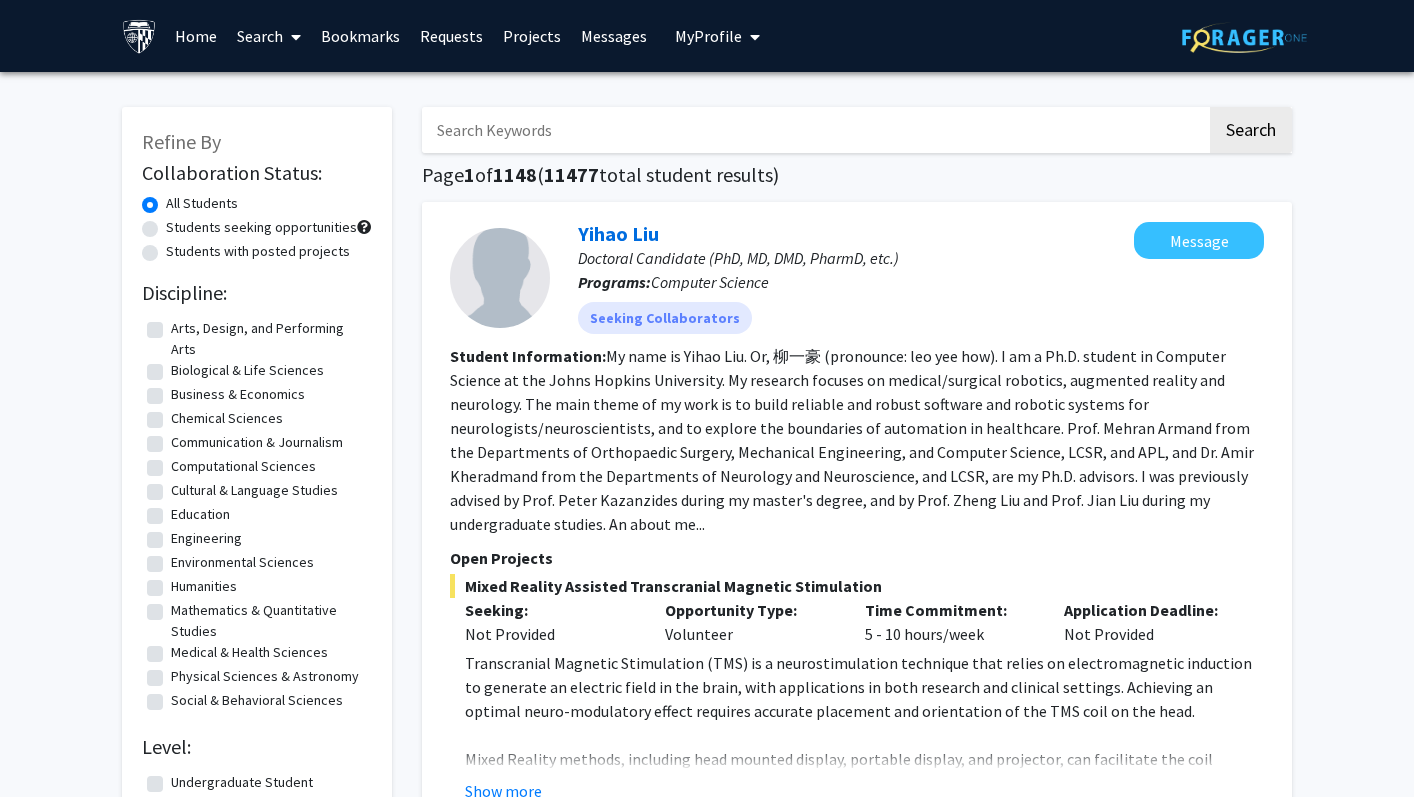 click at bounding box center (292, 37) 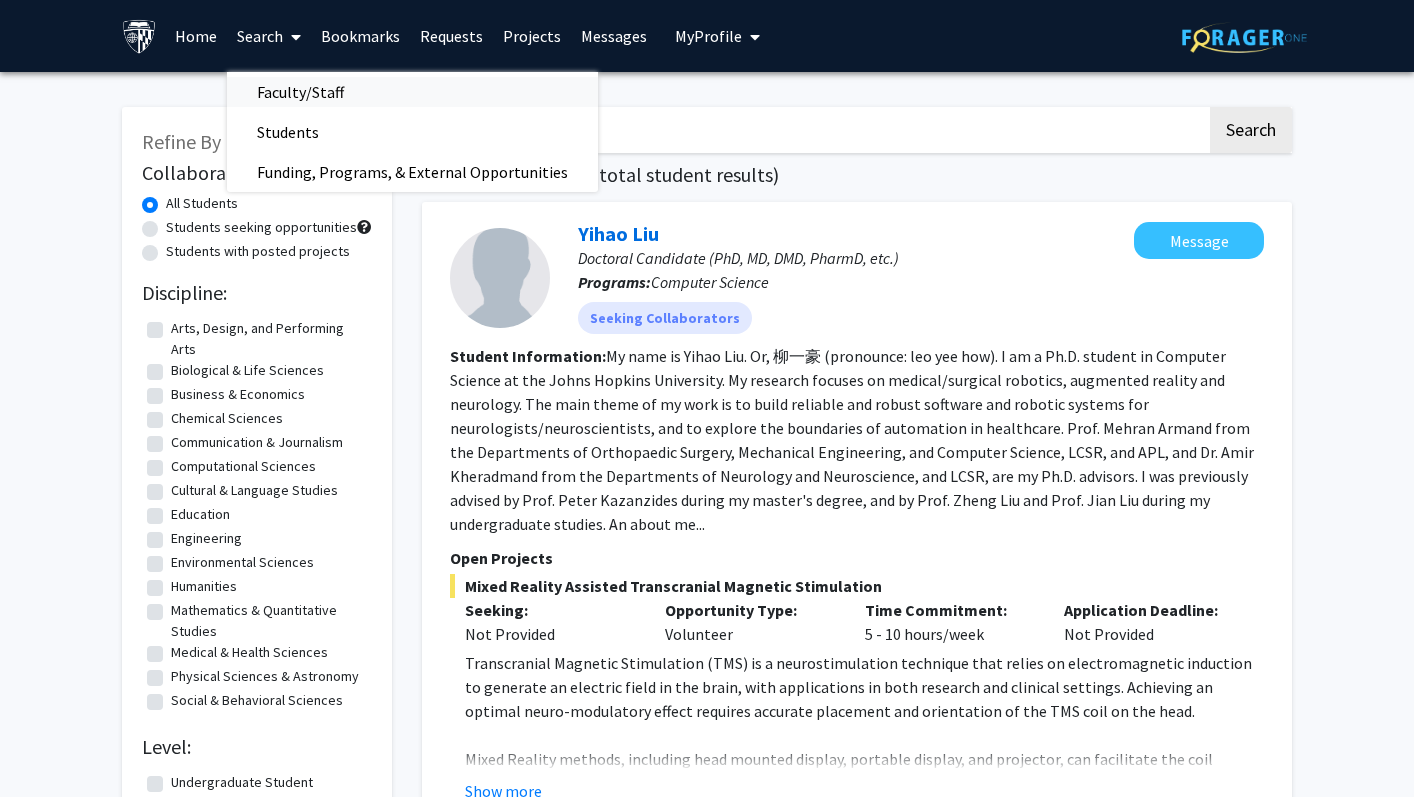 click on "Faculty/Staff" at bounding box center (300, 92) 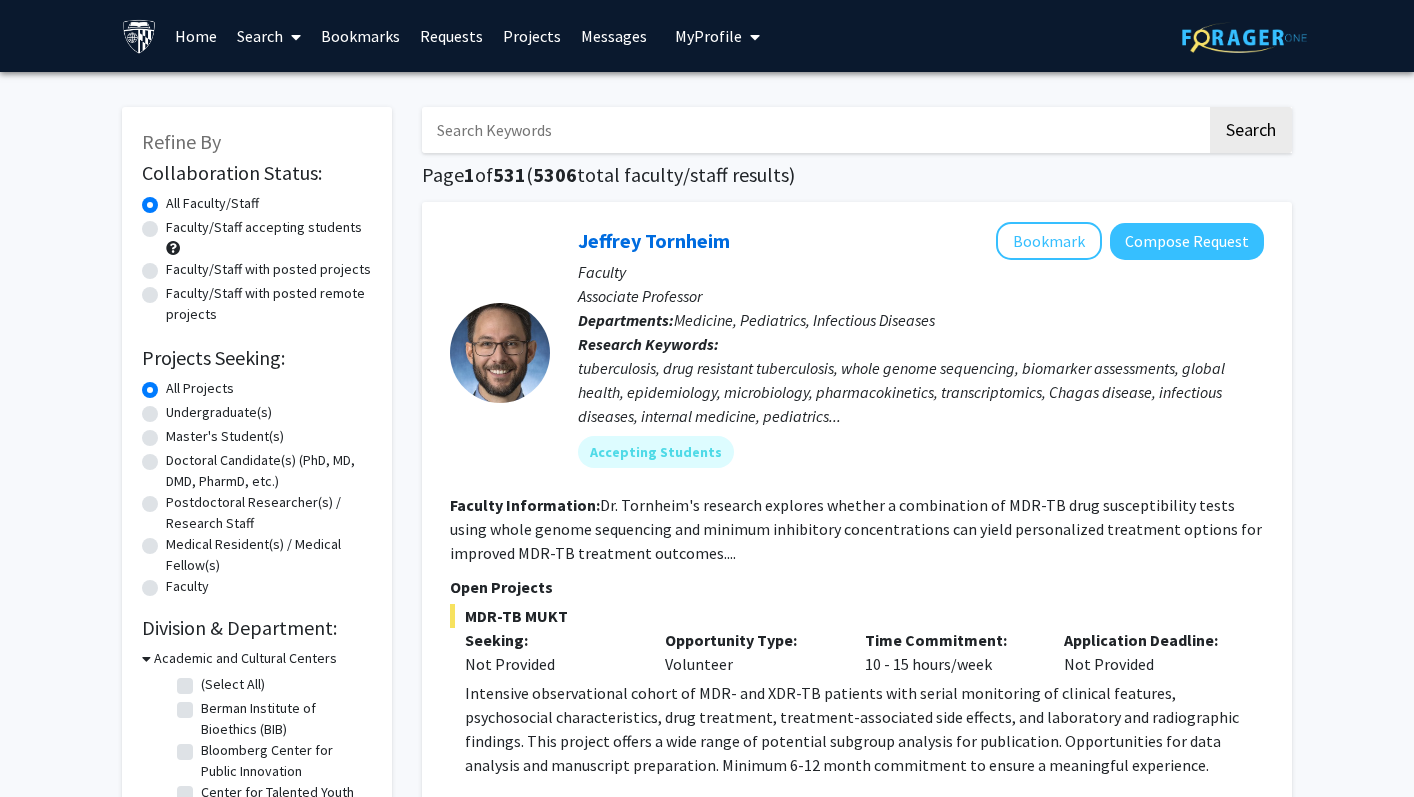 click on "Faculty/Staff accepting students" 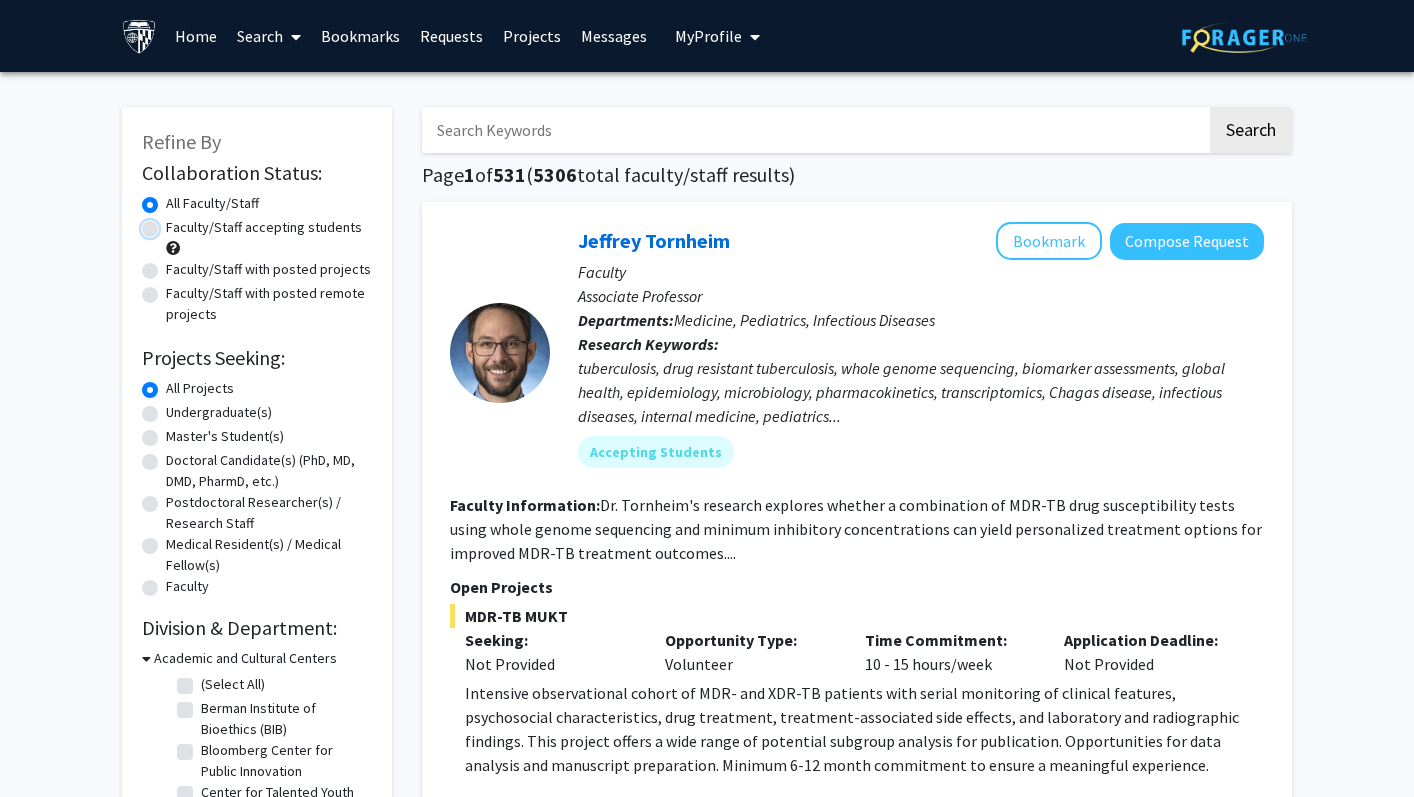 click on "Faculty/Staff accepting students" at bounding box center [172, 223] 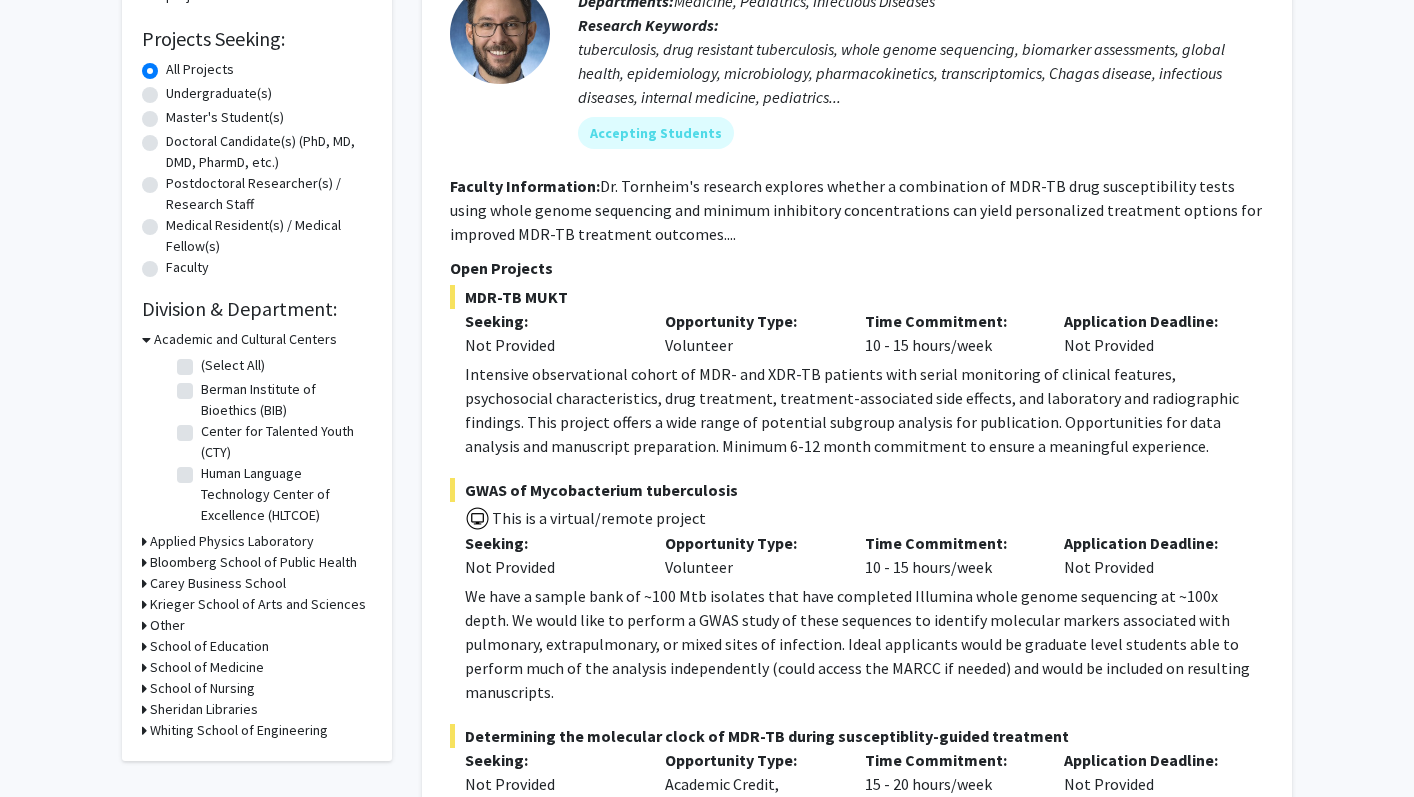 scroll, scrollTop: 355, scrollLeft: 0, axis: vertical 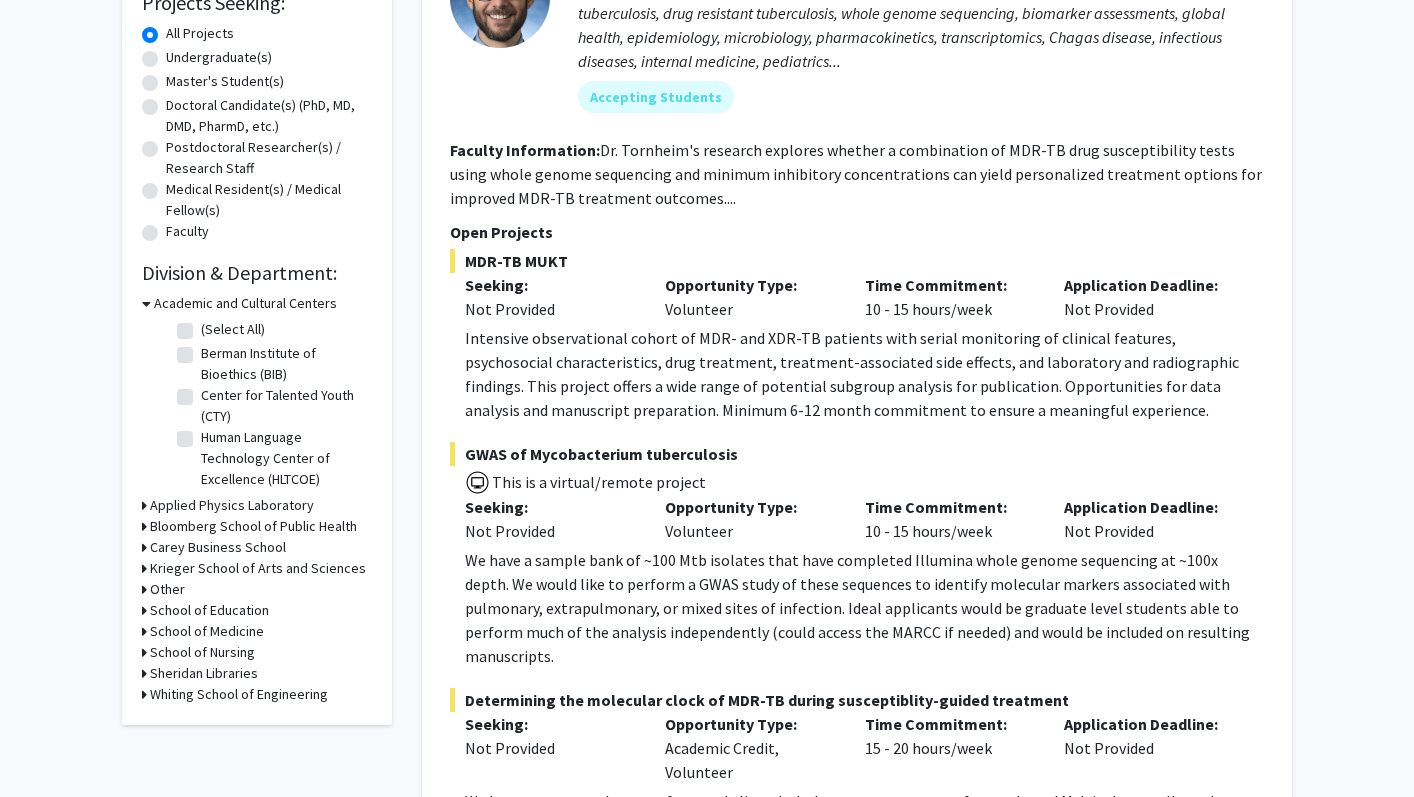 click on "Berman Institute of Bioethics (BIB)" 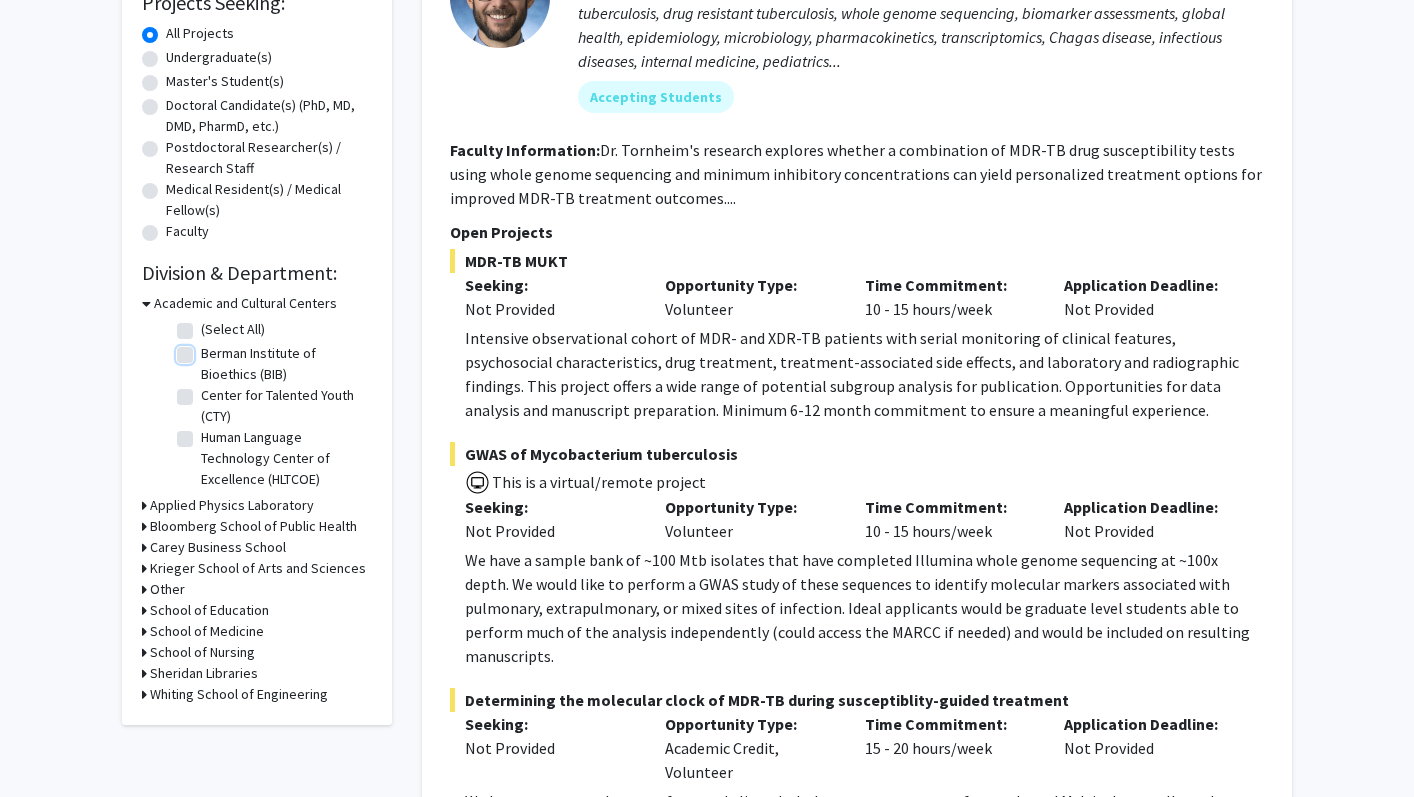 click on "Berman Institute of Bioethics (BIB)" at bounding box center (207, 349) 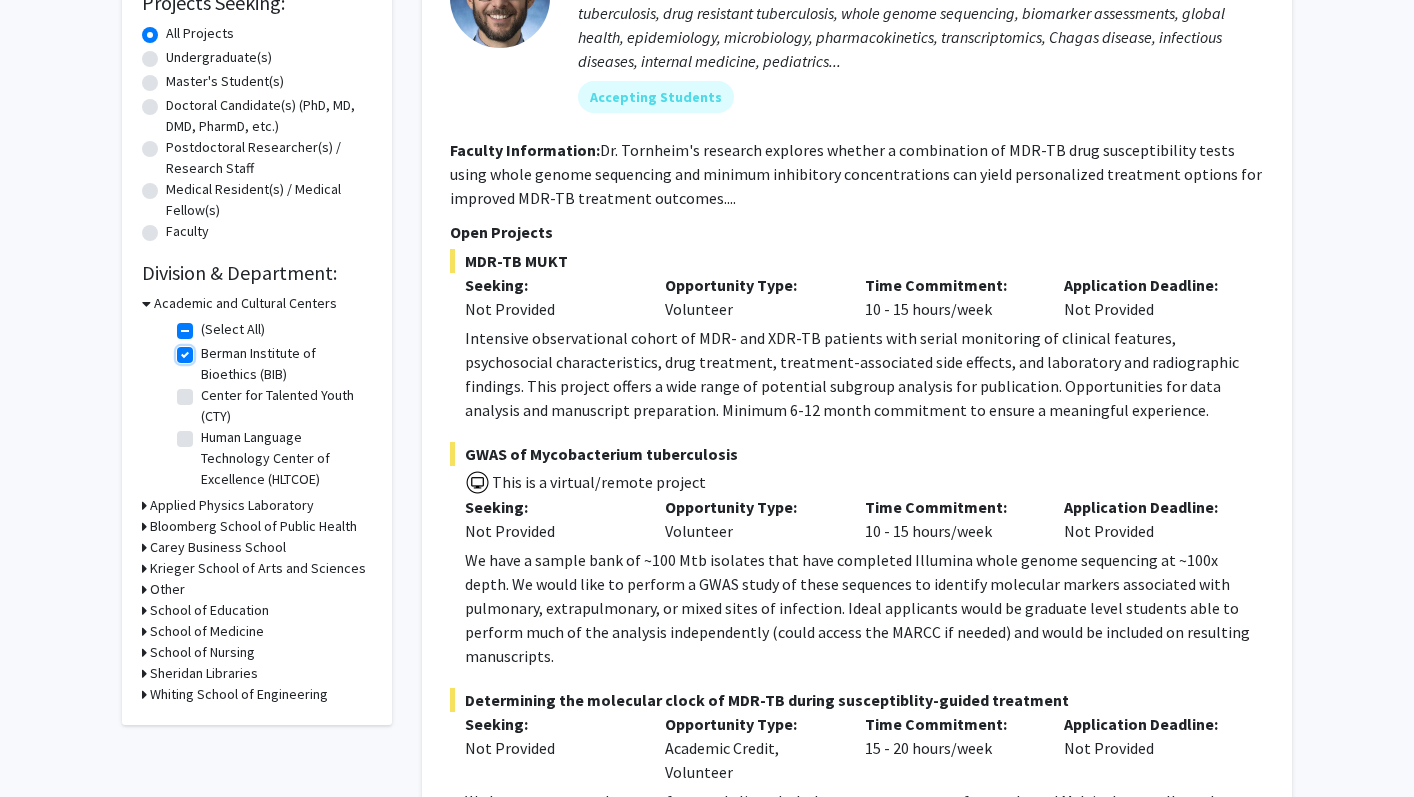 checkbox on "true" 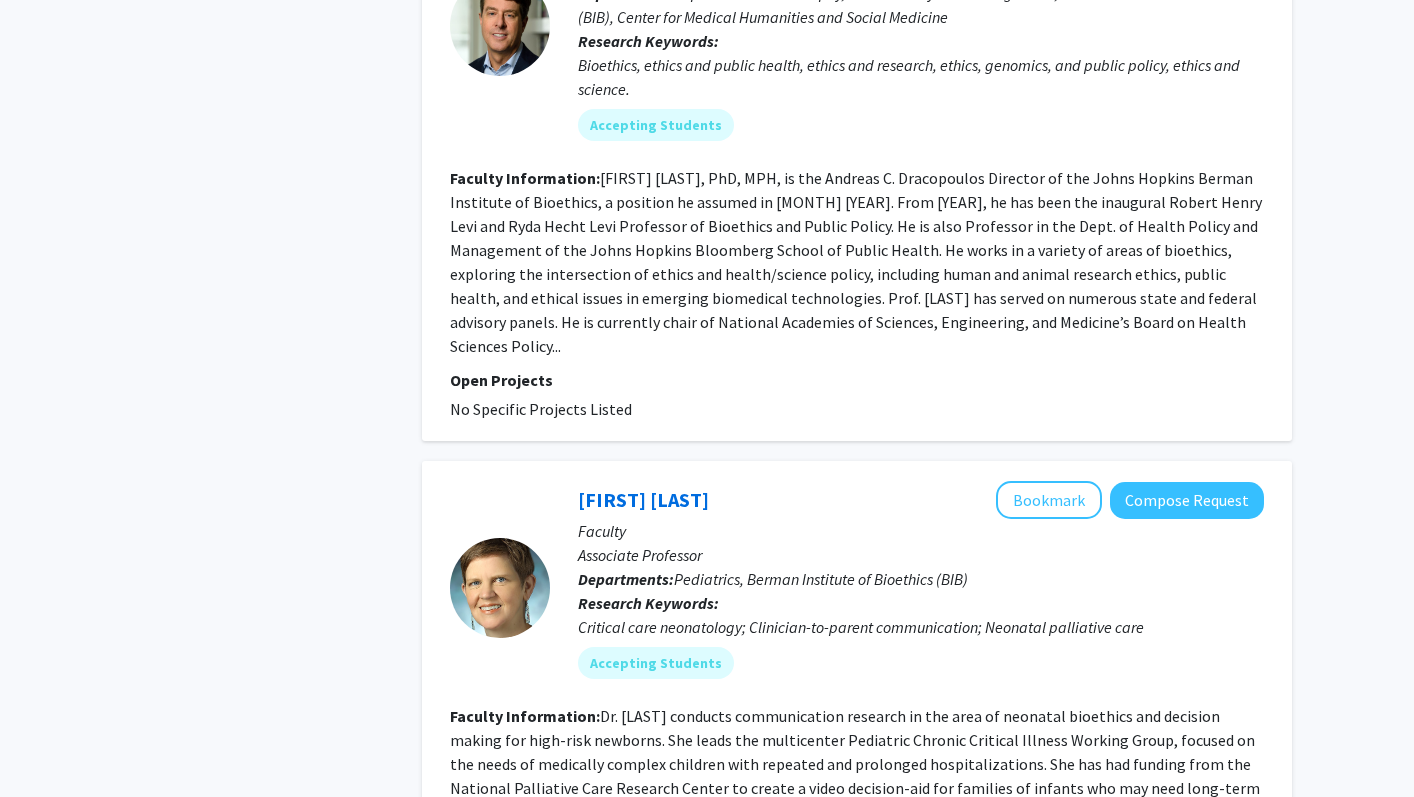 scroll, scrollTop: 513, scrollLeft: 0, axis: vertical 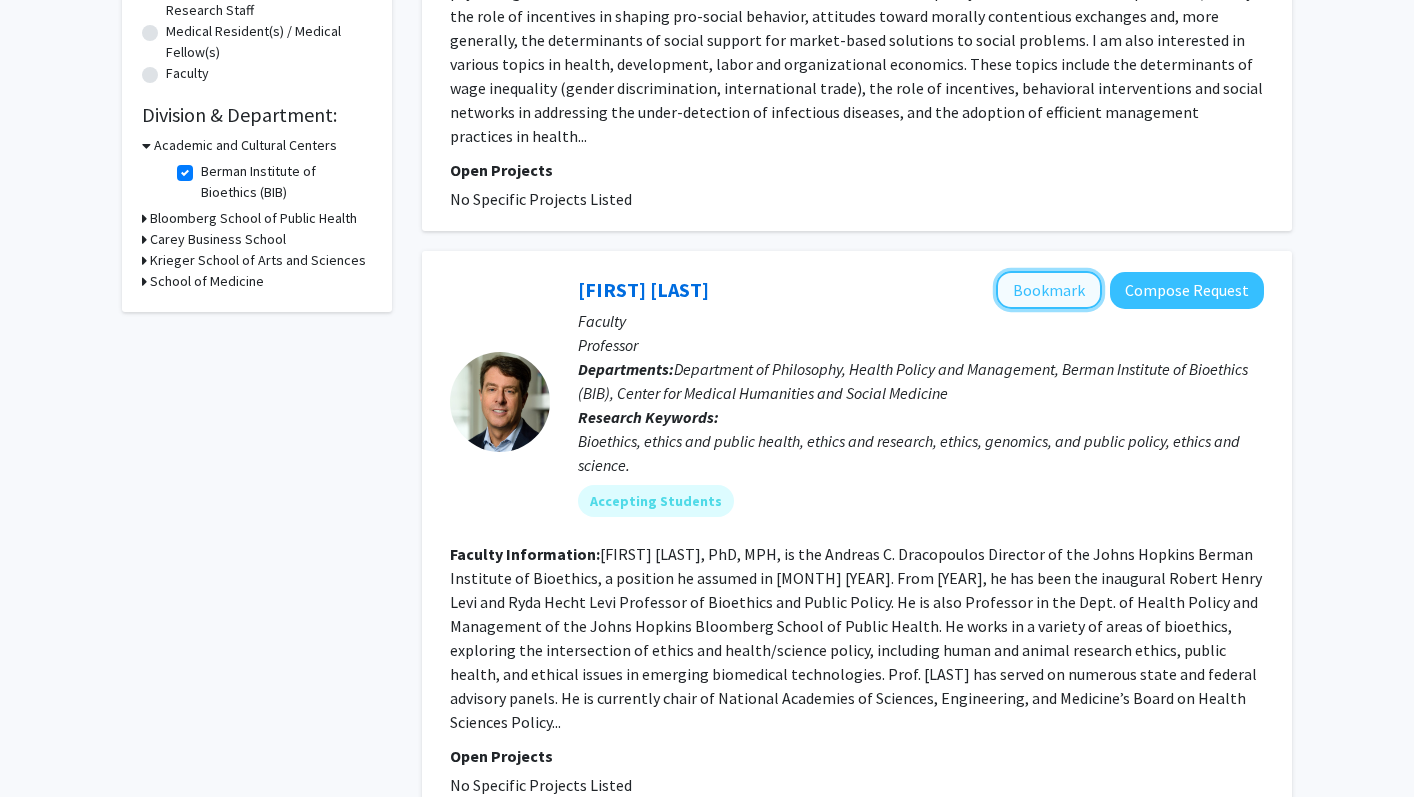 click on "Bookmark" 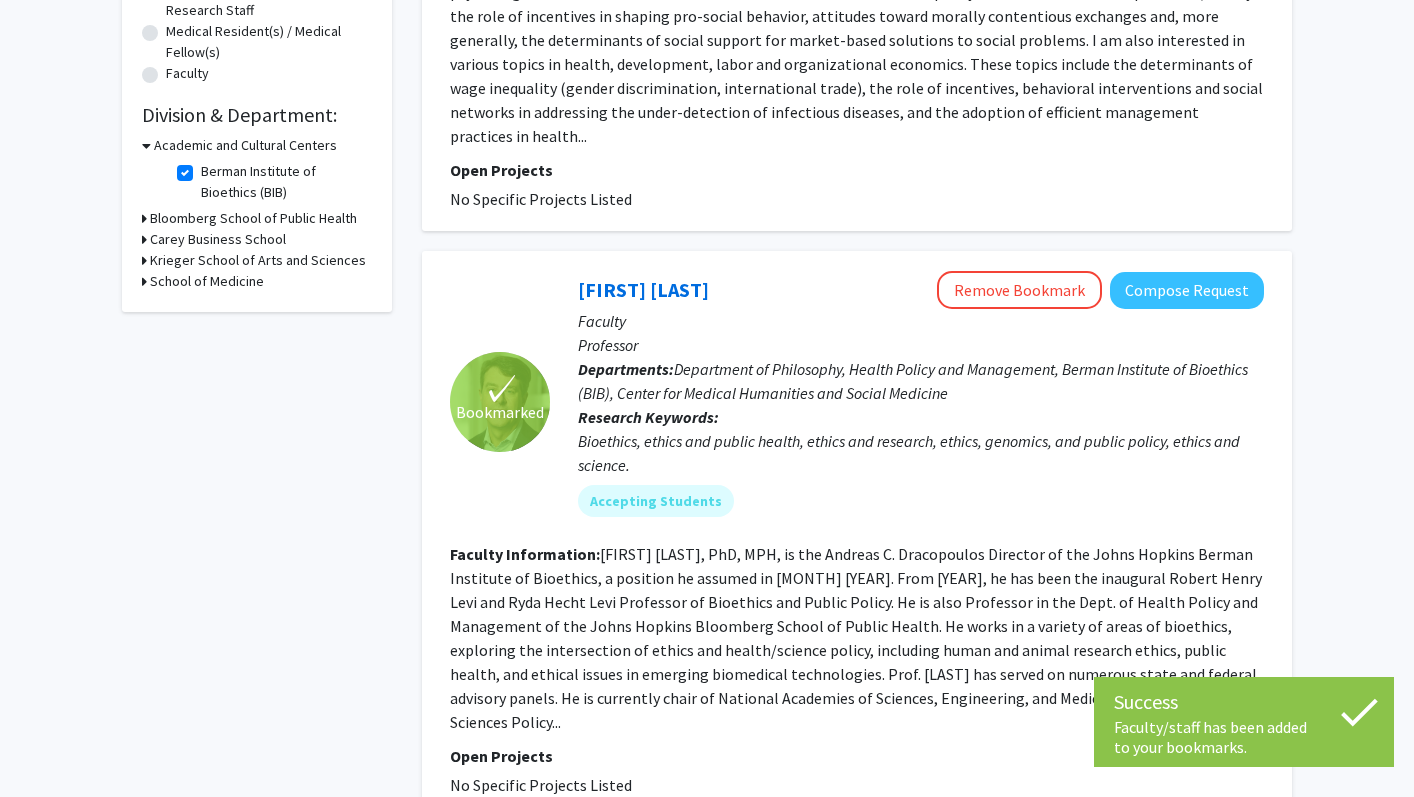 click on "✓ Bookmarked  [FIRST] [LAST]  Remove Bookmark  Compose Request  Faculty Professor Departments:  Department of Philosophy, Health Policy and Management, Berman Institute of Bioethics (BIB), Center for Medical Humanities and Social Medicine Research Keywords:  Bioethics, ethics and public health, ethics and research, ethics, genomics, and public policy, ethics and science. Accepting Students Faculty Information:  Open Projects  No Specific Projects Listed" 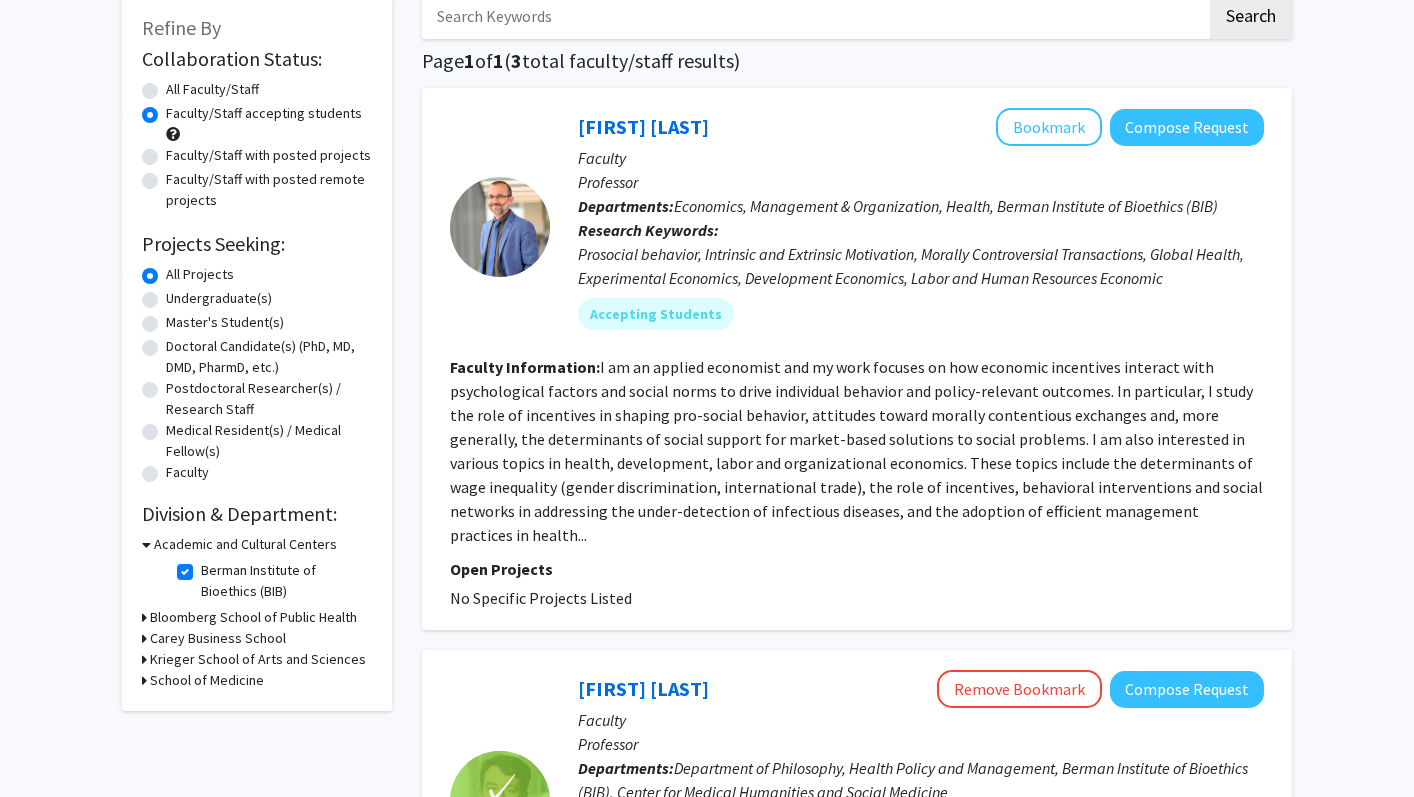 scroll, scrollTop: 126, scrollLeft: 0, axis: vertical 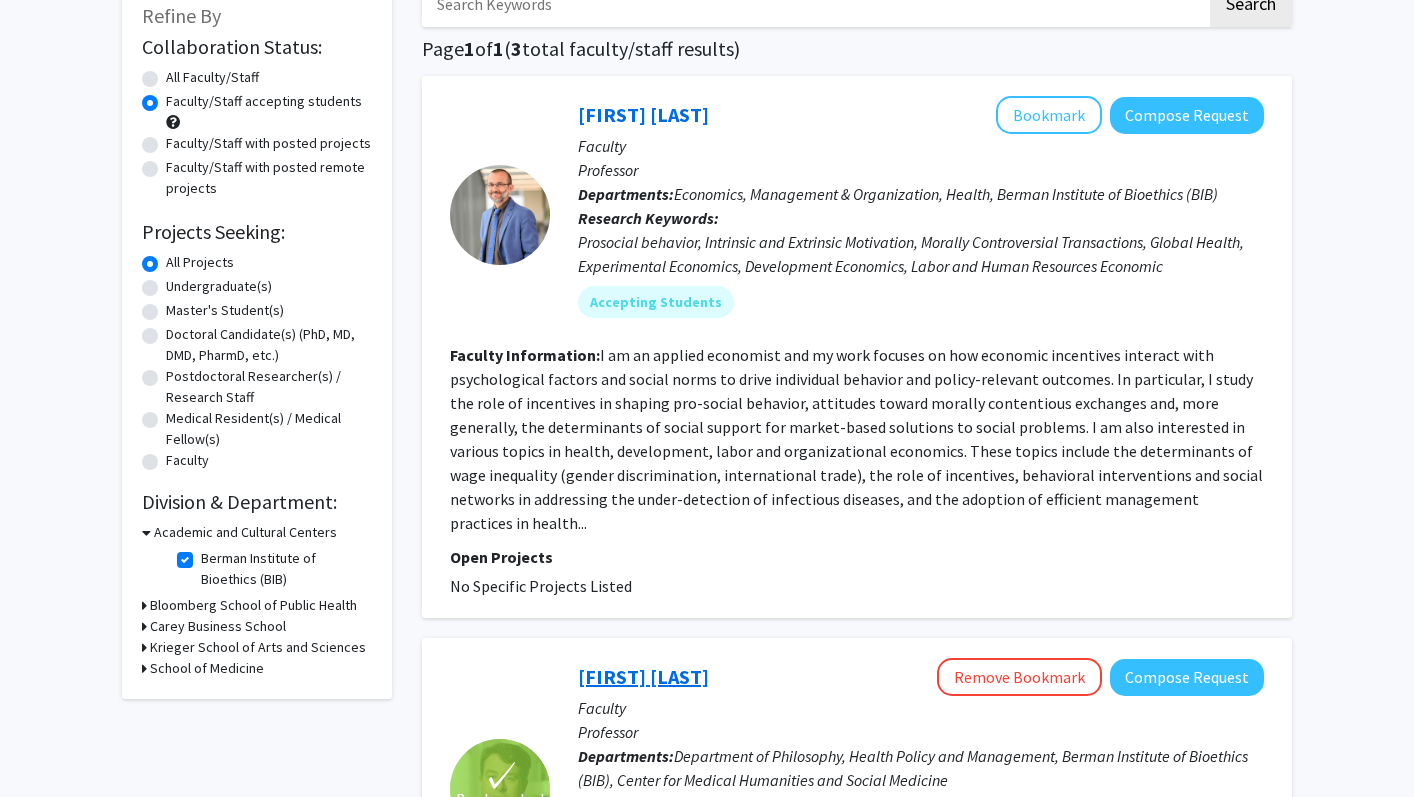 click on "[FIRST] [LAST]" 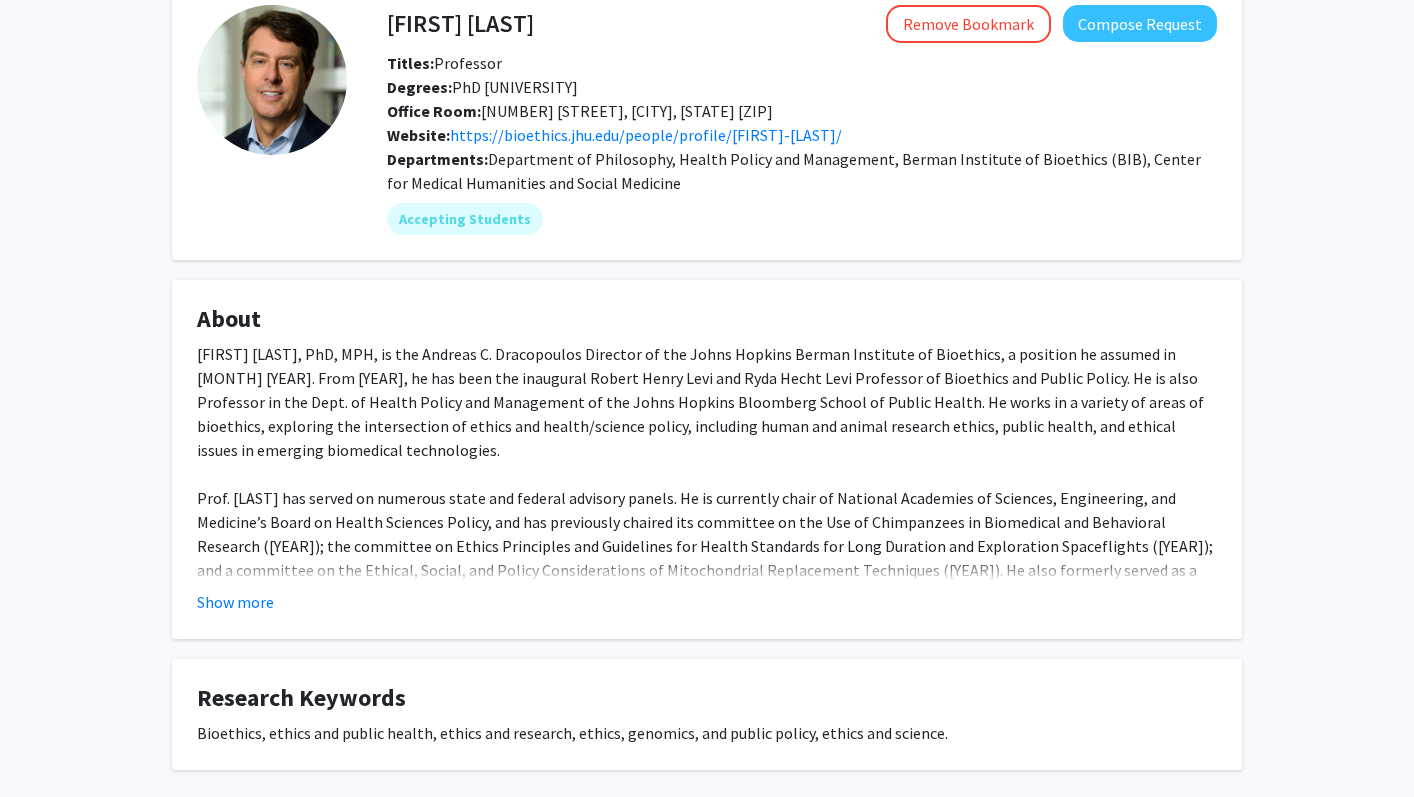 scroll, scrollTop: 121, scrollLeft: 0, axis: vertical 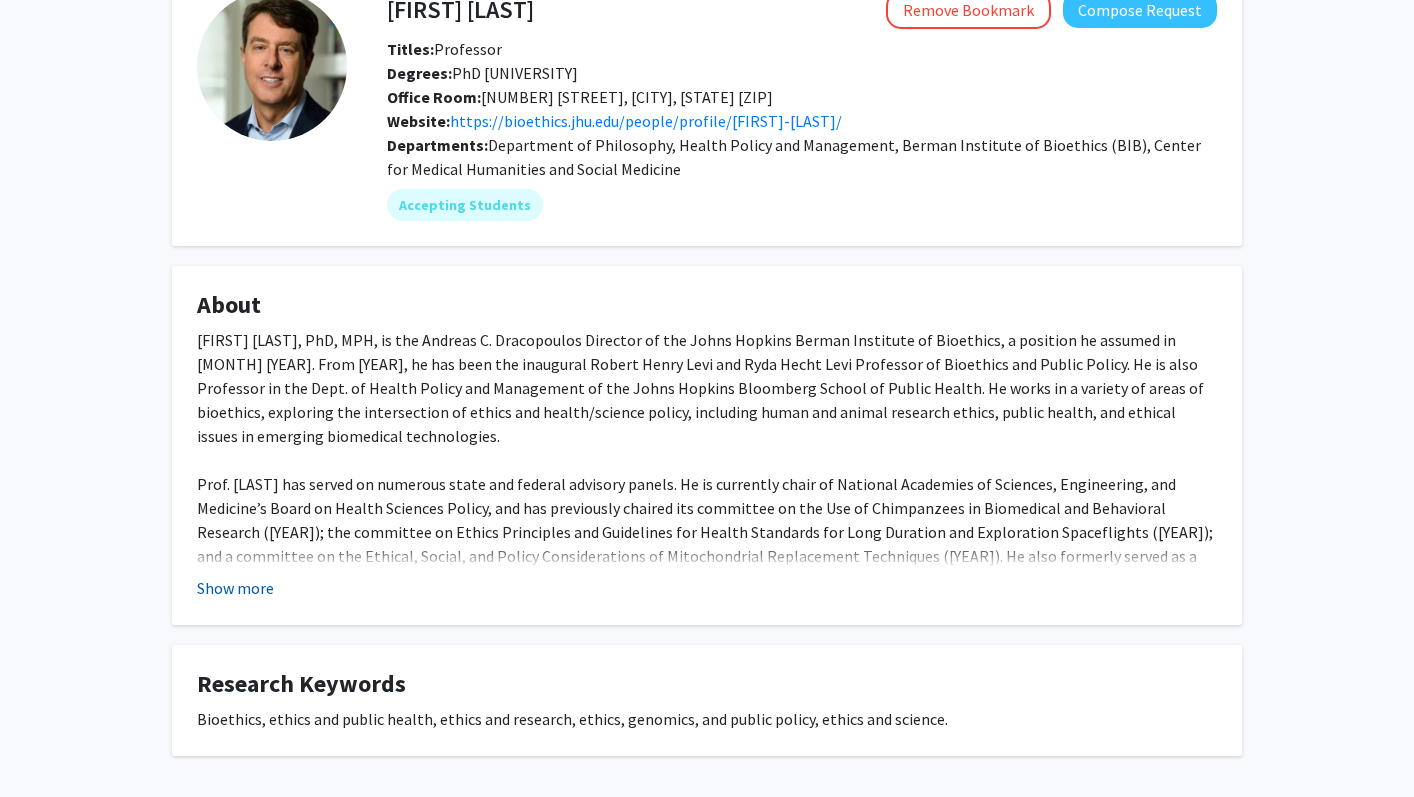 click on "Show more" 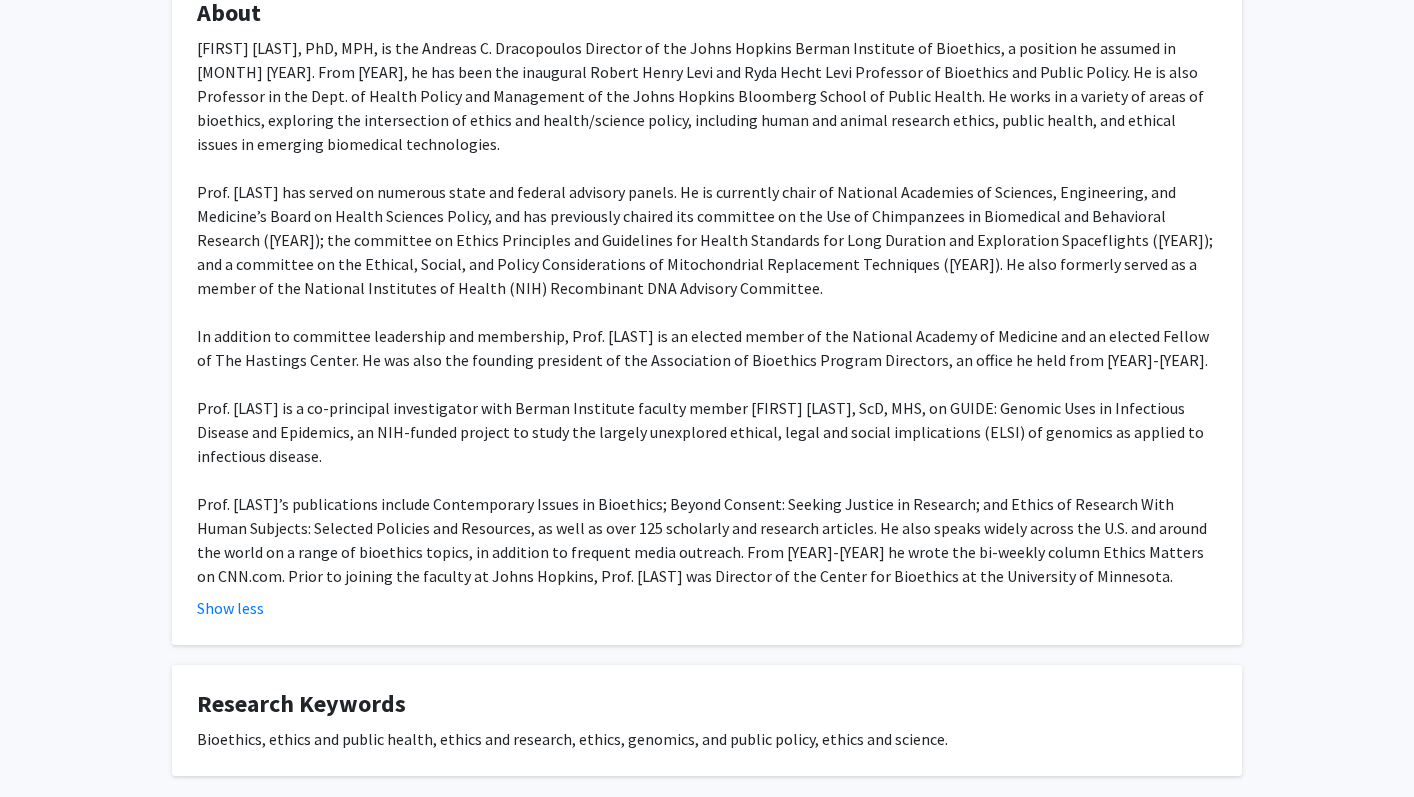 scroll, scrollTop: 411, scrollLeft: 0, axis: vertical 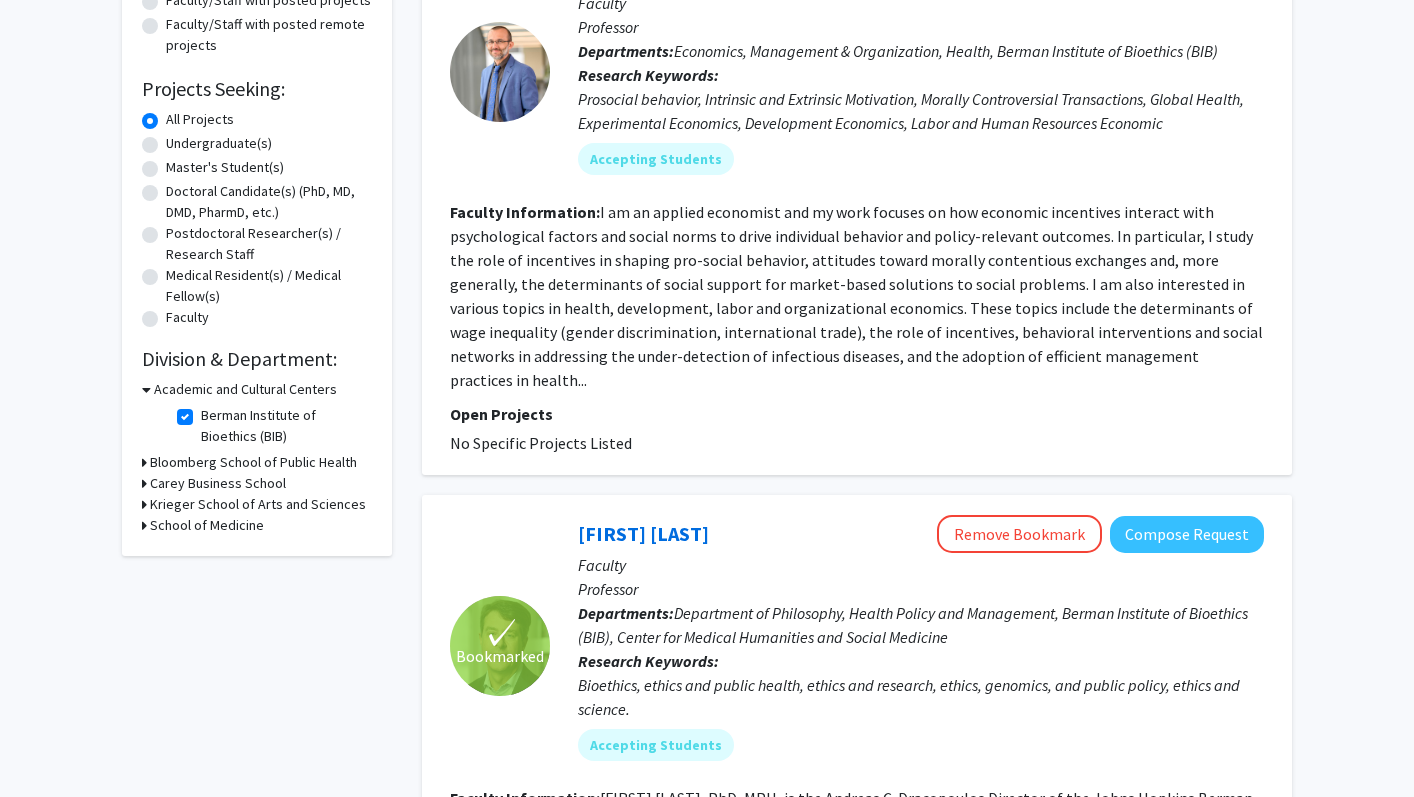 click on "Berman Institute of Bioethics (BIB)" 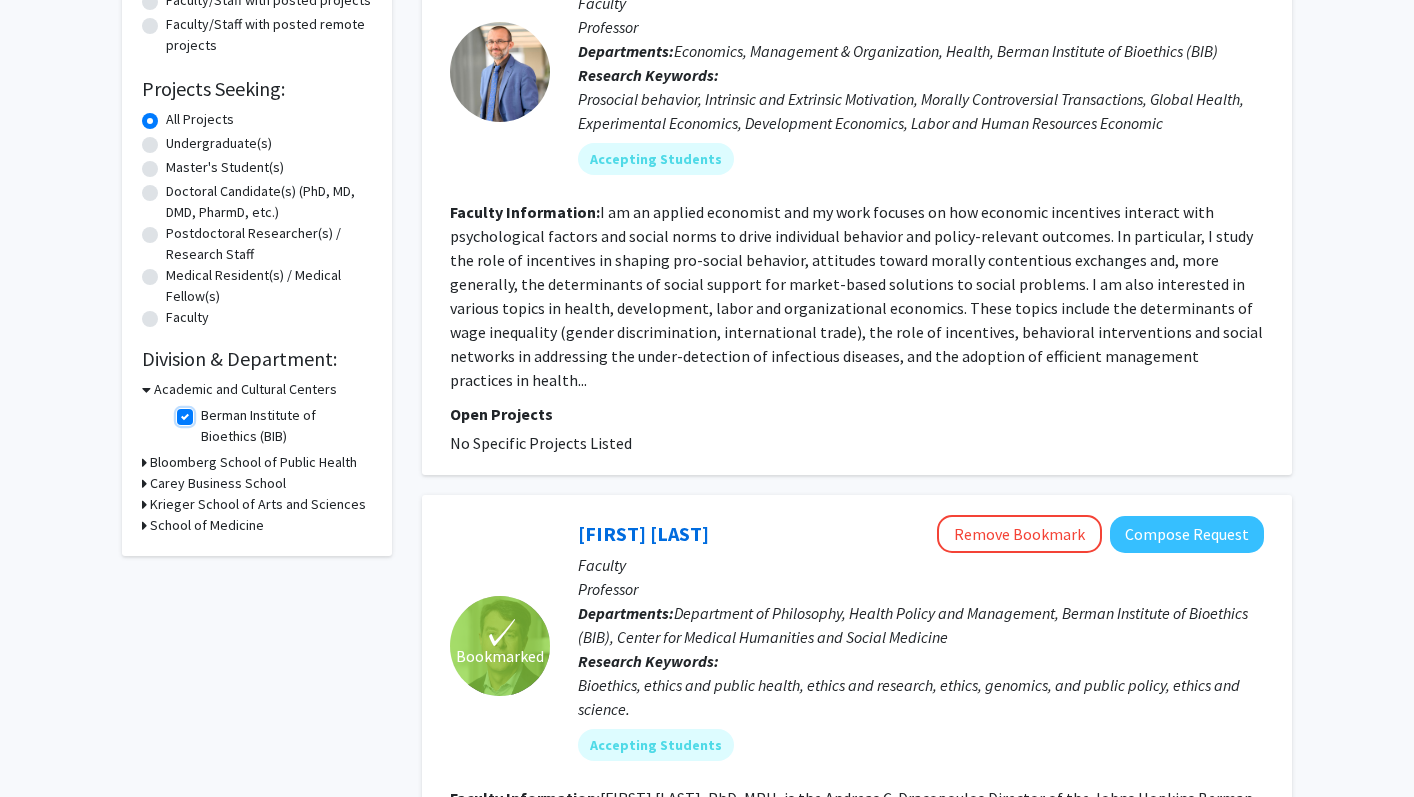 click on "Berman Institute of Bioethics (BIB)" at bounding box center [207, 411] 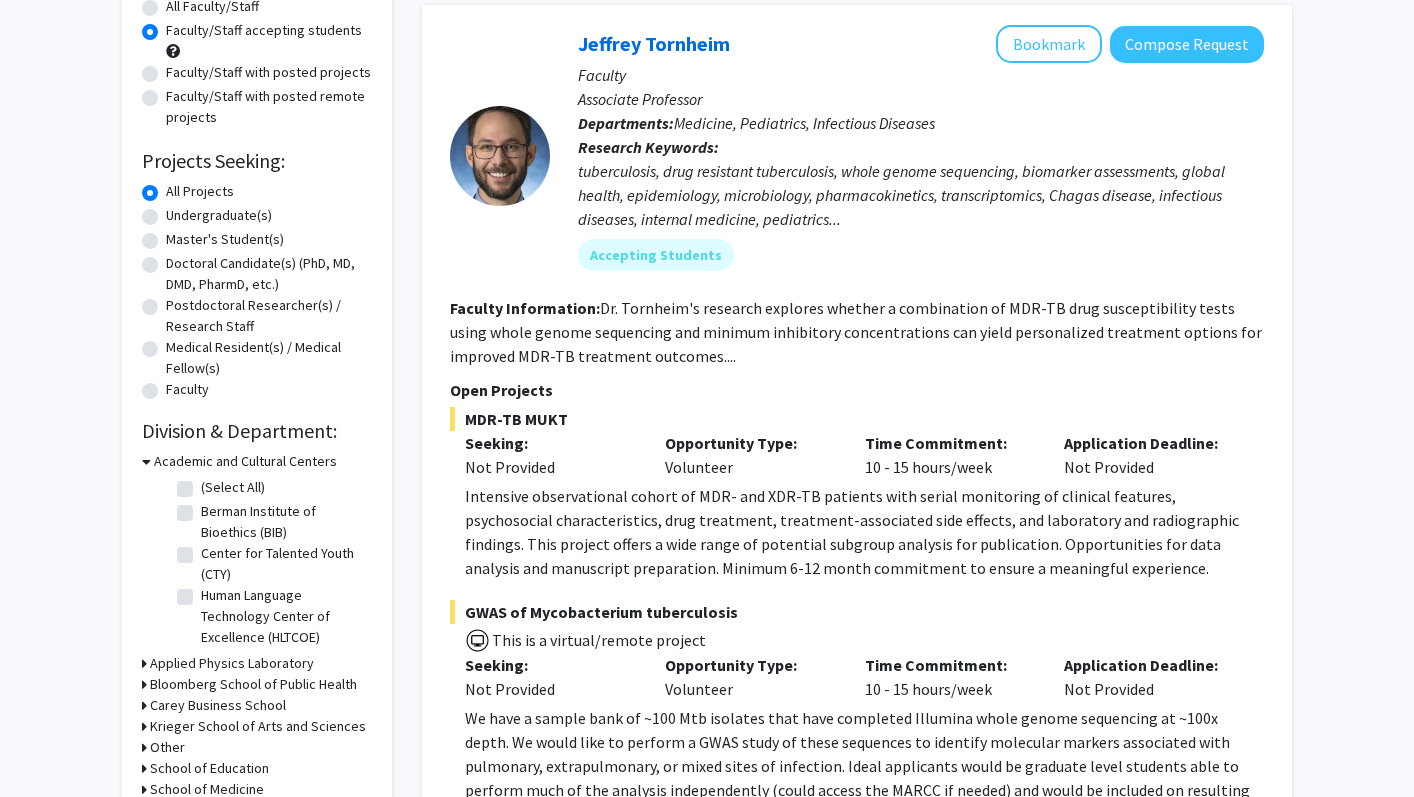 scroll, scrollTop: 201, scrollLeft: 0, axis: vertical 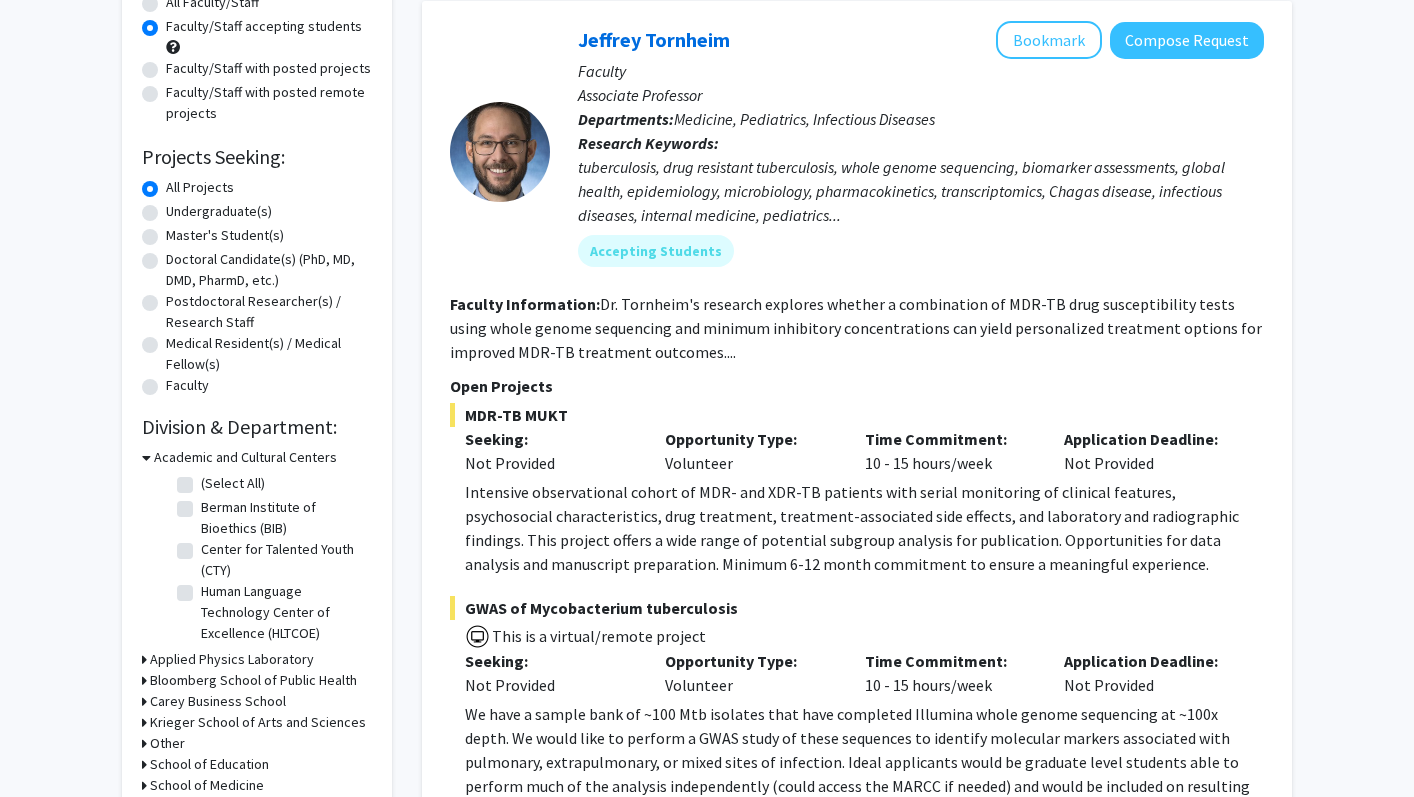 click on "Academic and Cultural Centers" at bounding box center [245, 457] 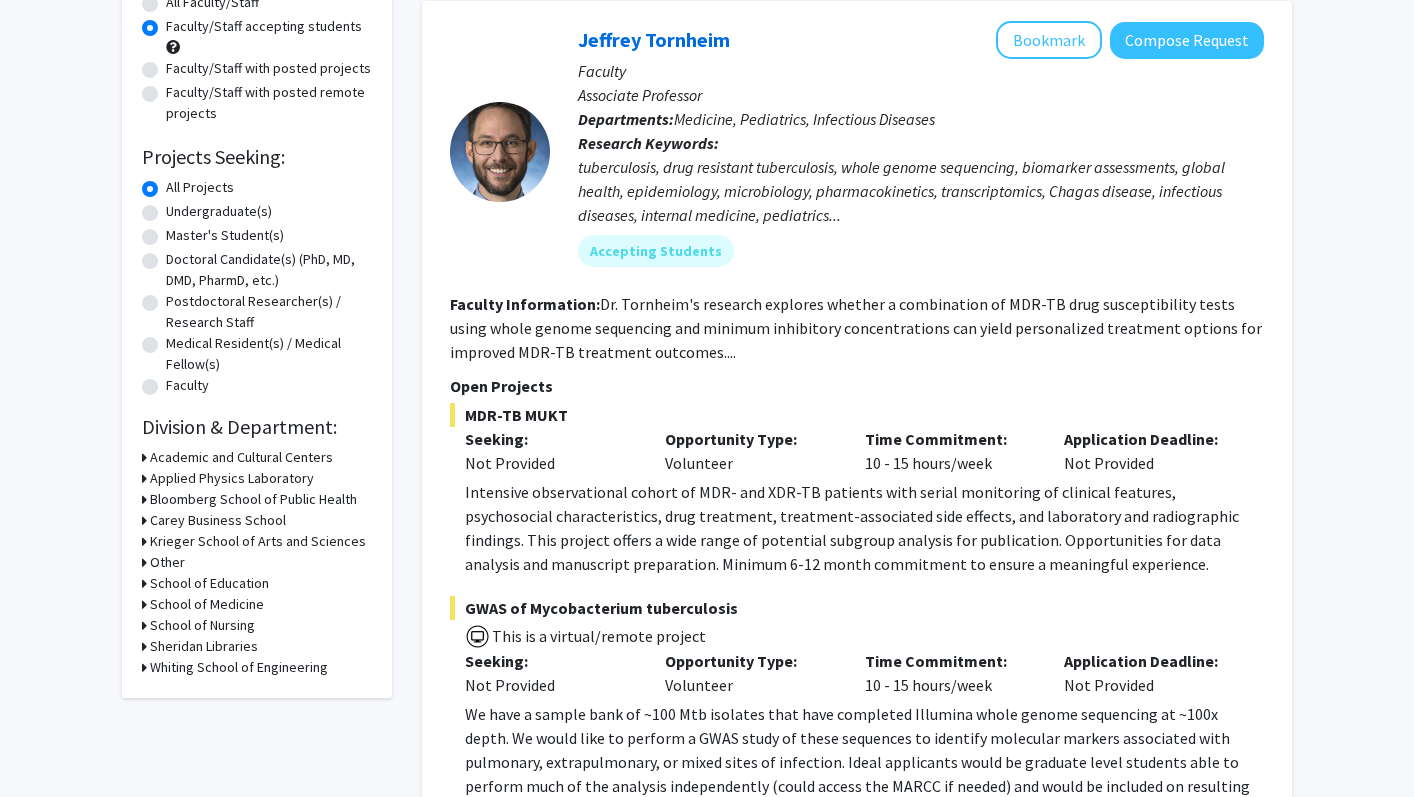 click on "Bloomberg School of Public Health" at bounding box center [253, 499] 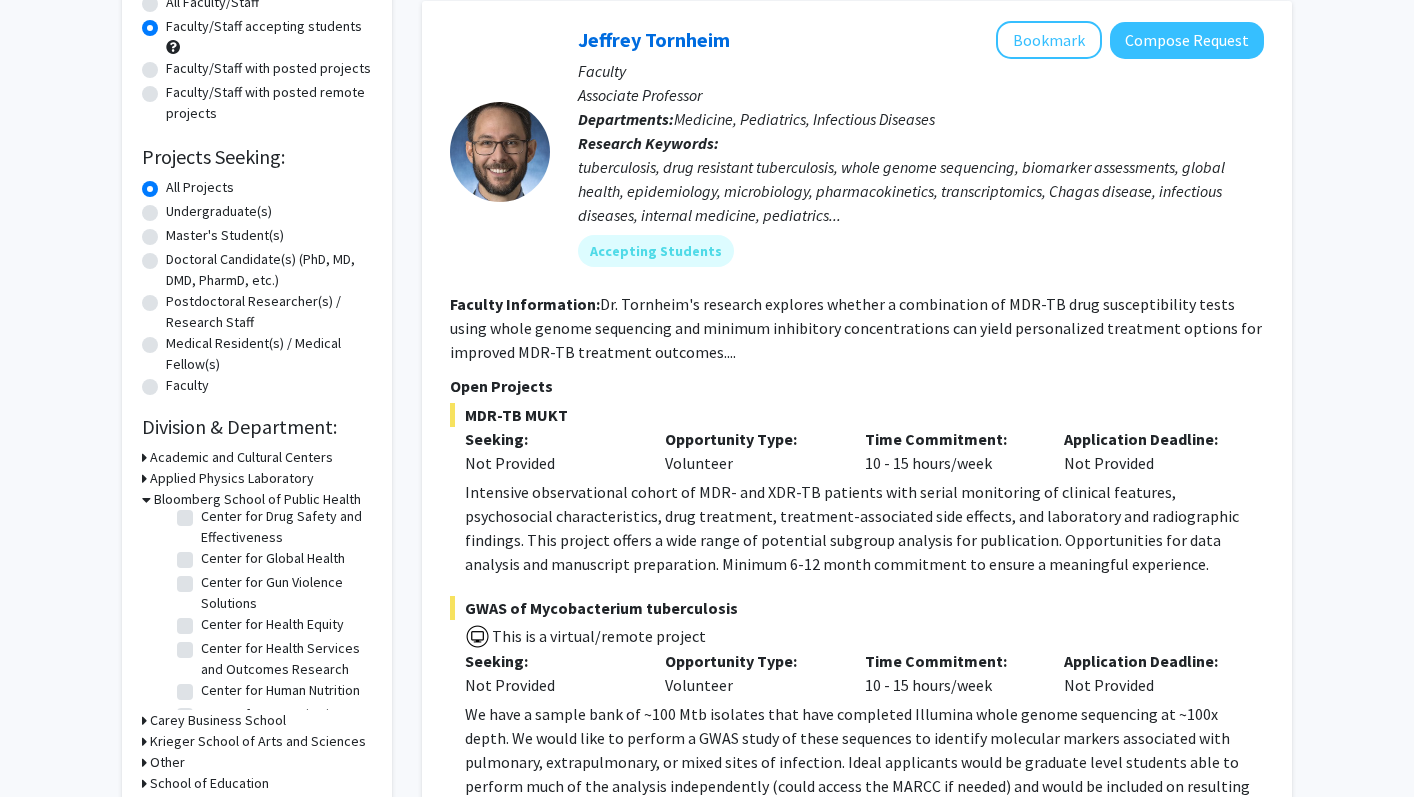 scroll, scrollTop: 131, scrollLeft: 0, axis: vertical 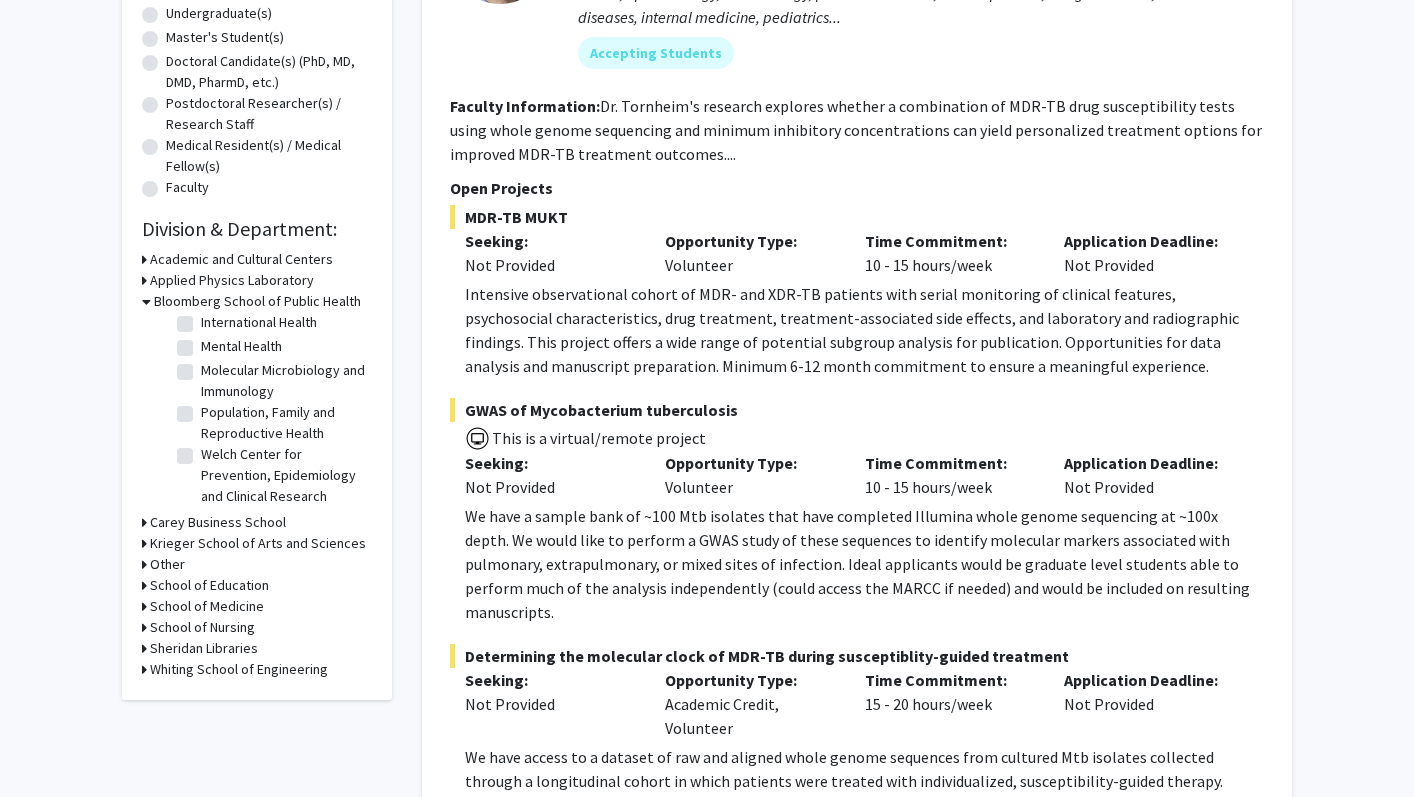 click on "School of Medicine" at bounding box center (207, 606) 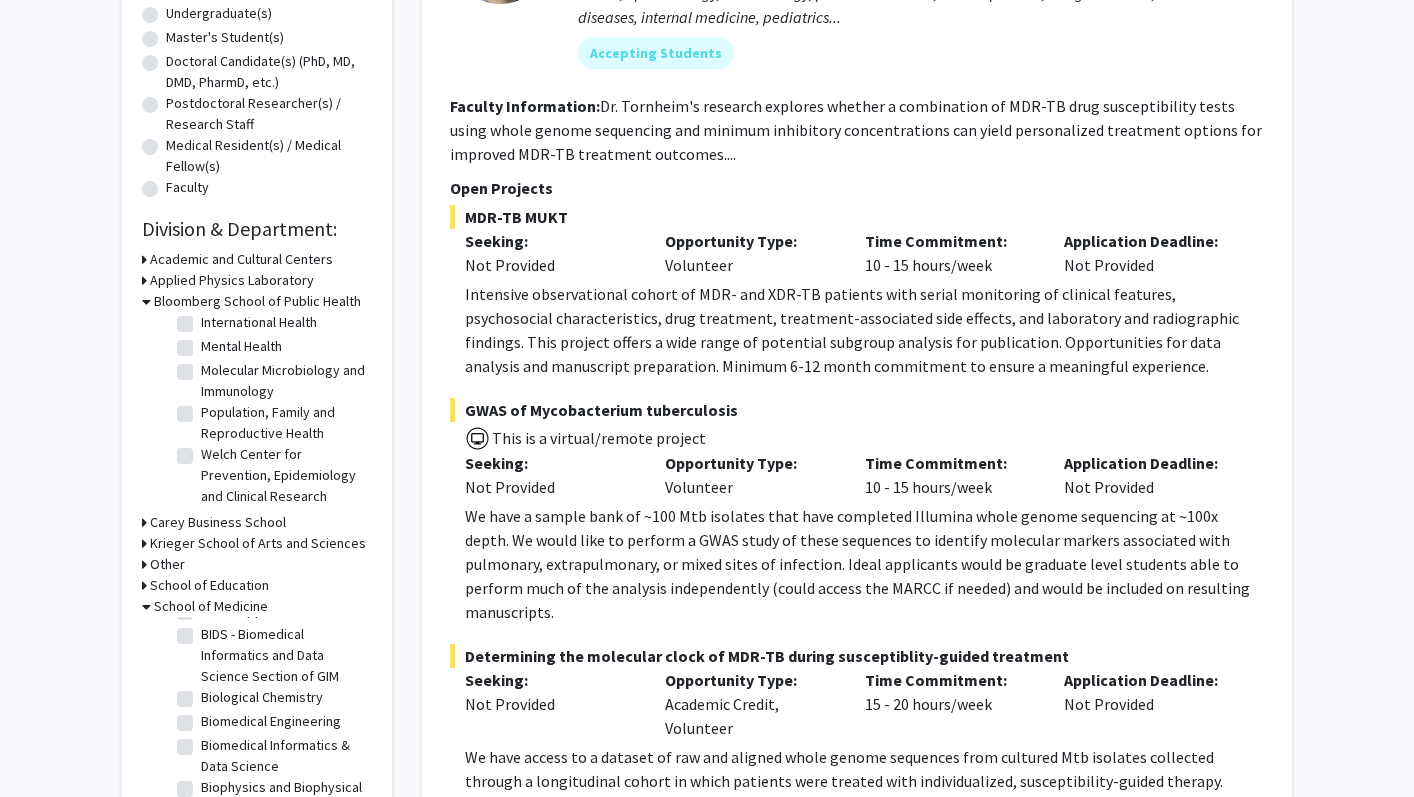 scroll, scrollTop: 228, scrollLeft: 0, axis: vertical 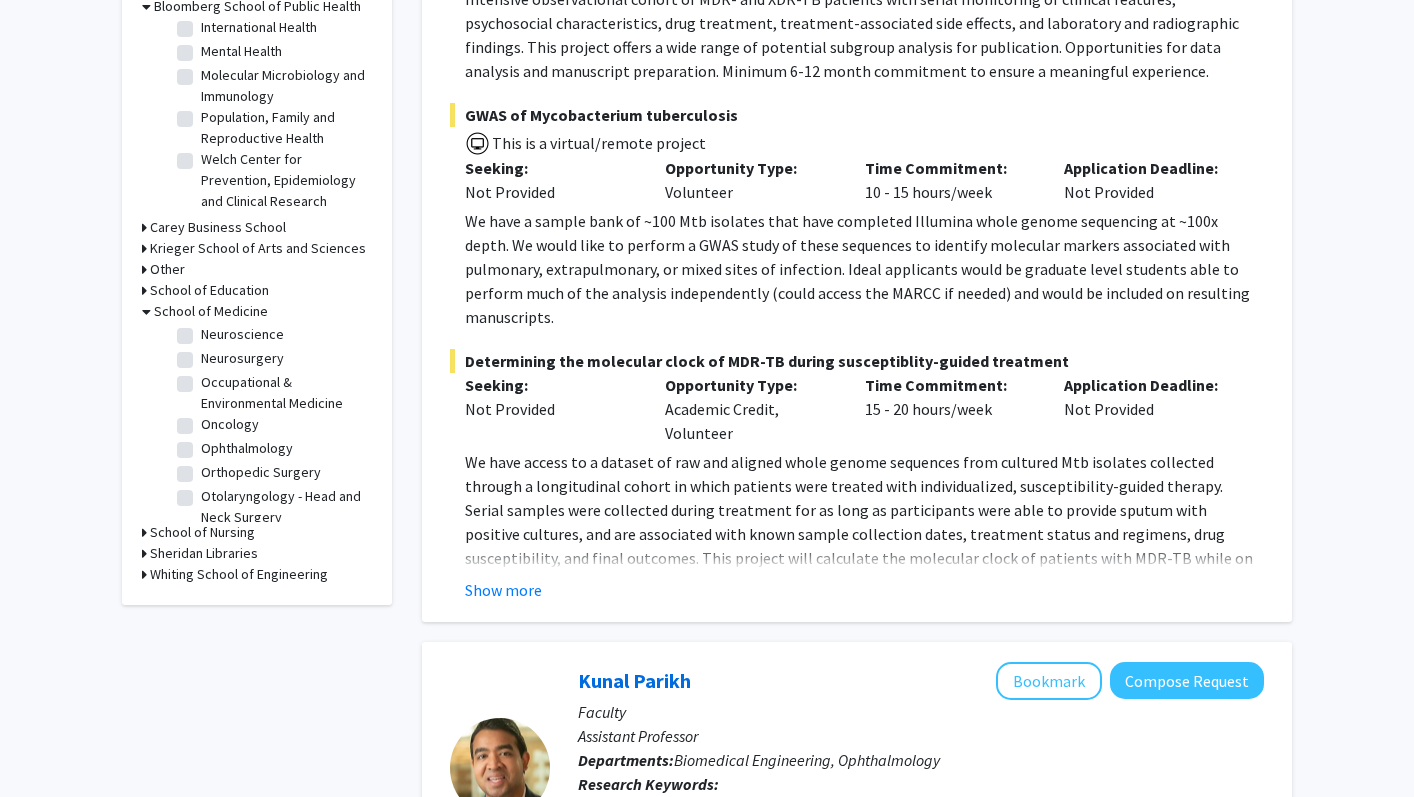 click on "Orthopedic Surgery" 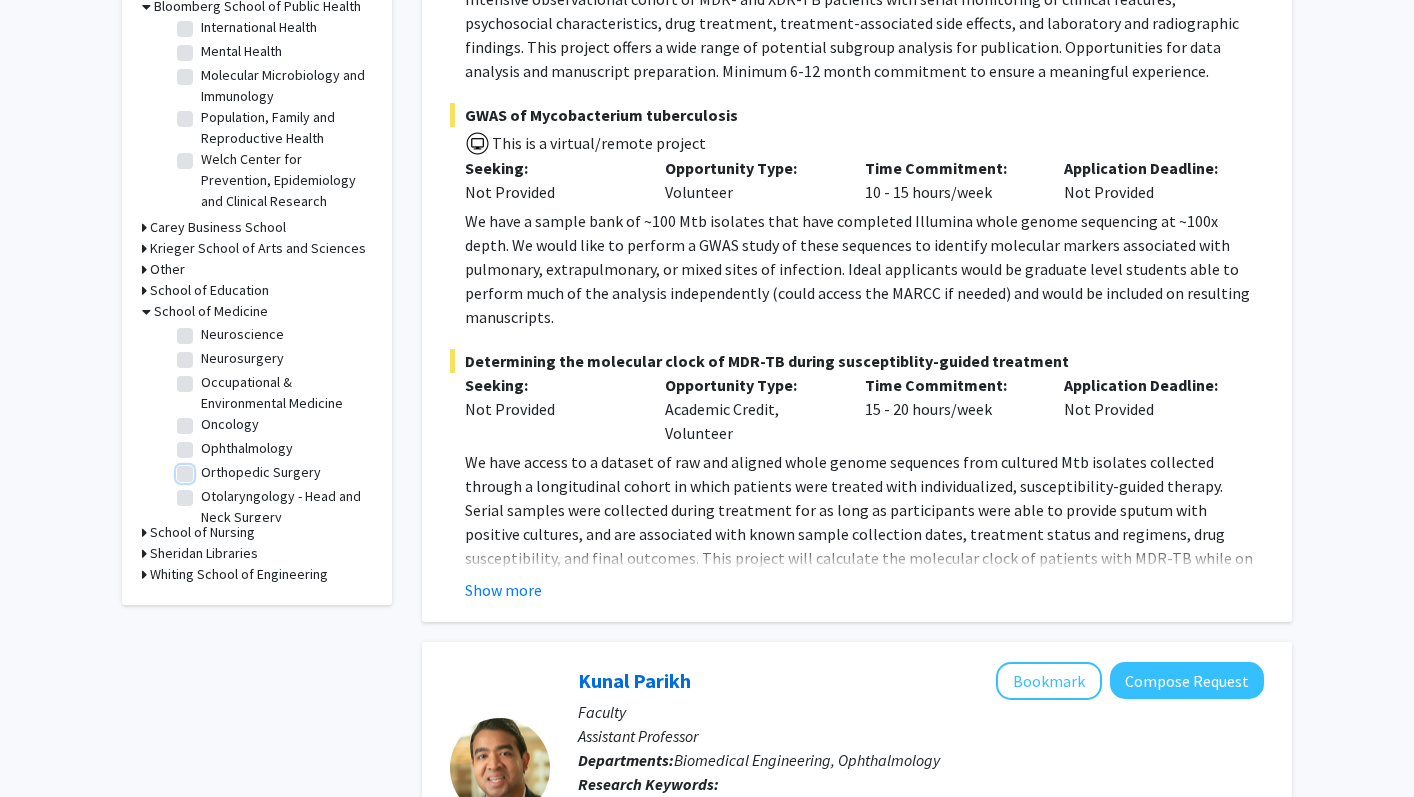 click on "Orthopedic Surgery" at bounding box center (207, 468) 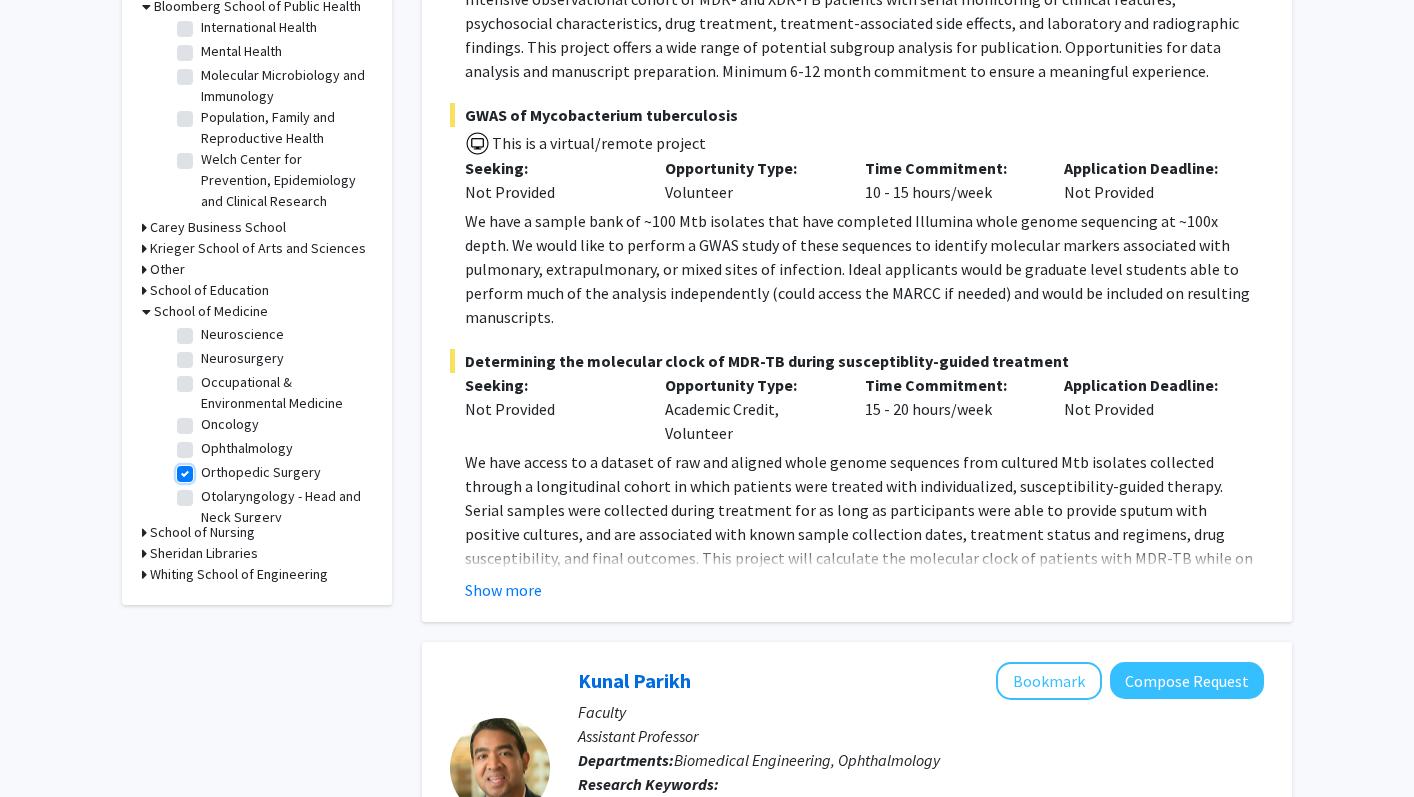 checkbox on "true" 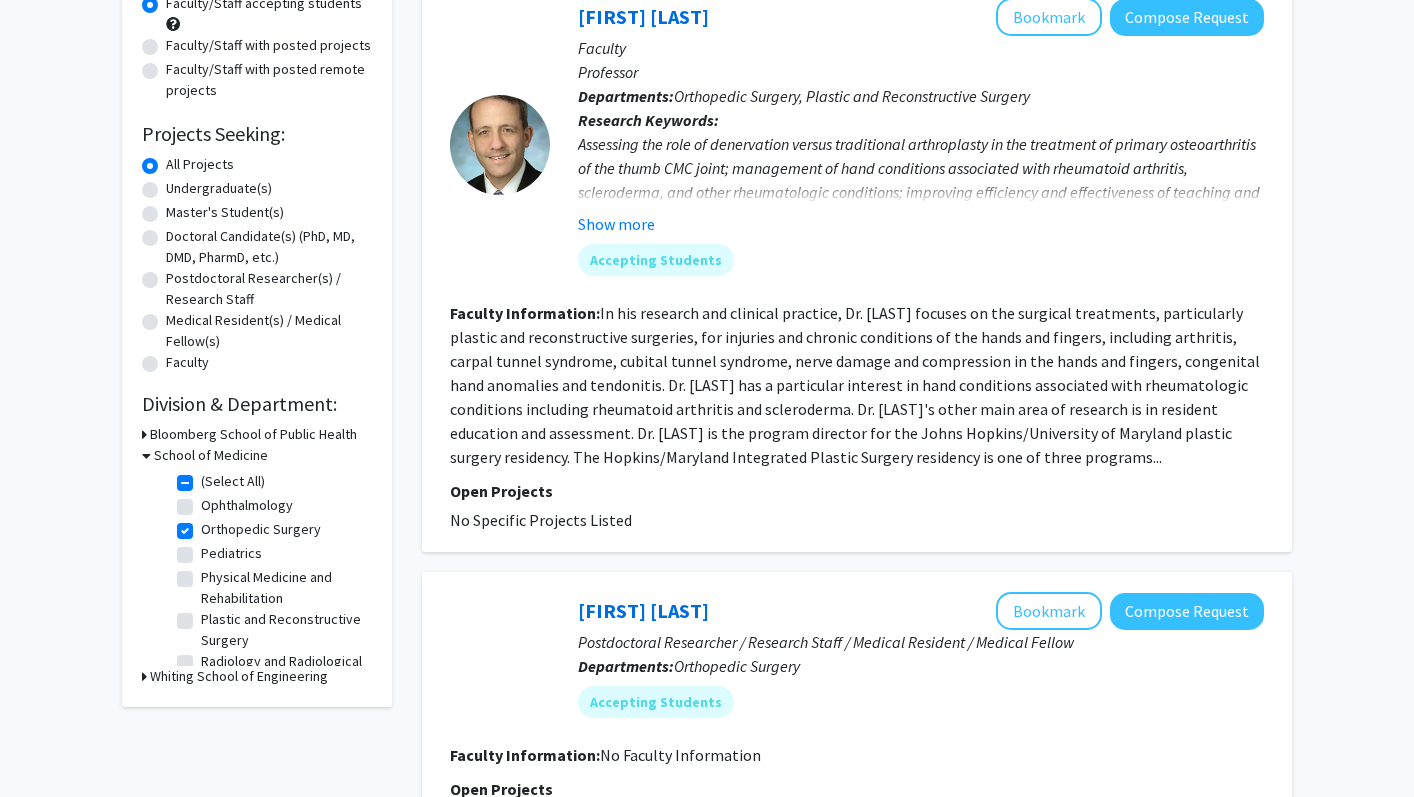 scroll, scrollTop: 235, scrollLeft: 0, axis: vertical 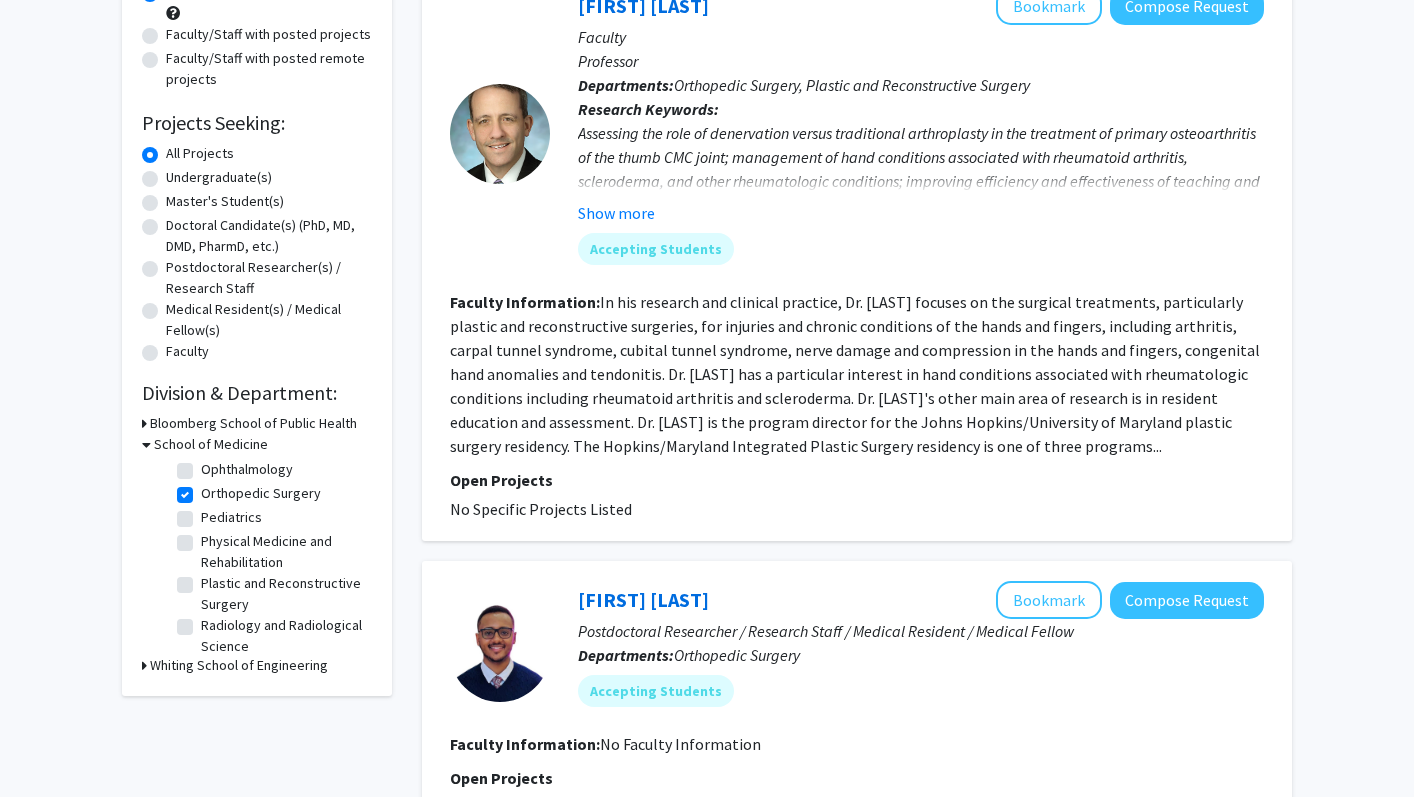 click on "Physical Medicine and Rehabilitation" 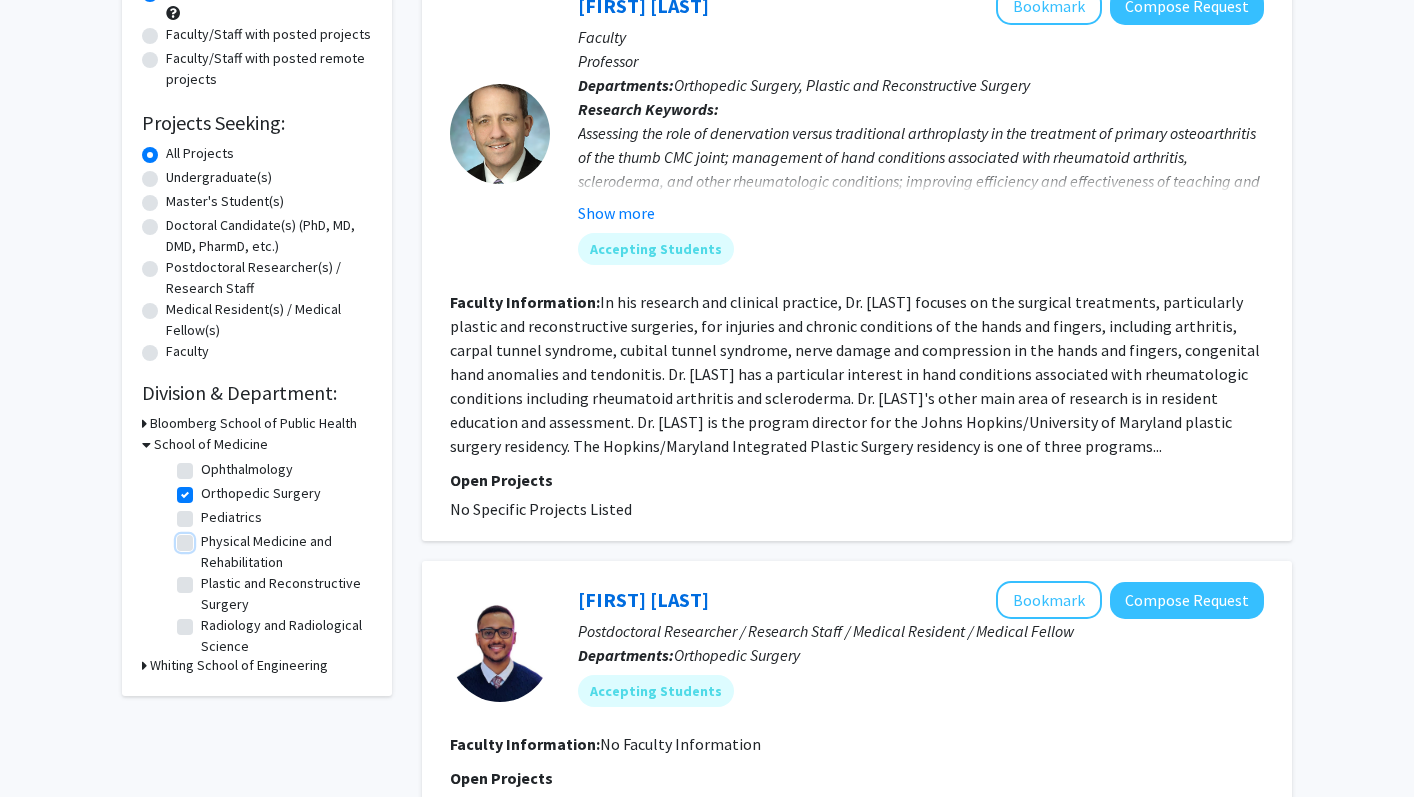 click on "Physical Medicine and Rehabilitation" at bounding box center (207, 537) 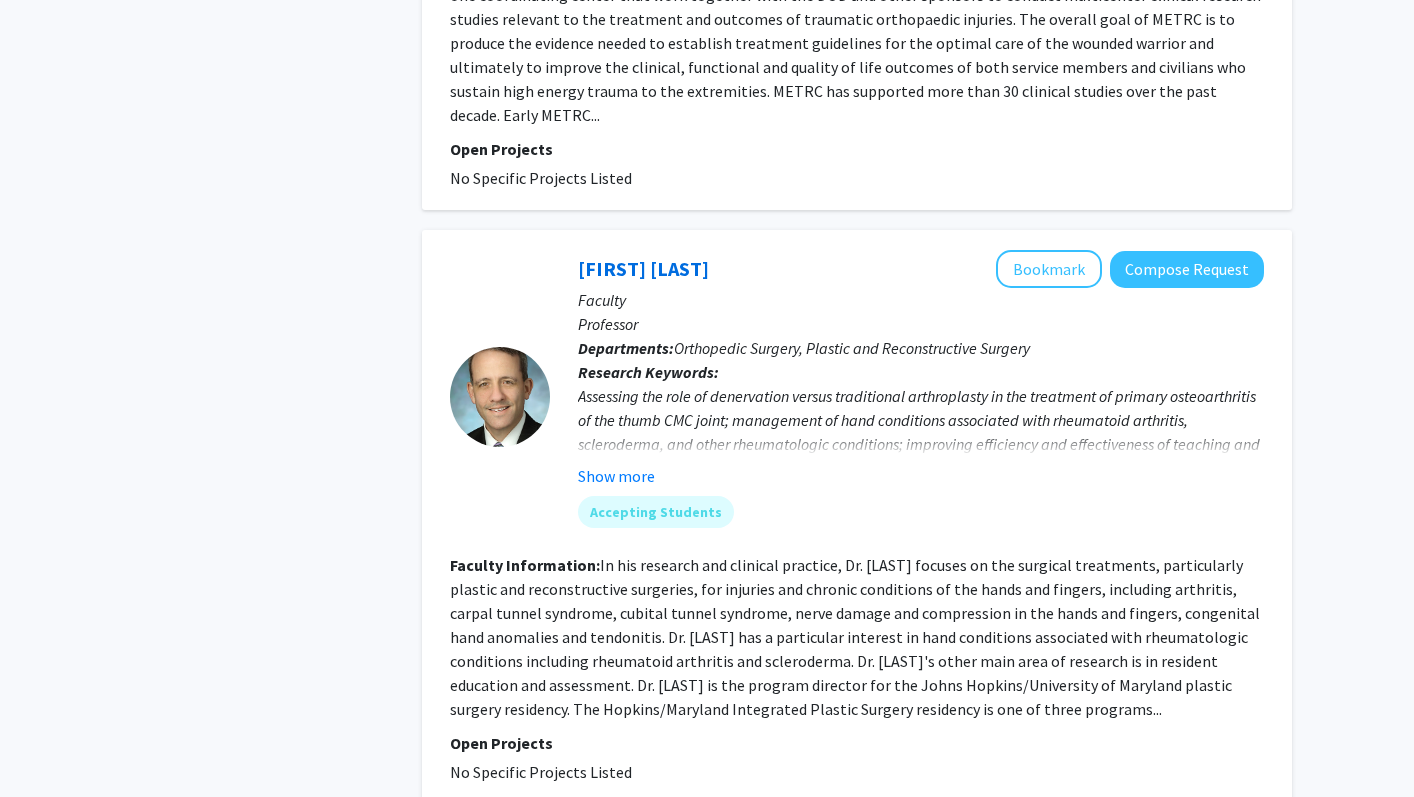scroll, scrollTop: 4882, scrollLeft: 0, axis: vertical 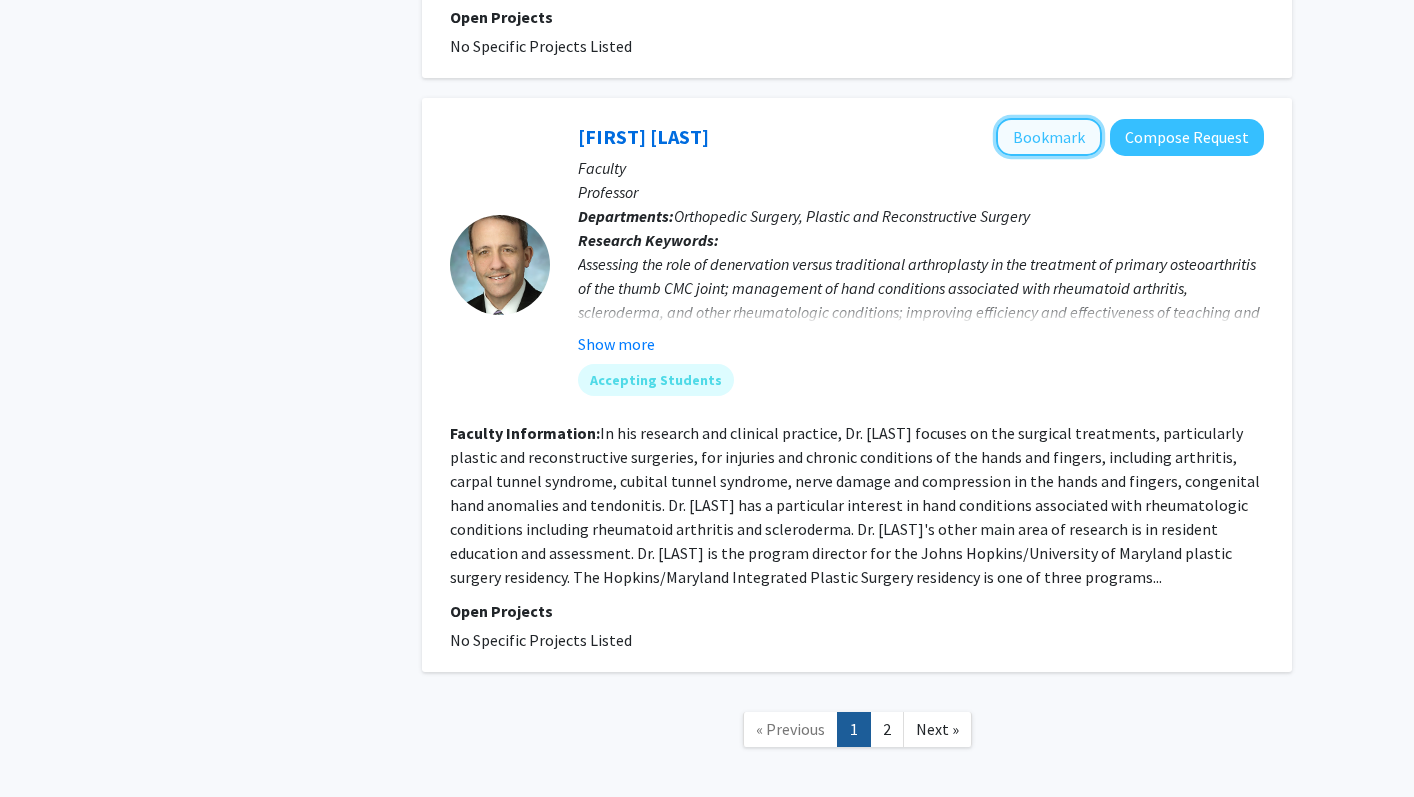 click on "Bookmark" 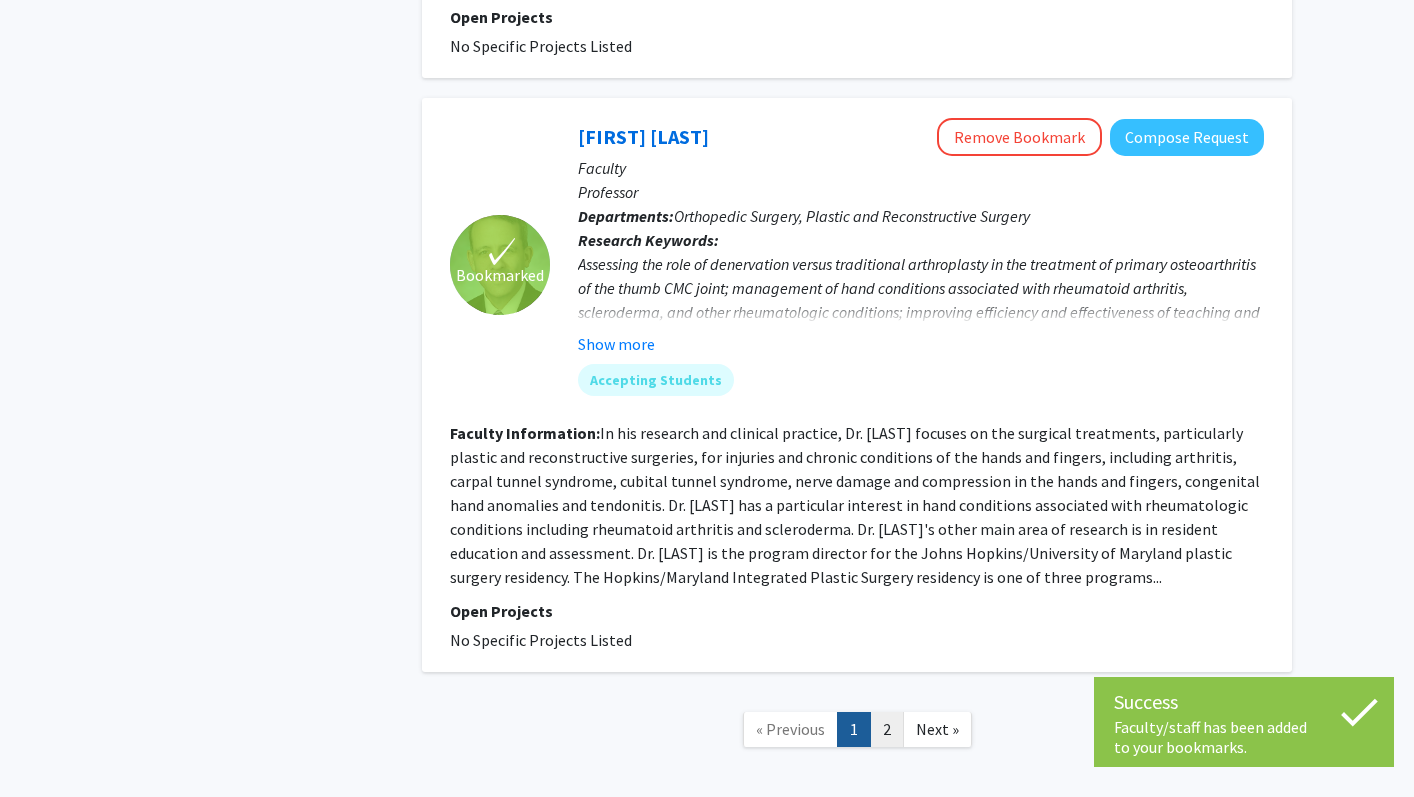 click on "2" 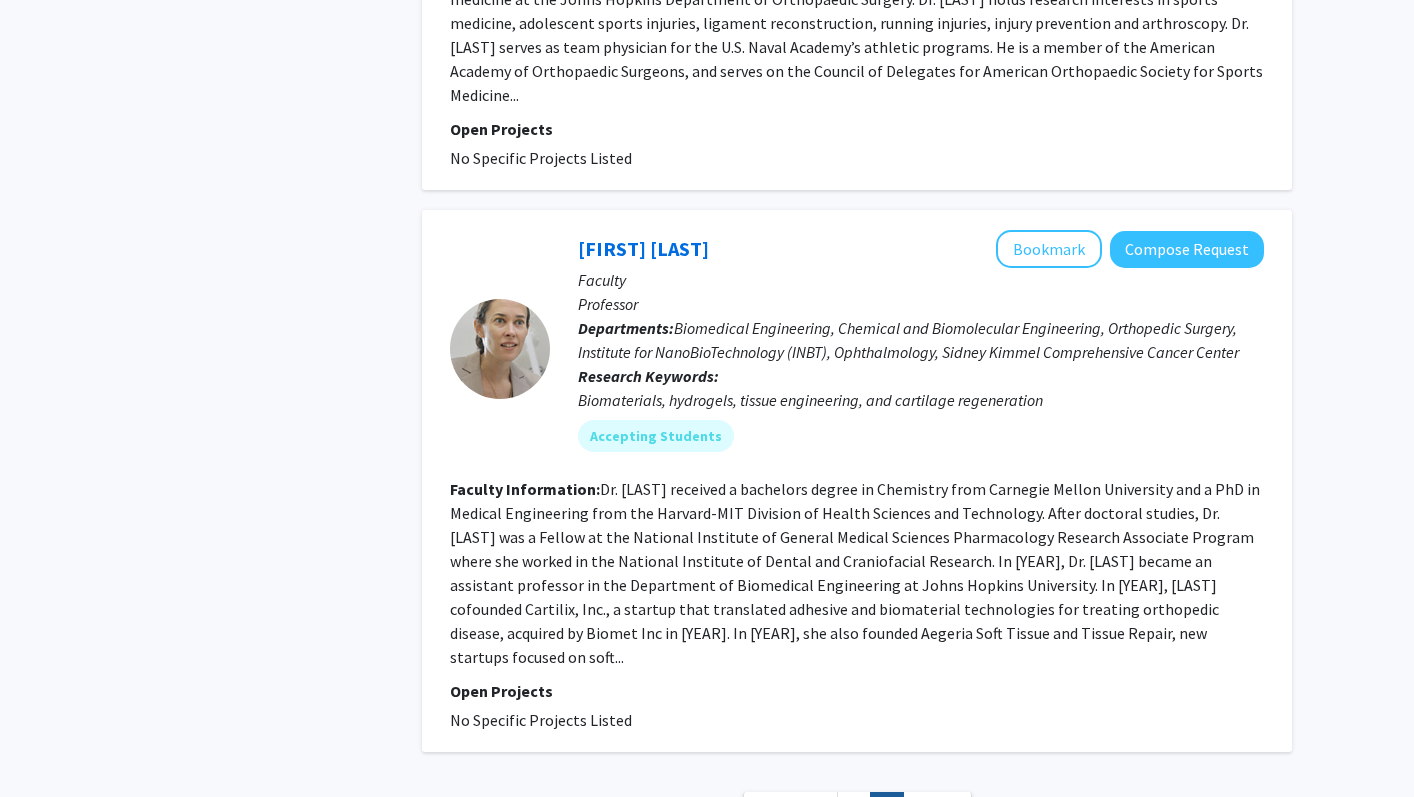 scroll, scrollTop: 1768, scrollLeft: 0, axis: vertical 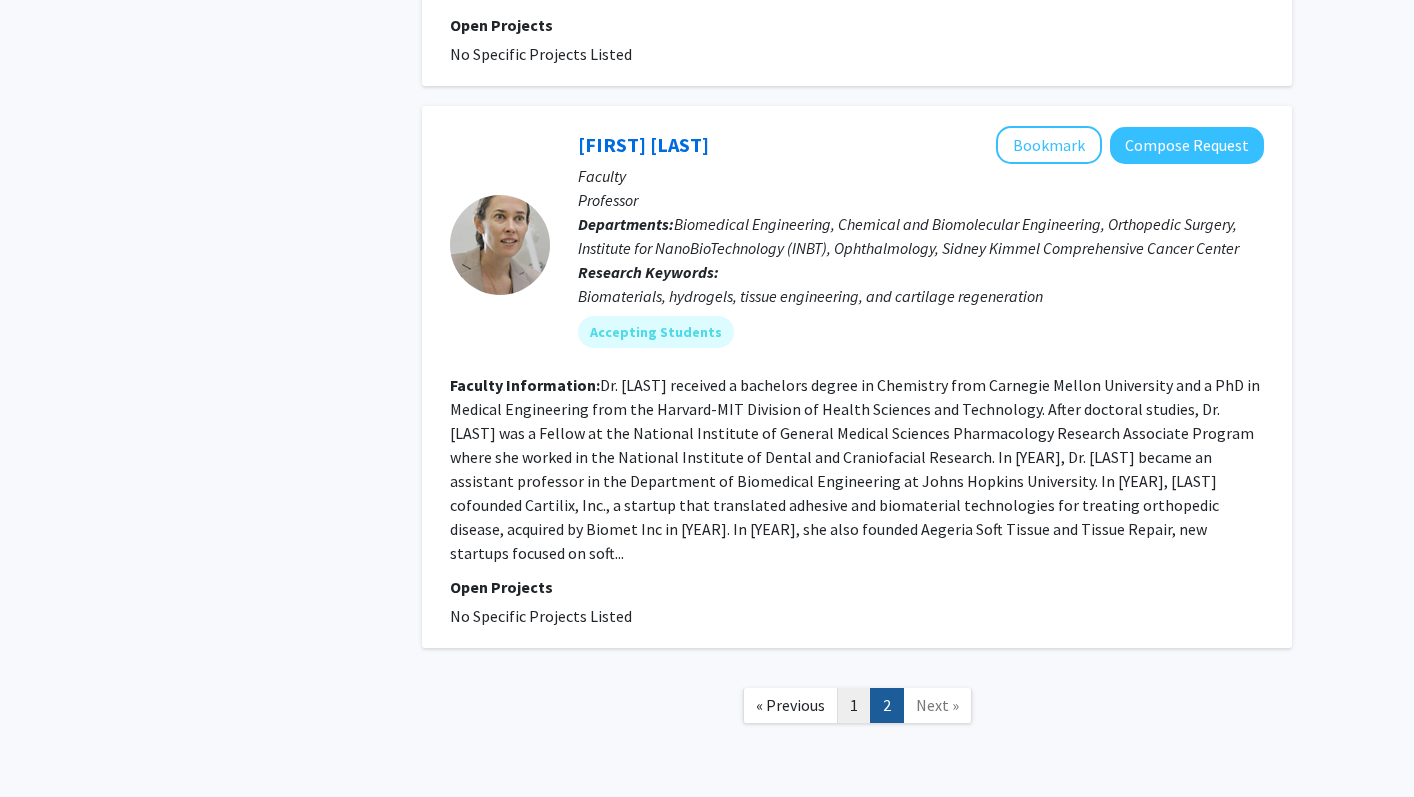 click on "1" 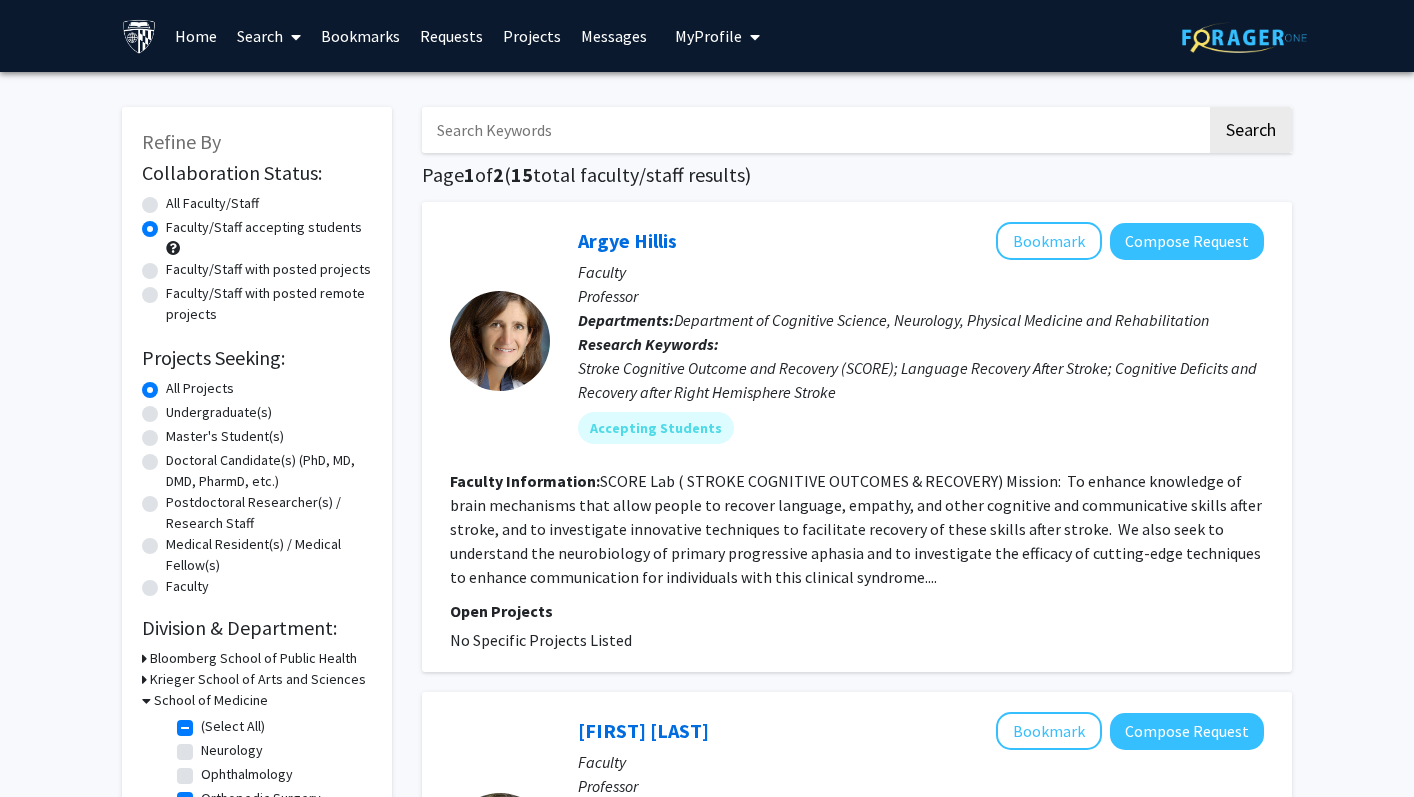 click on "Faculty/Staff with posted projects" 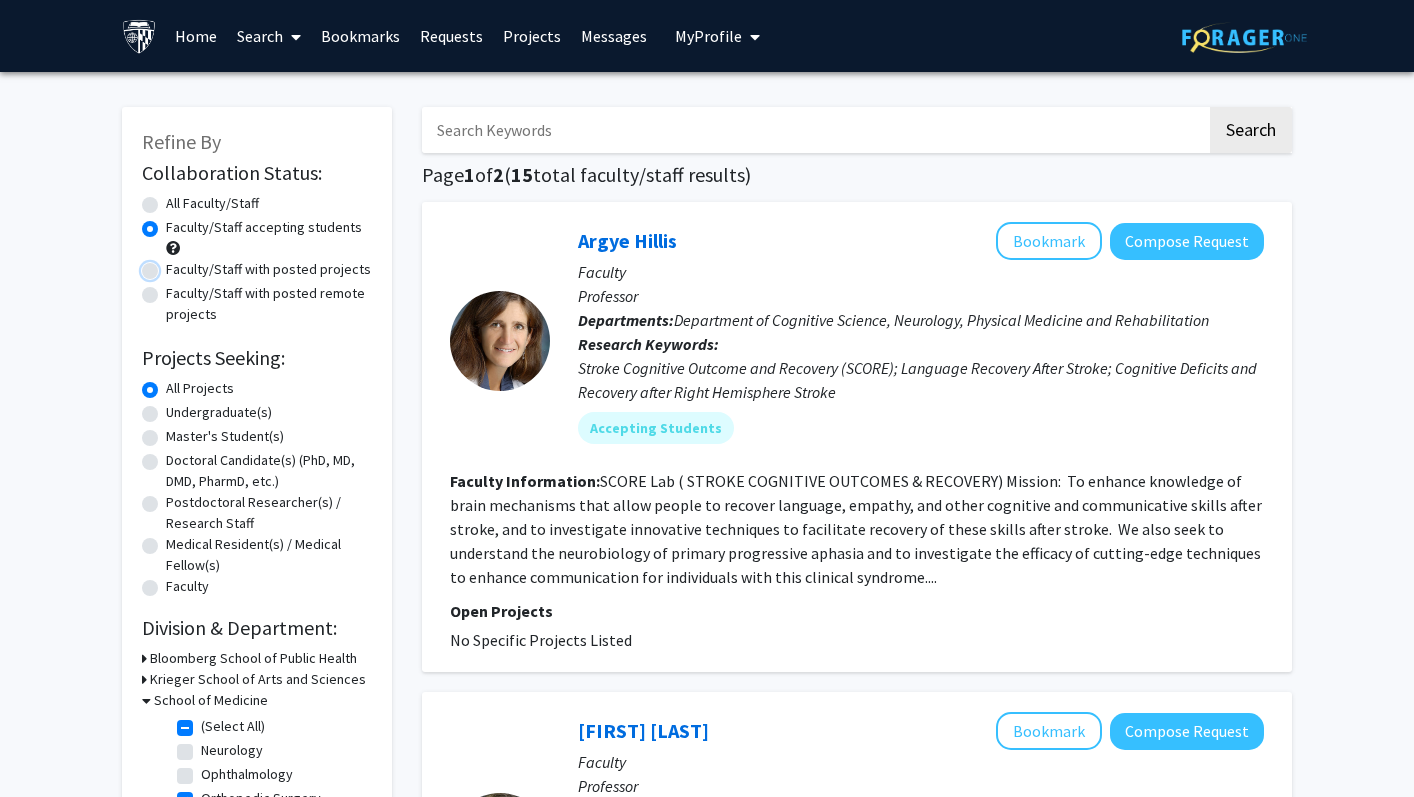 click on "Faculty/Staff with posted projects" at bounding box center (172, 265) 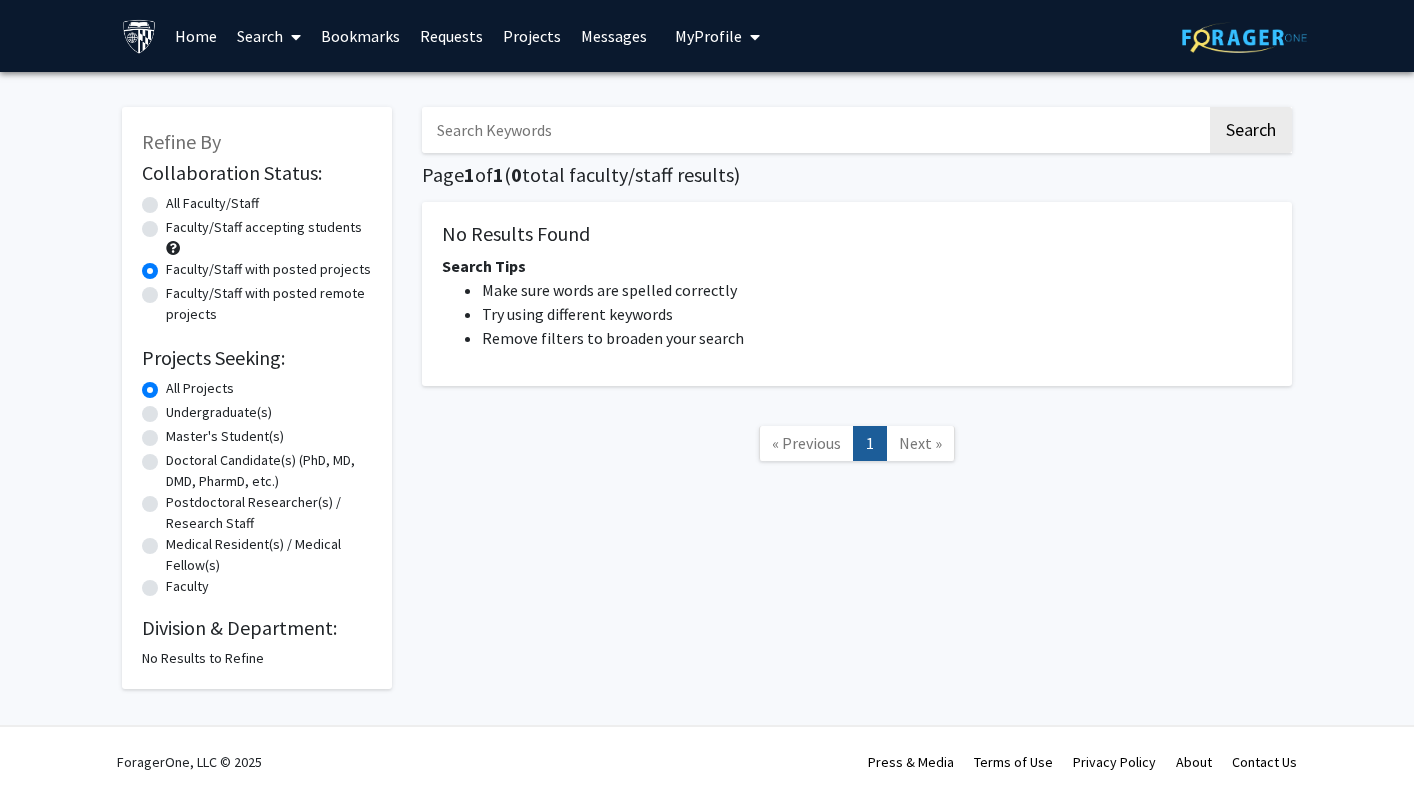 click on "Faculty/Staff with posted projects" 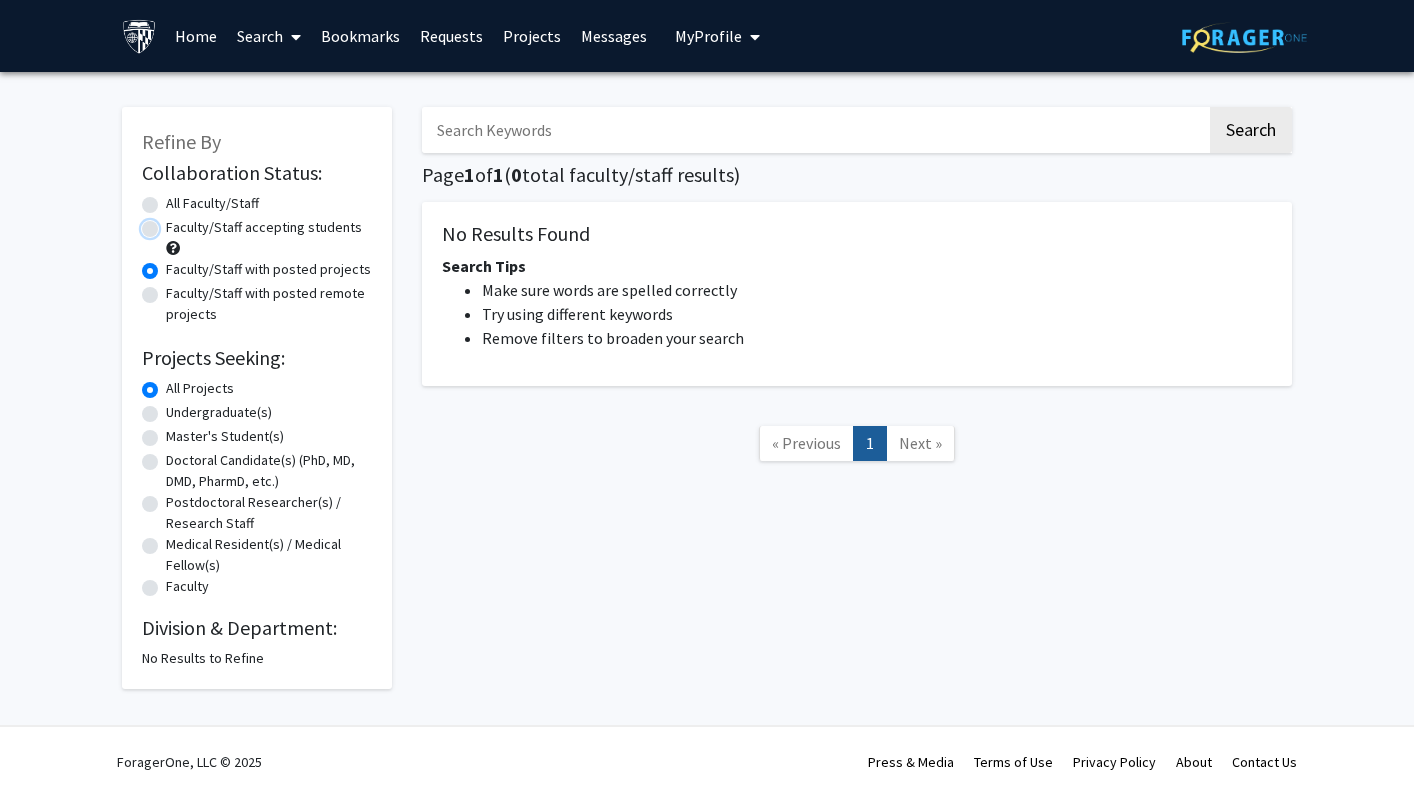 click on "Faculty/Staff accepting students" at bounding box center (172, 223) 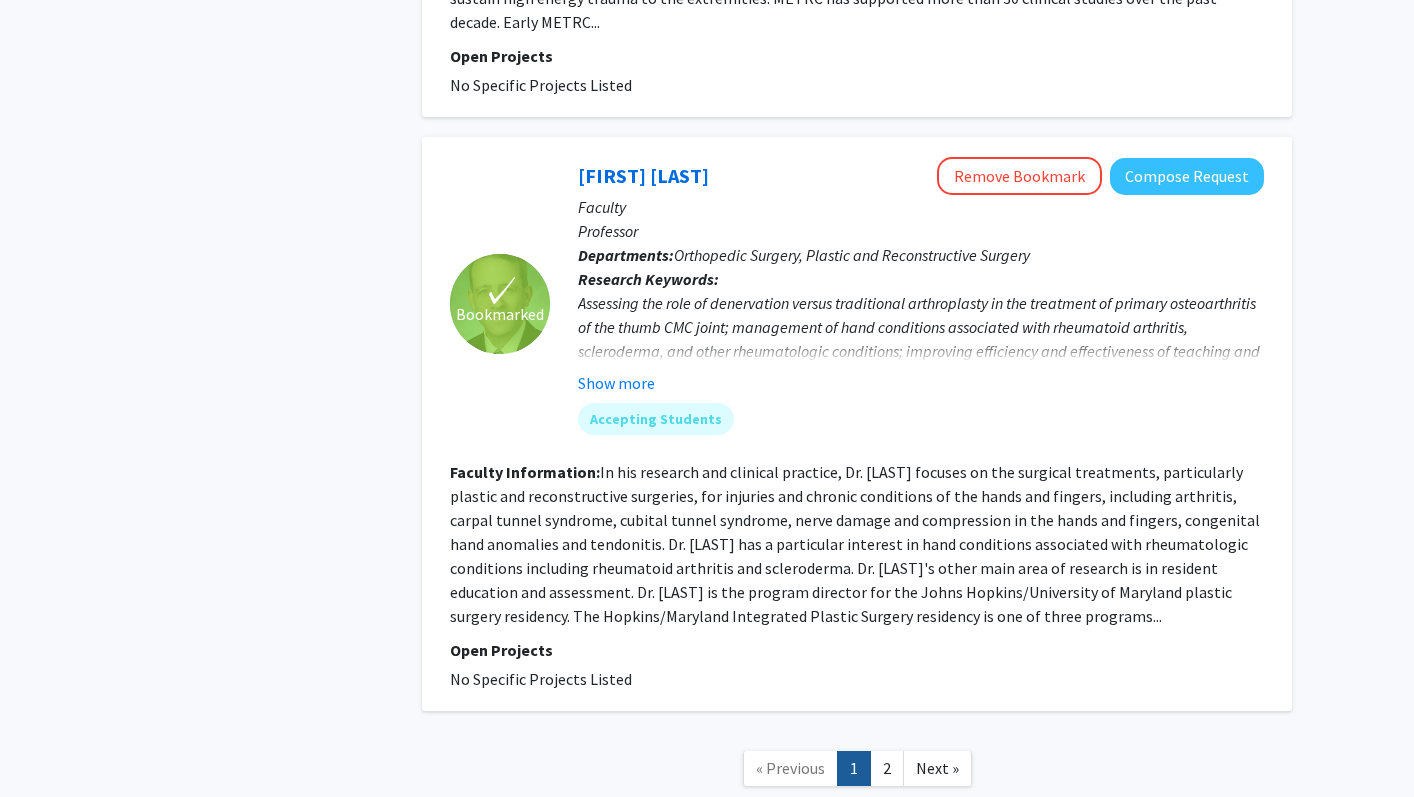 scroll, scrollTop: 4882, scrollLeft: 0, axis: vertical 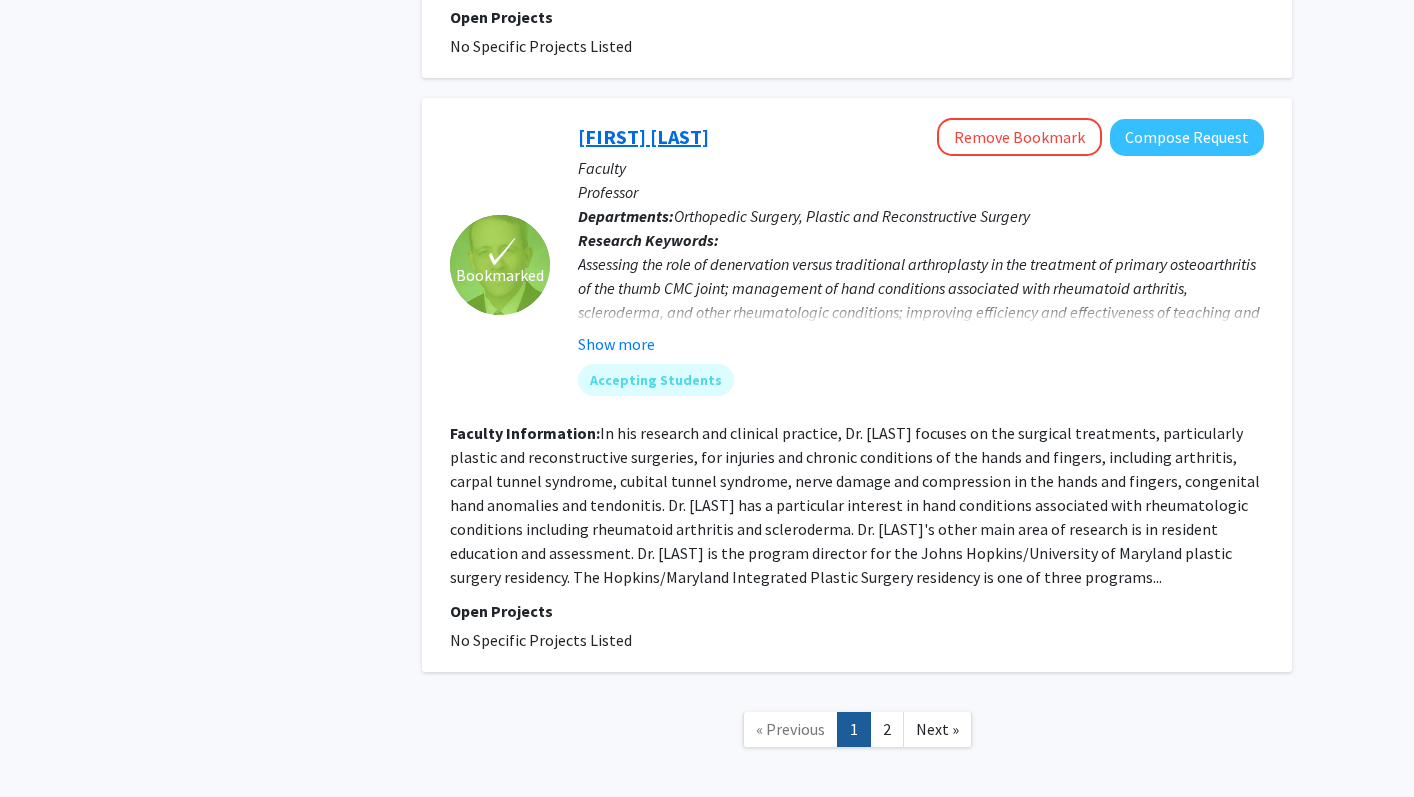 click on "[FIRST] [LAST]" 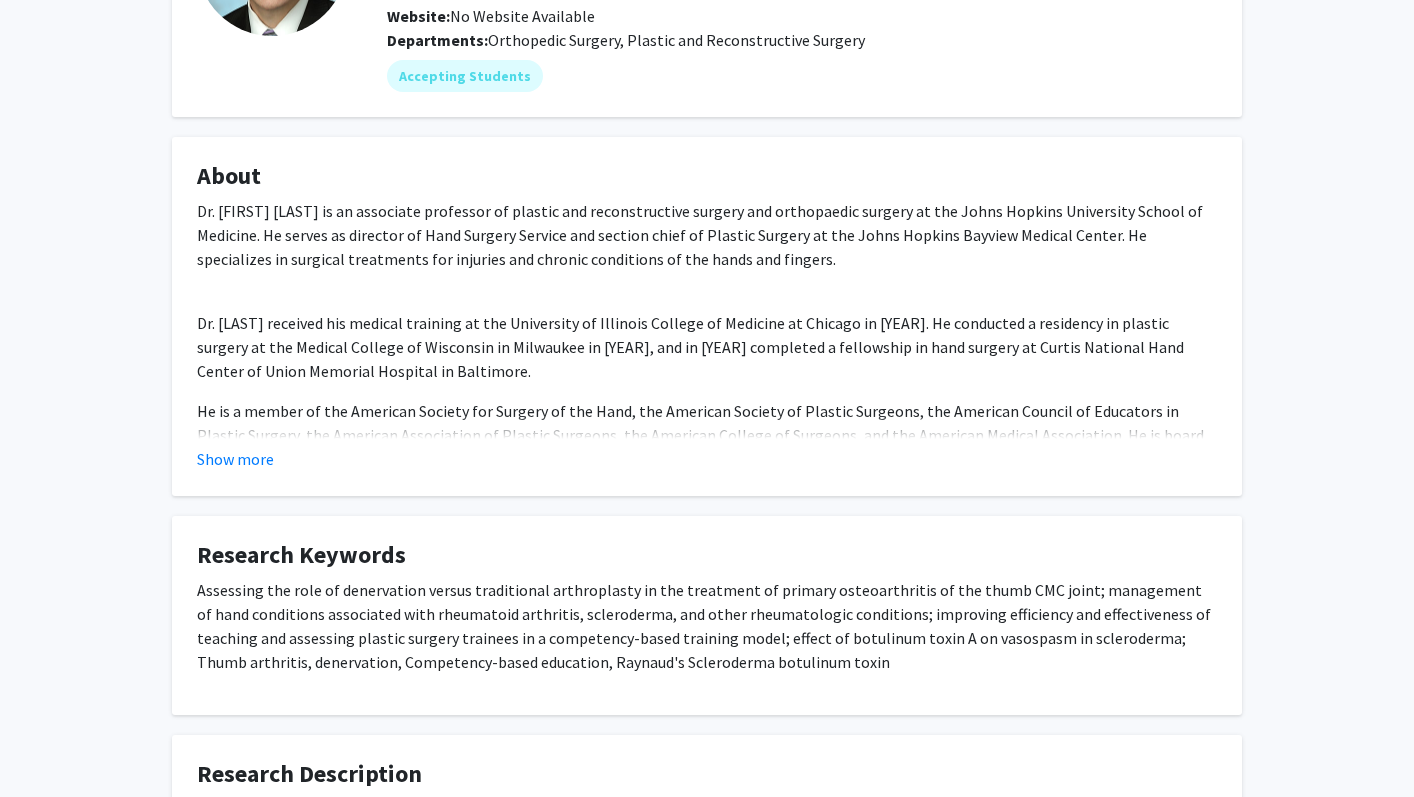 scroll, scrollTop: 228, scrollLeft: 0, axis: vertical 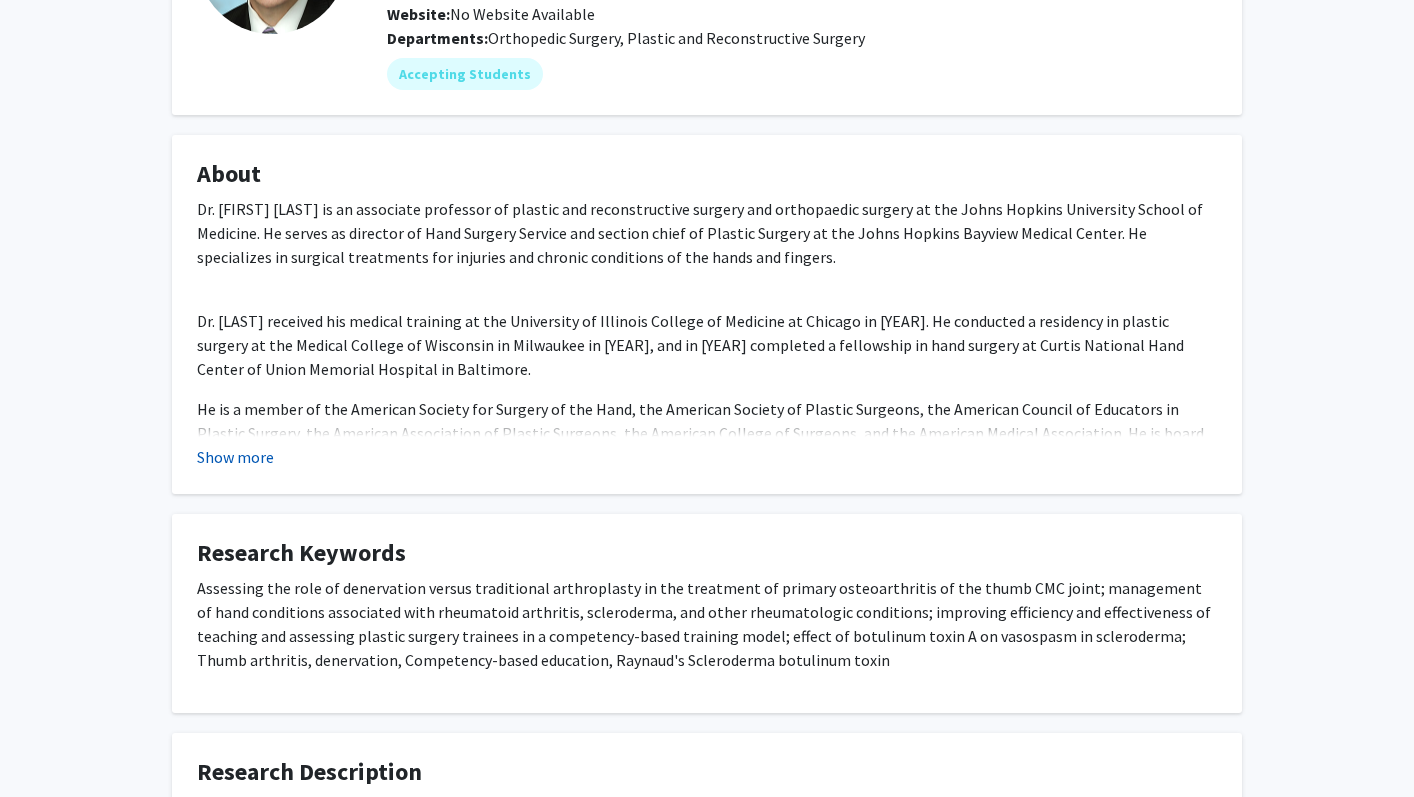 click on "Show more" 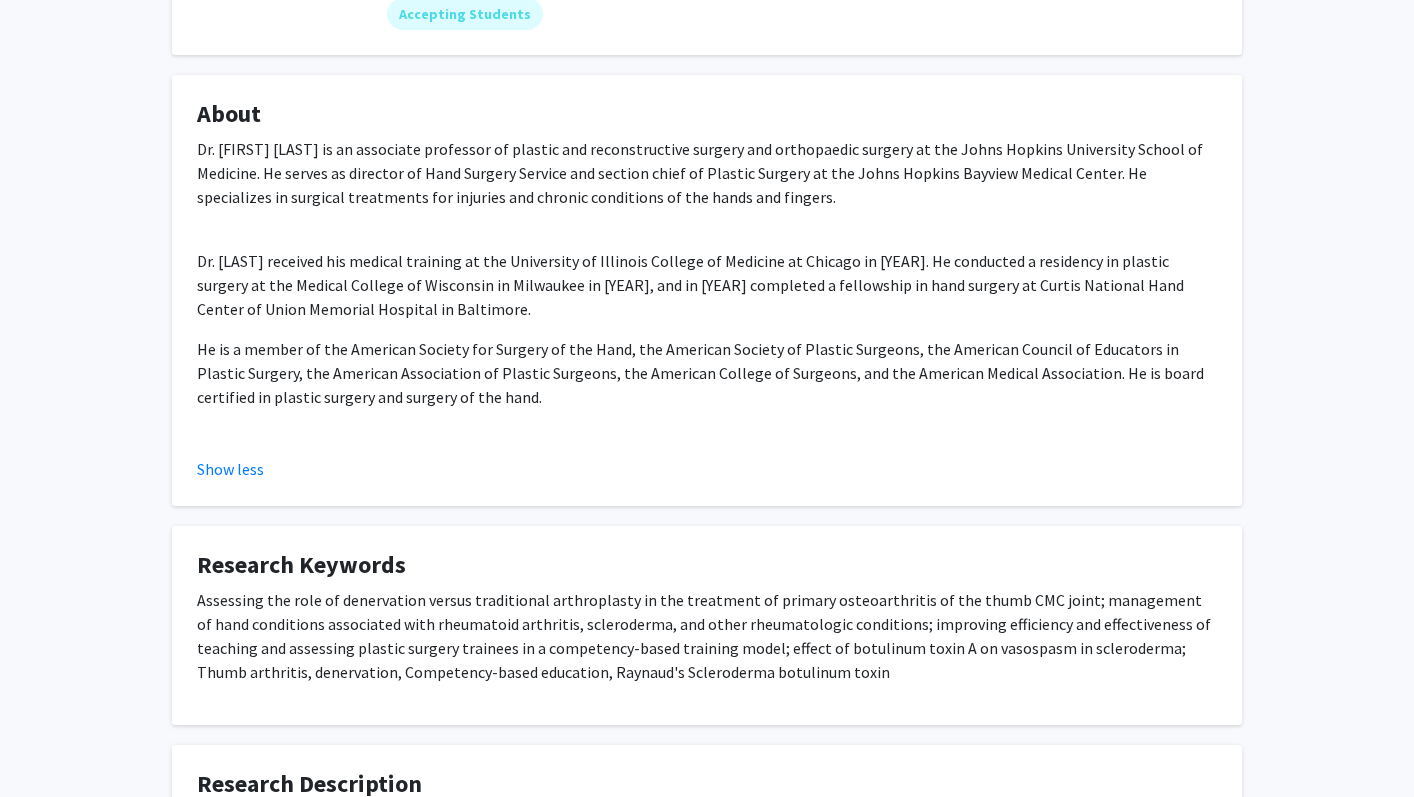 scroll, scrollTop: 0, scrollLeft: 0, axis: both 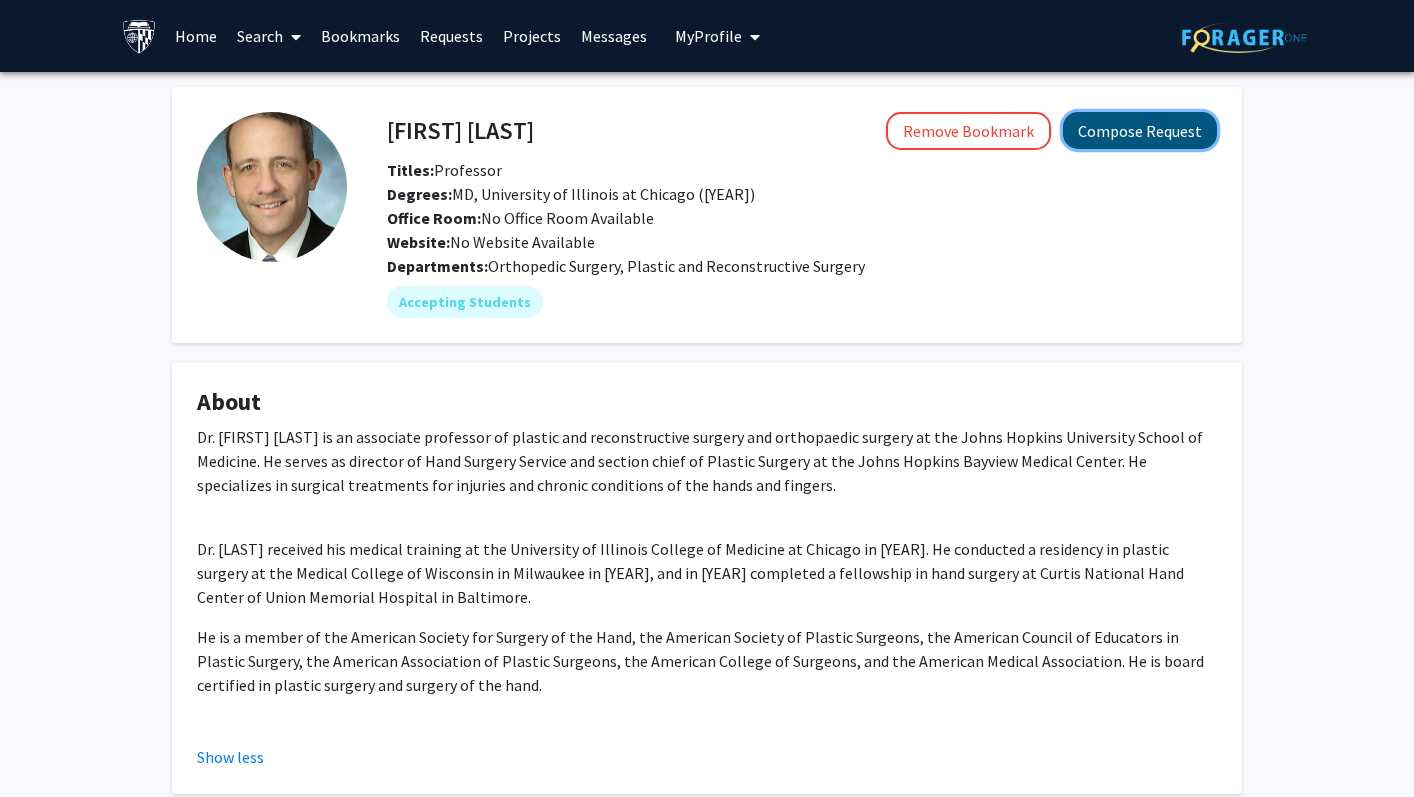 click on "Compose Request" 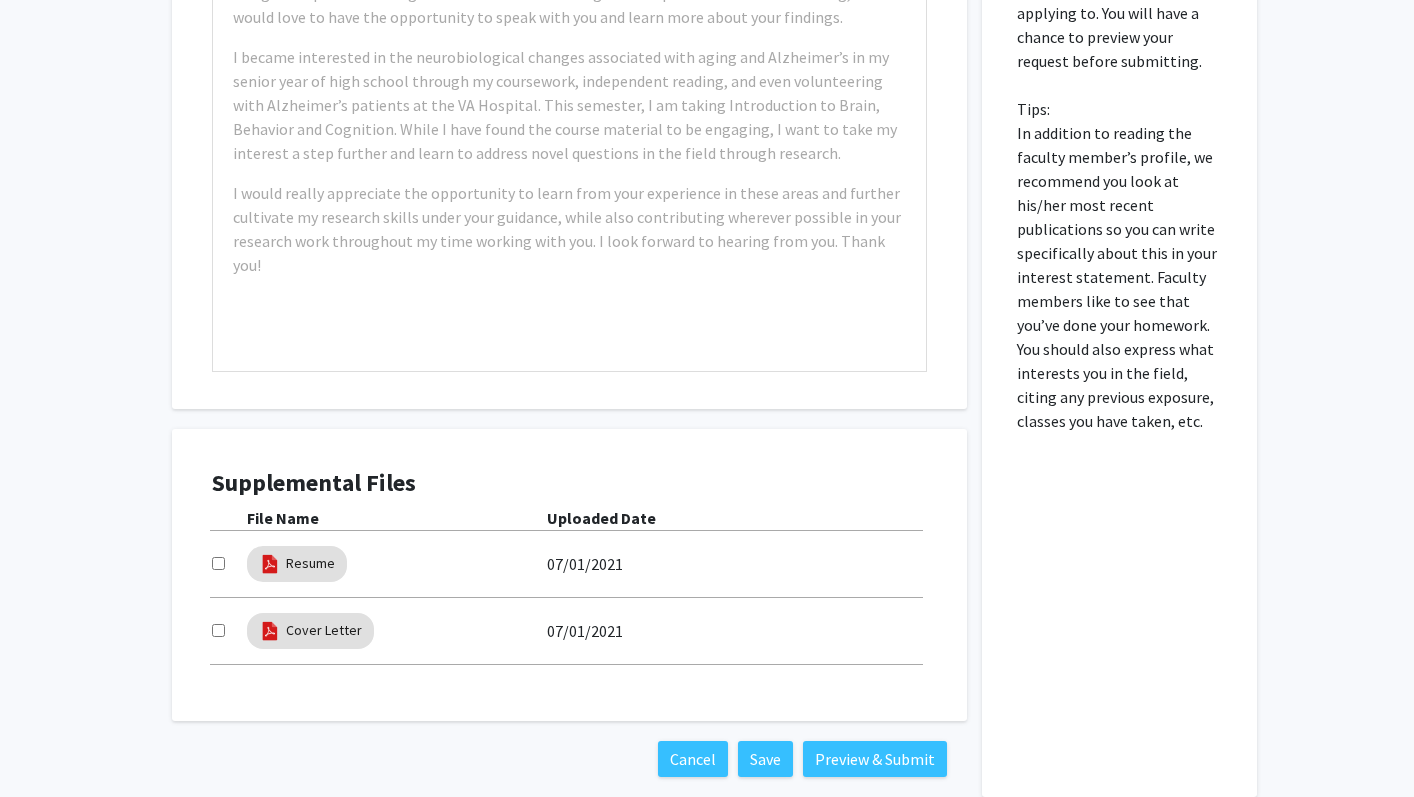 scroll, scrollTop: 937, scrollLeft: 0, axis: vertical 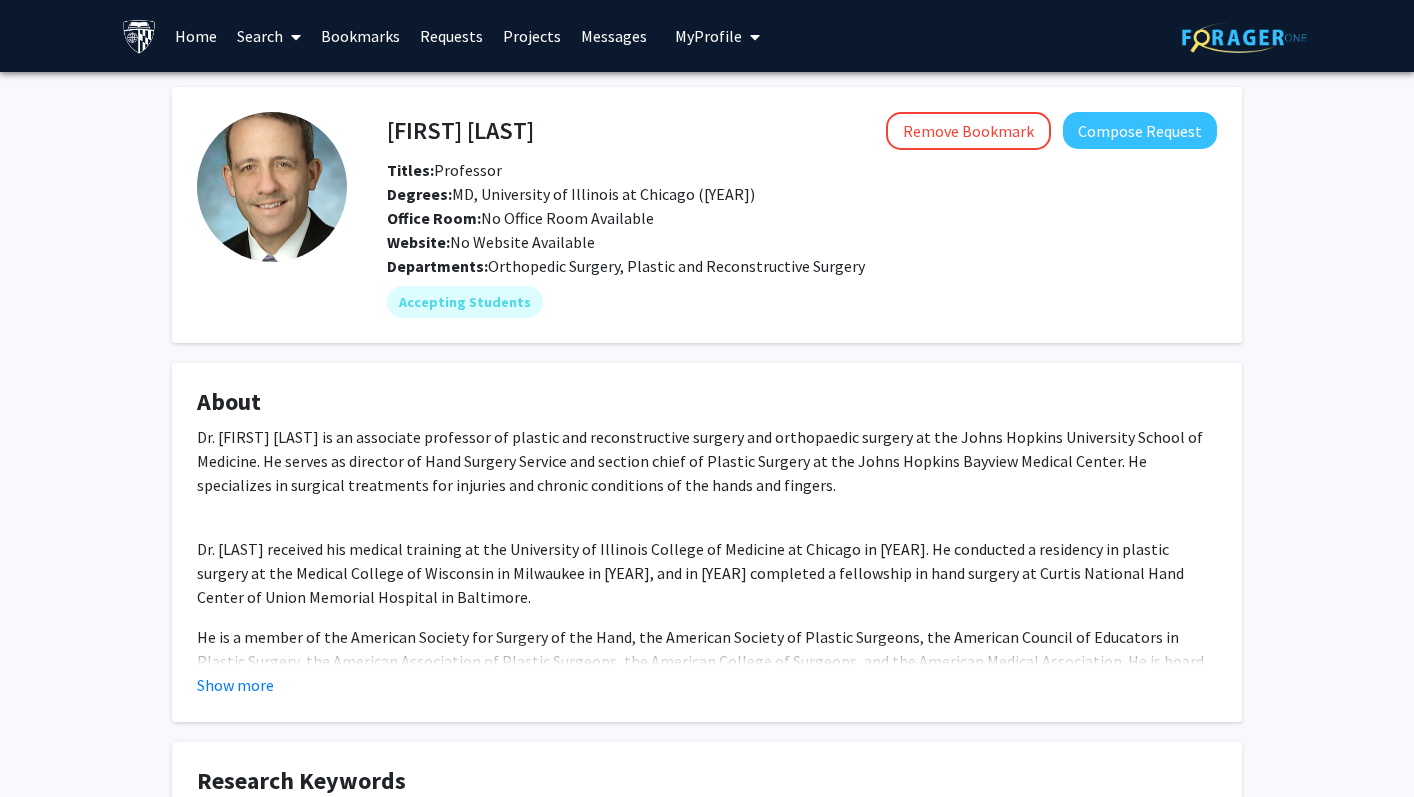 click on "Search" at bounding box center [269, 36] 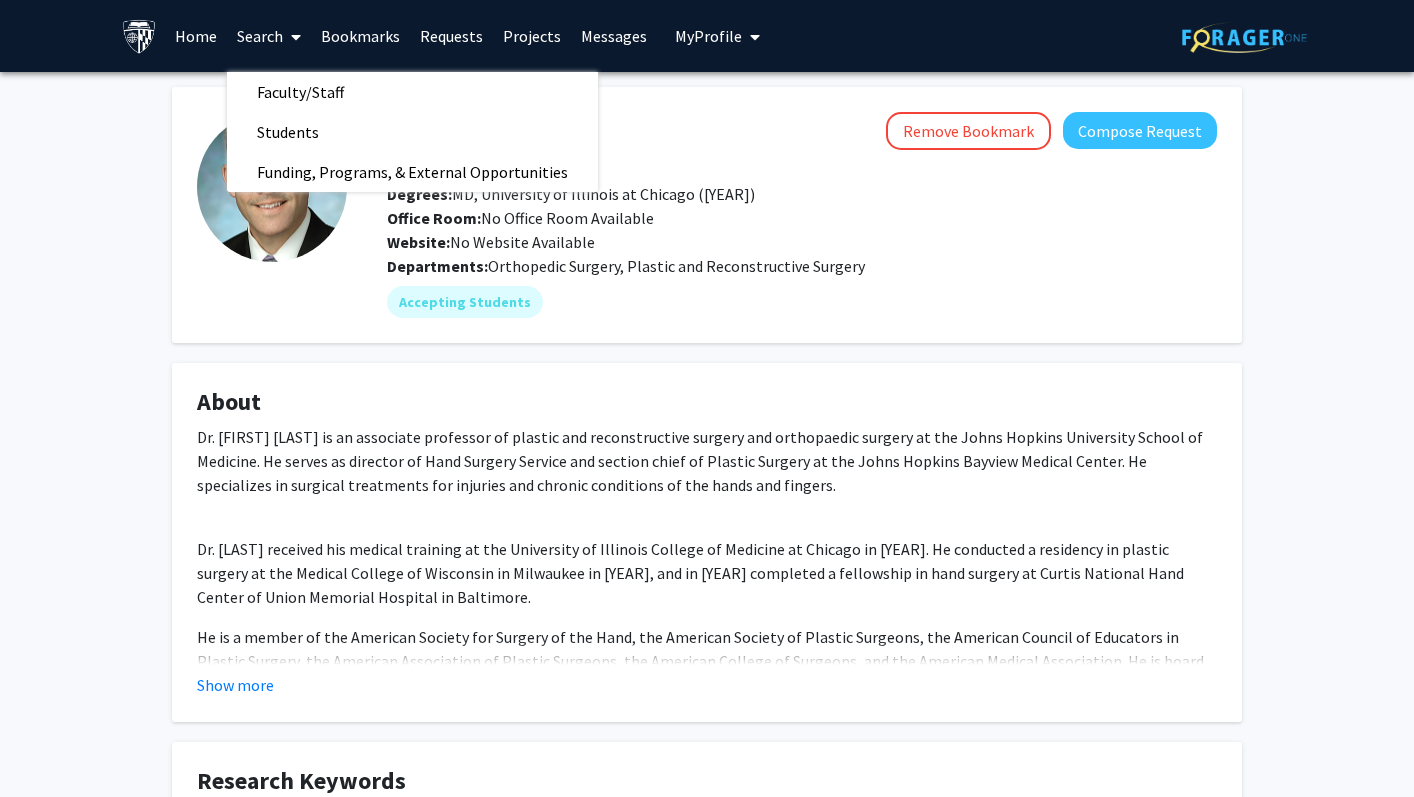 click on "Requests" at bounding box center (451, 36) 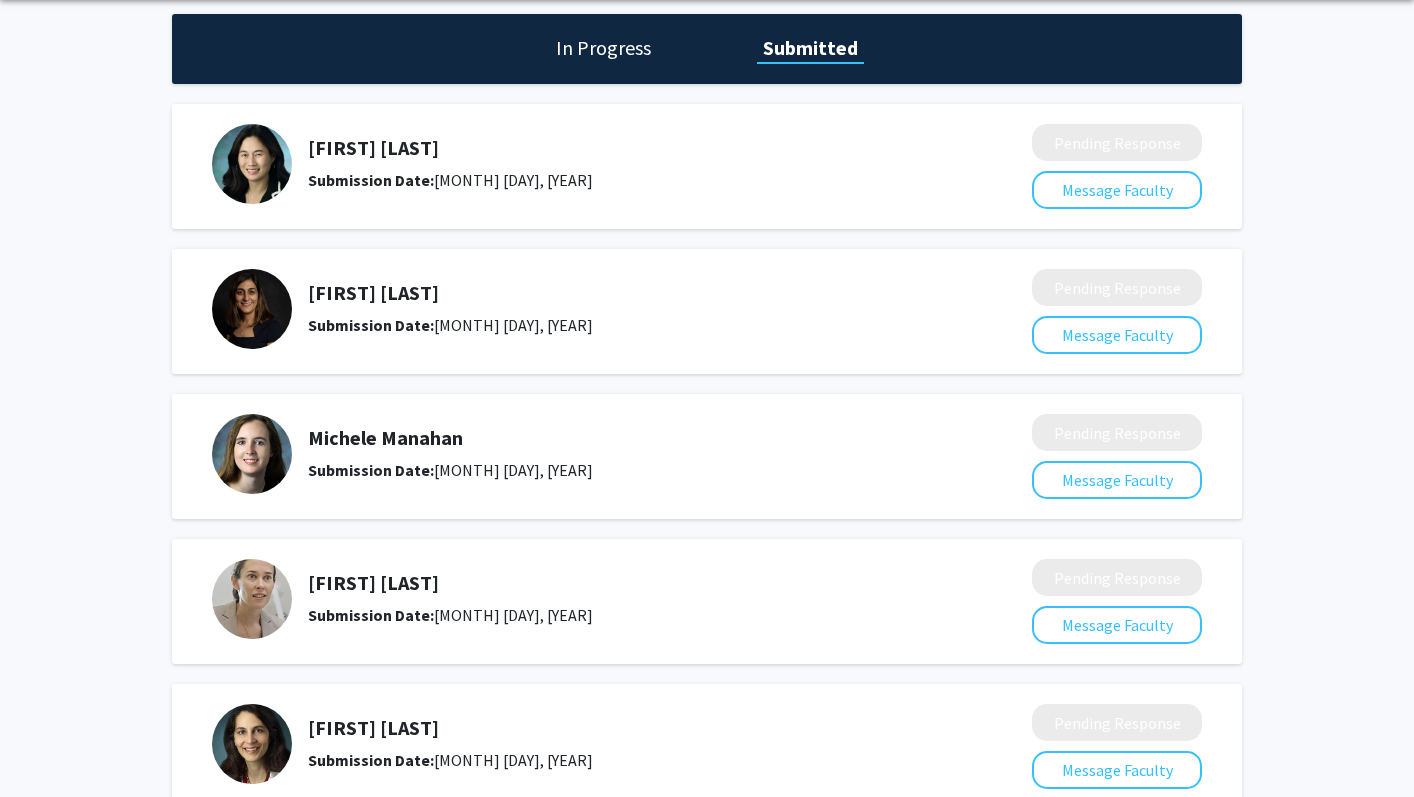 scroll, scrollTop: 59, scrollLeft: 0, axis: vertical 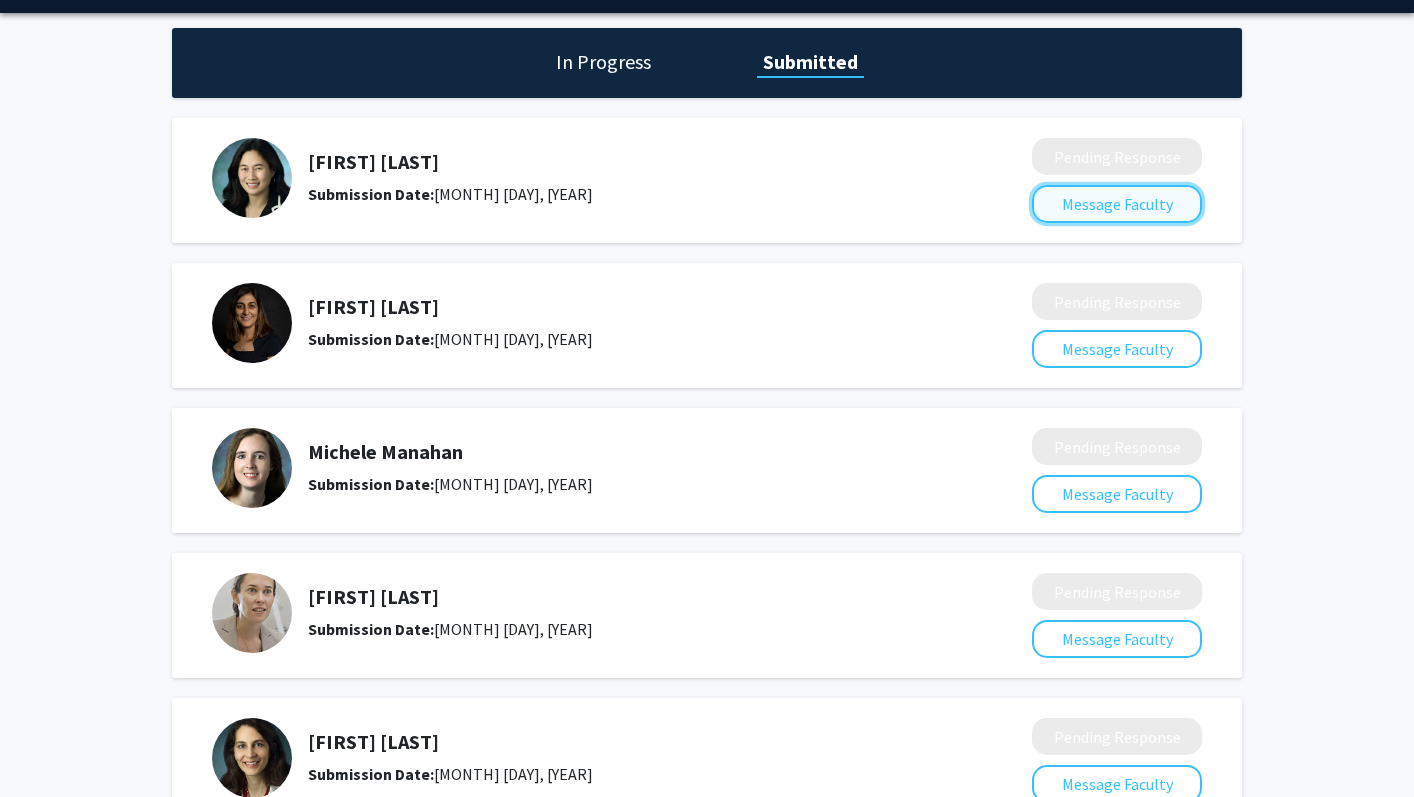 click on "Message Faculty" 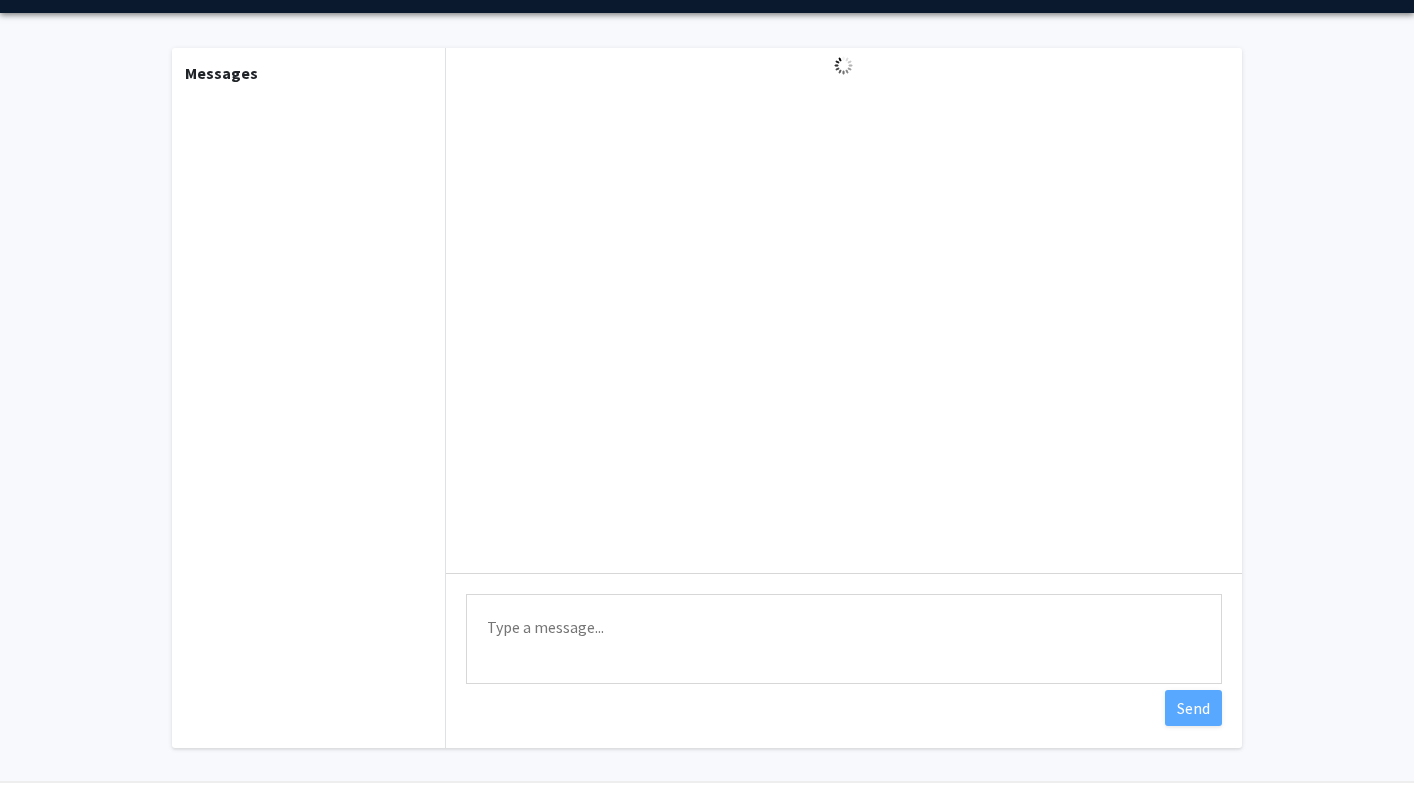 scroll, scrollTop: 0, scrollLeft: 0, axis: both 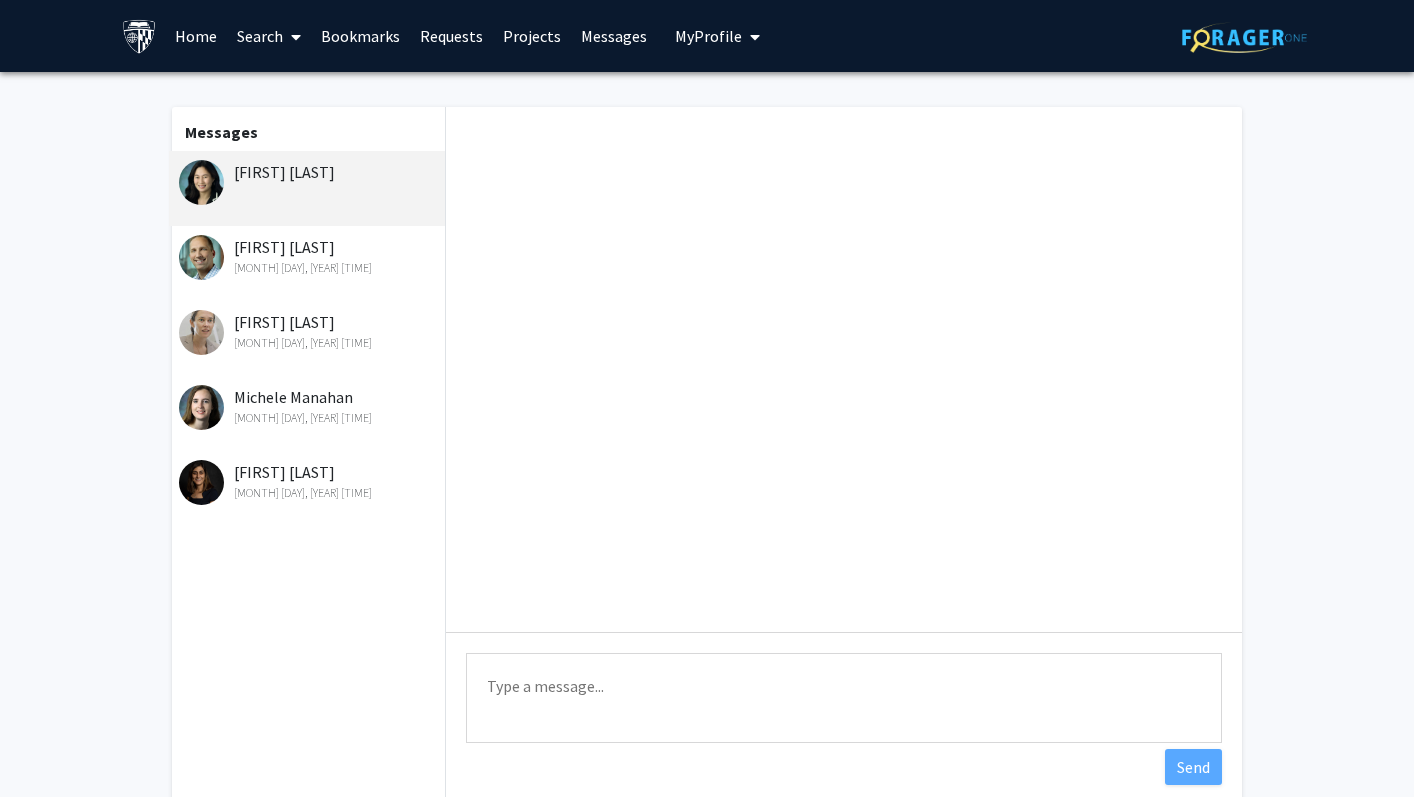 click on "[FIRST] [LAST]   [MONTH] [DAY], [YEAR] [TIME]" 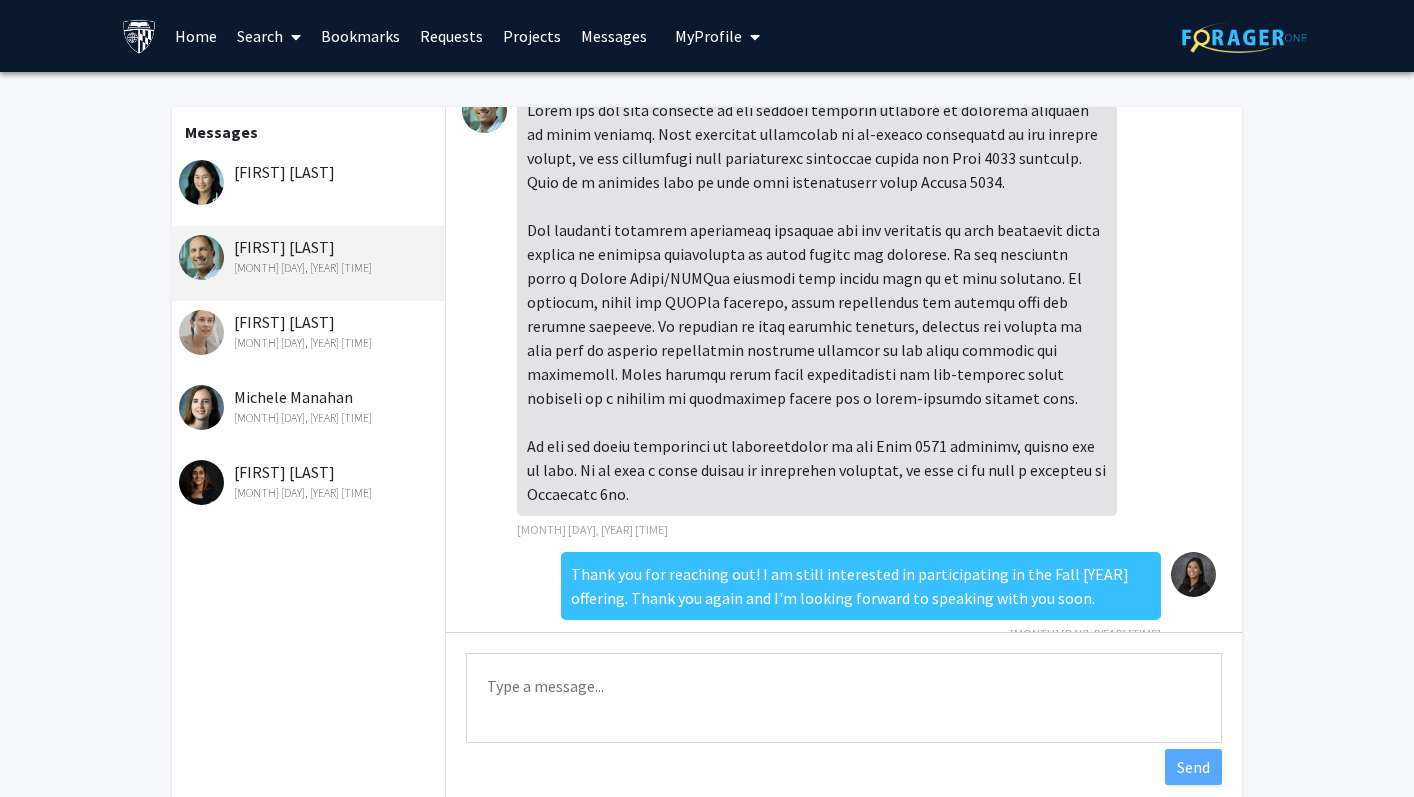 scroll, scrollTop: 36, scrollLeft: 0, axis: vertical 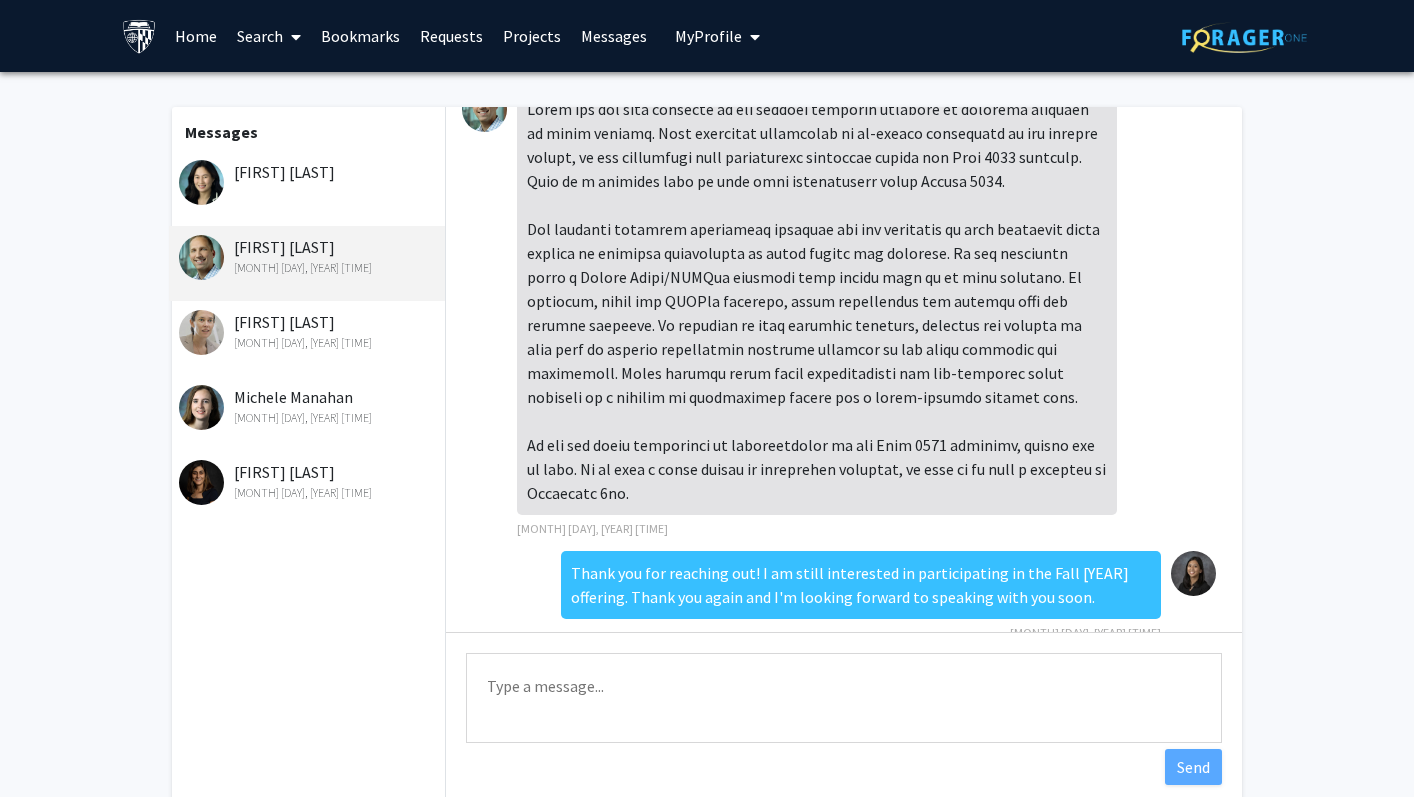 click on "[MONTH] [DAY], [YEAR] [TIME]" 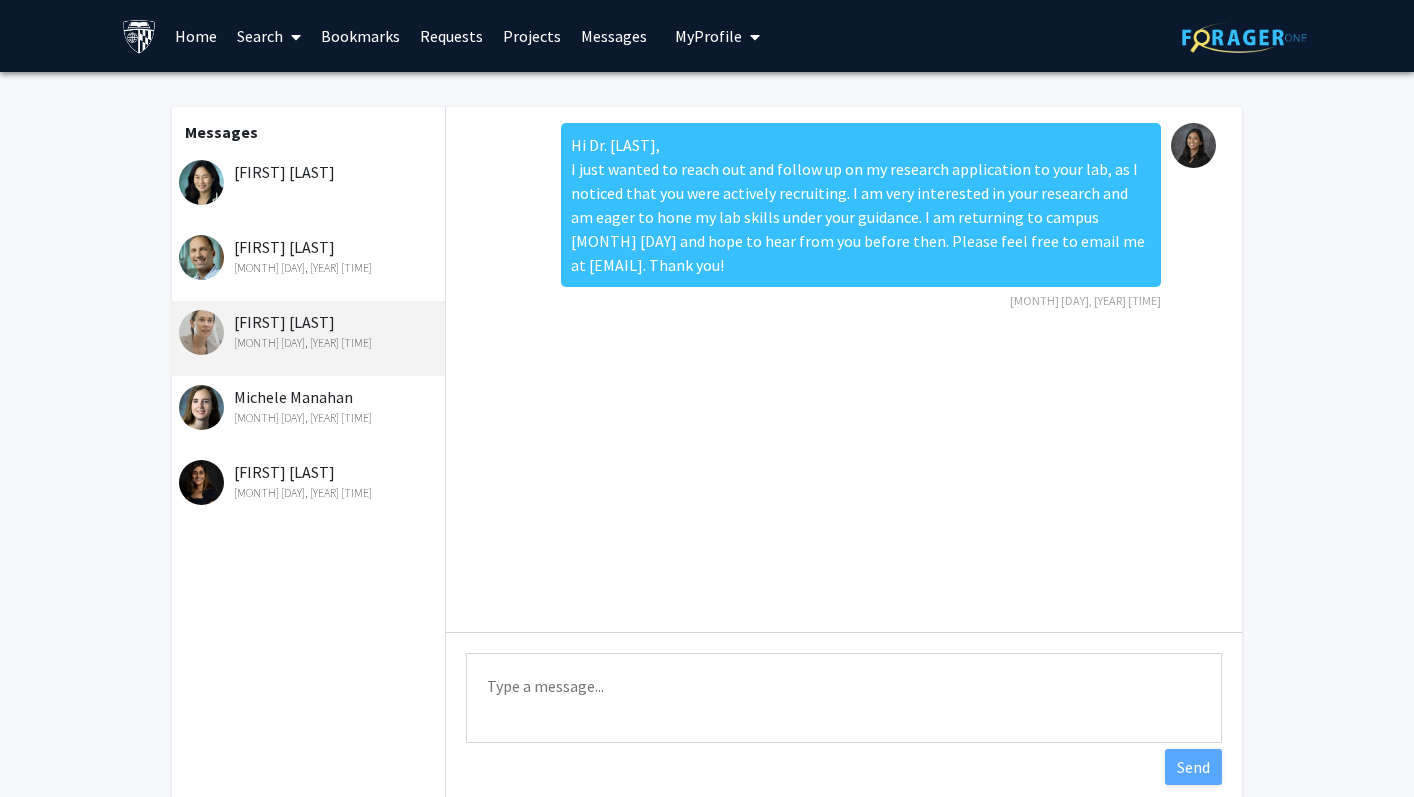 click on "[FIRST] [LAST]   [MONTH] [DAY], [YEAR] [TIME]" 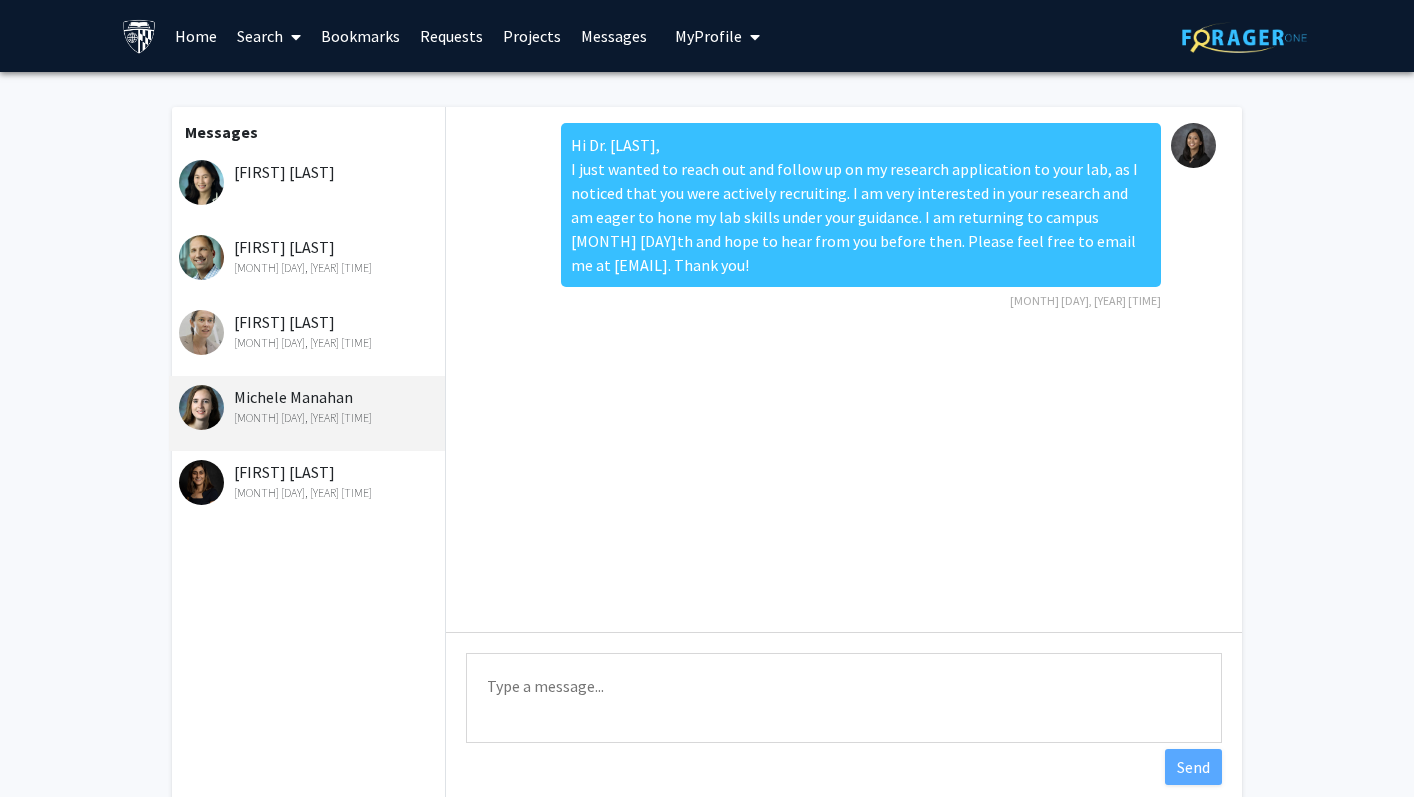 click on "[FIRST] [LAST]   [MONTH] [DAY], [YEAR] [TIME]" 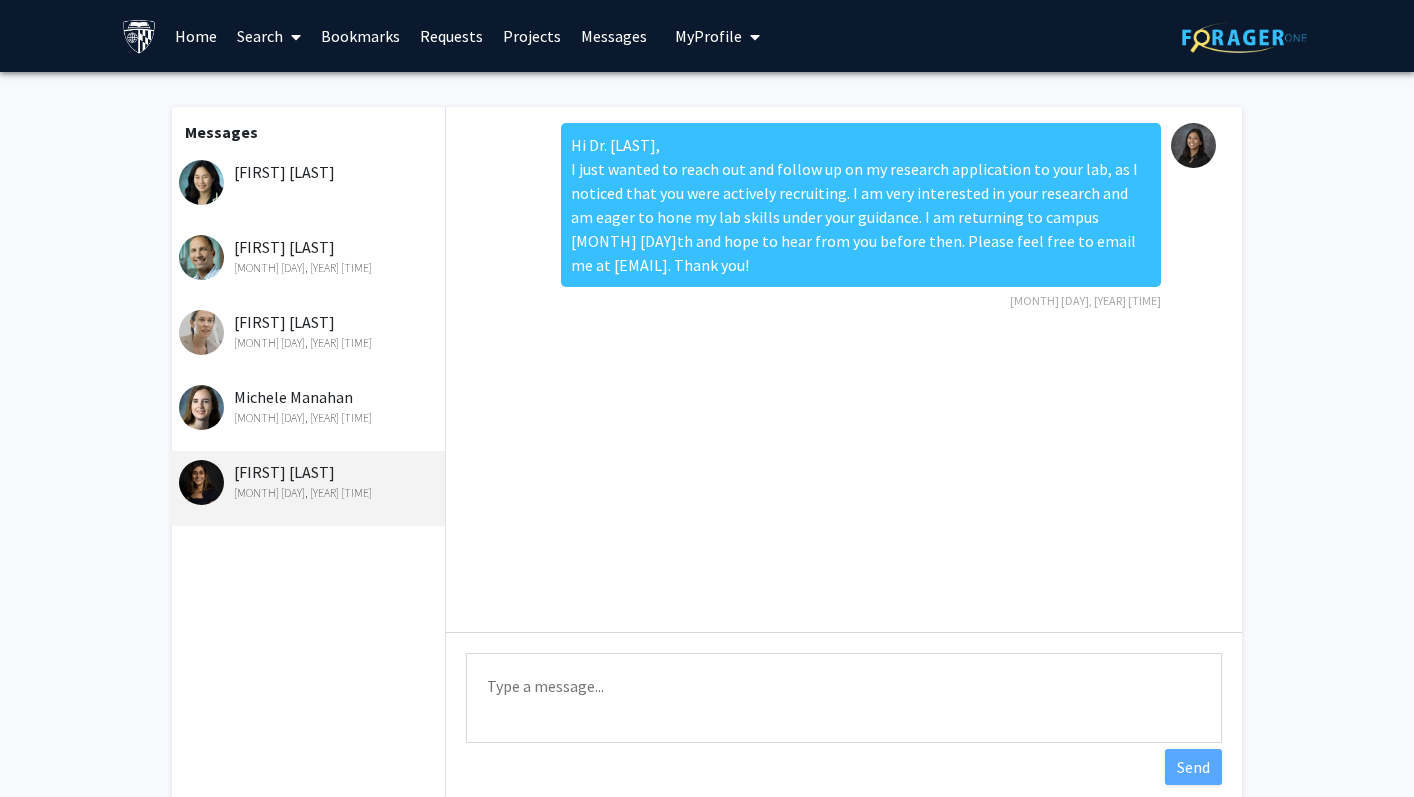 click on "[FIRST] [LAST]" 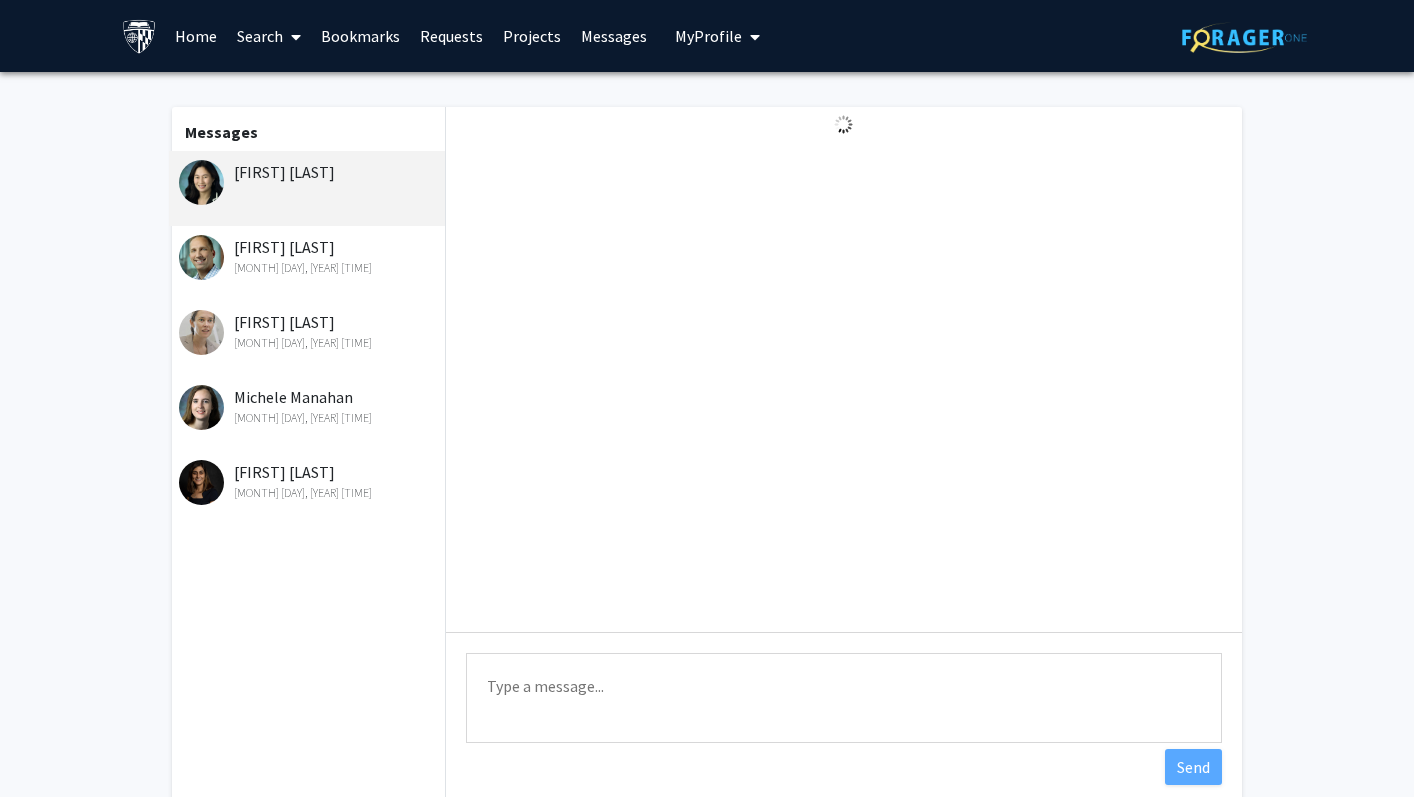 click on "Search" at bounding box center (269, 36) 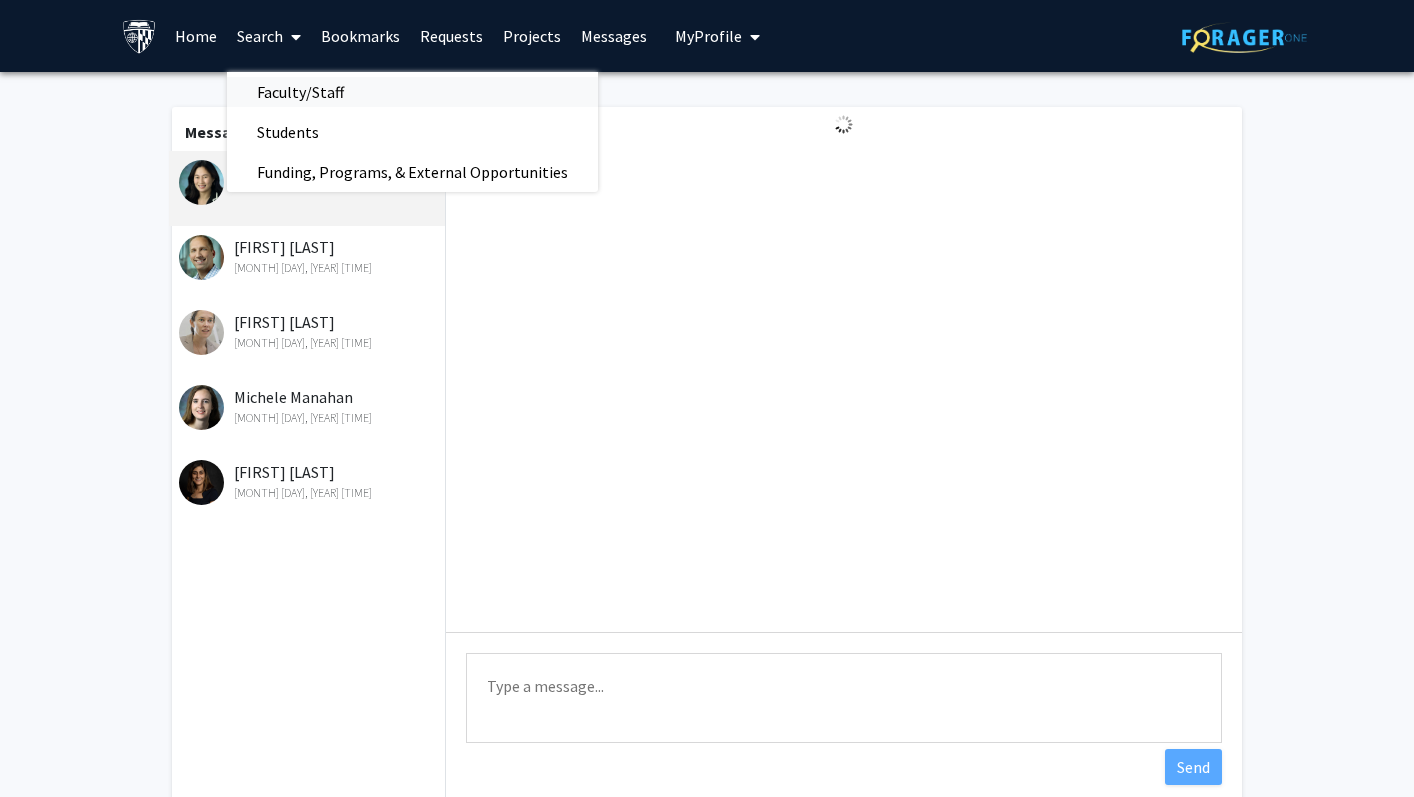 click on "Faculty/Staff" at bounding box center (300, 92) 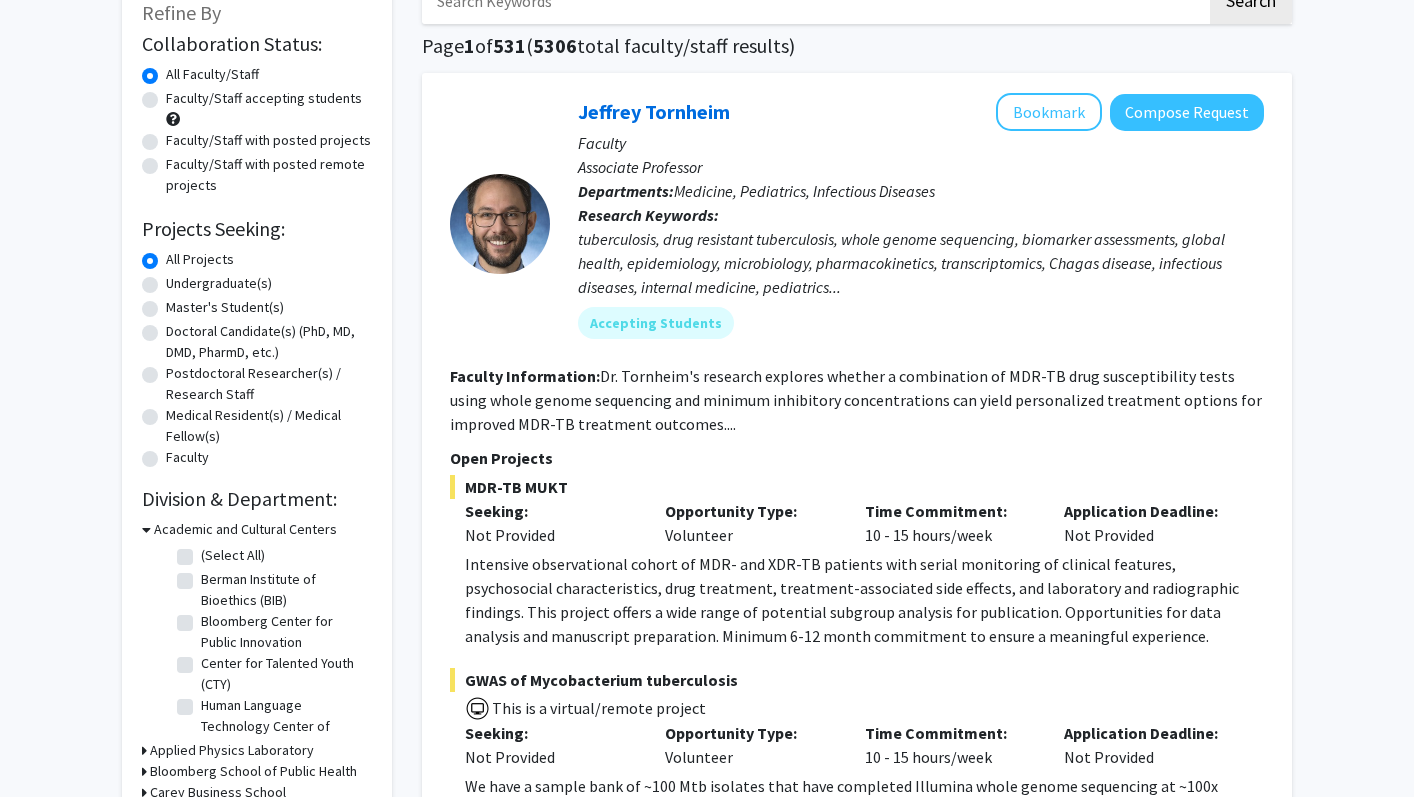 scroll, scrollTop: 126, scrollLeft: 0, axis: vertical 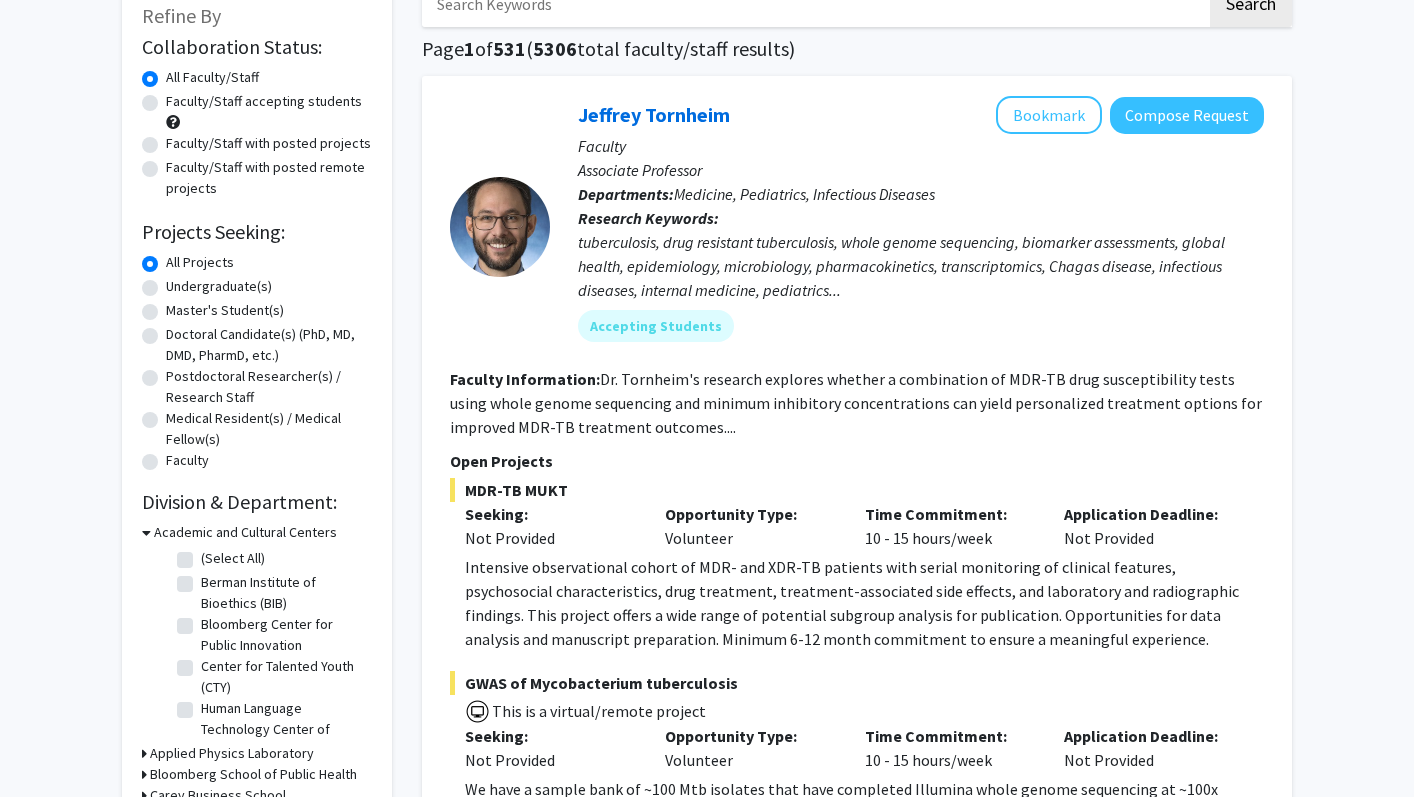 click on "Faculty/Staff with posted projects" 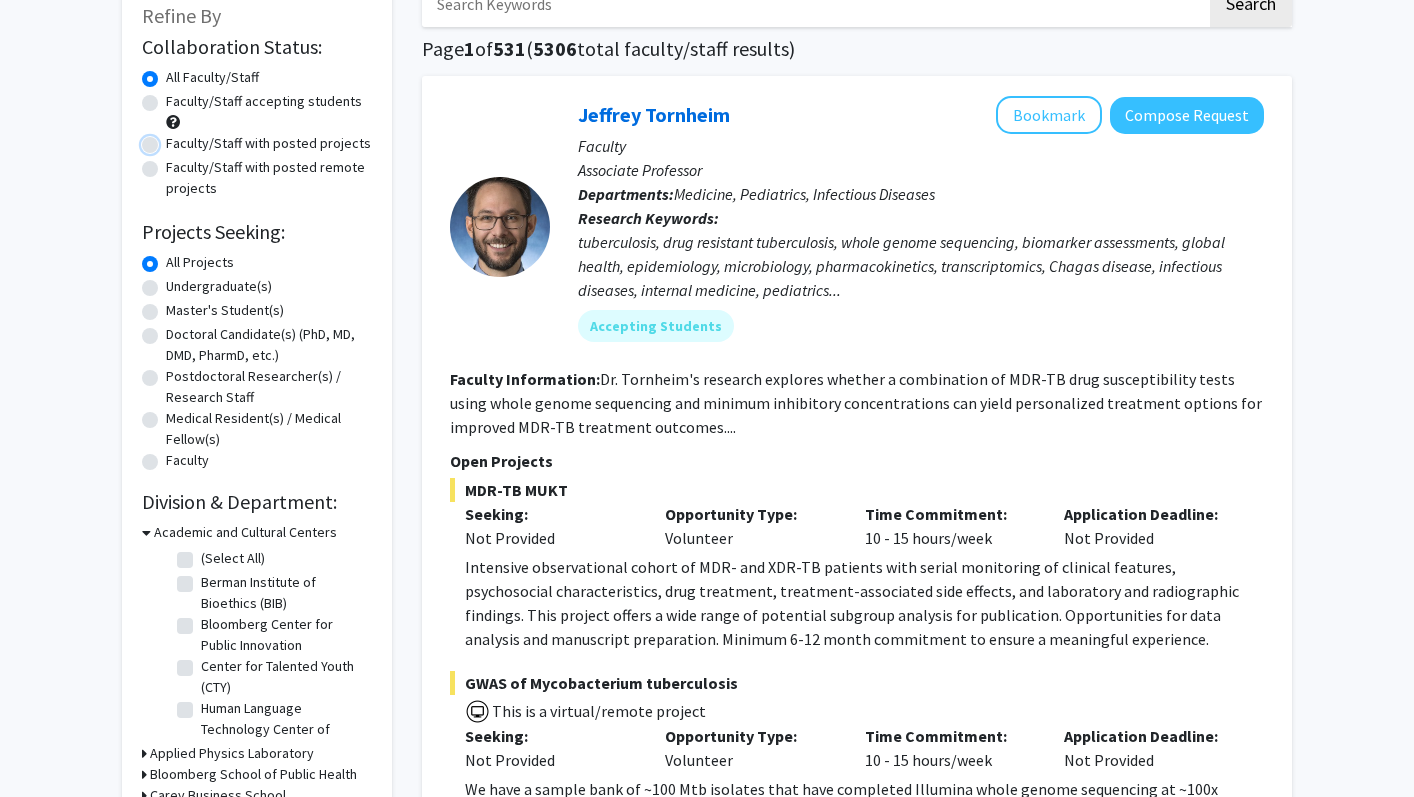 click on "Faculty/Staff with posted projects" at bounding box center [172, 139] 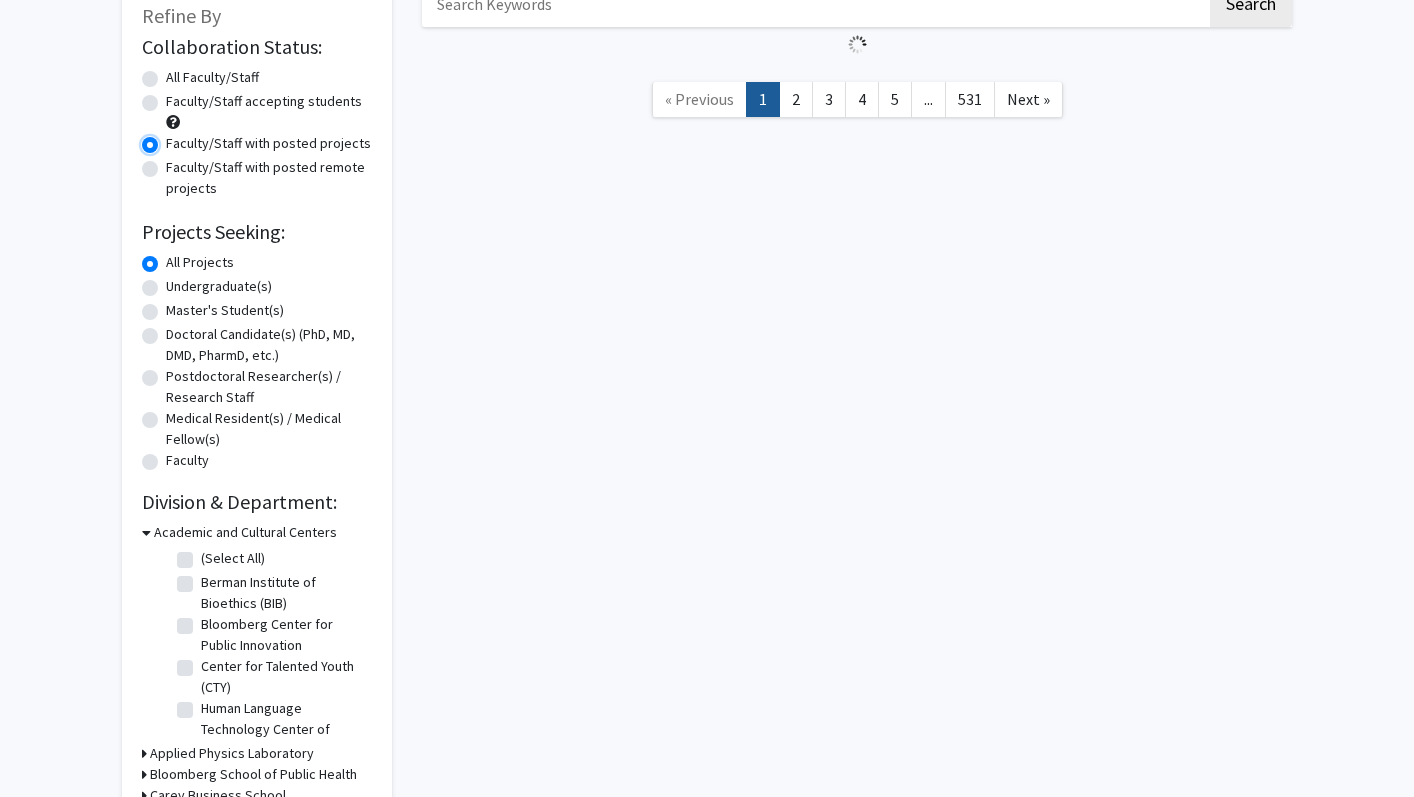 scroll, scrollTop: 0, scrollLeft: 0, axis: both 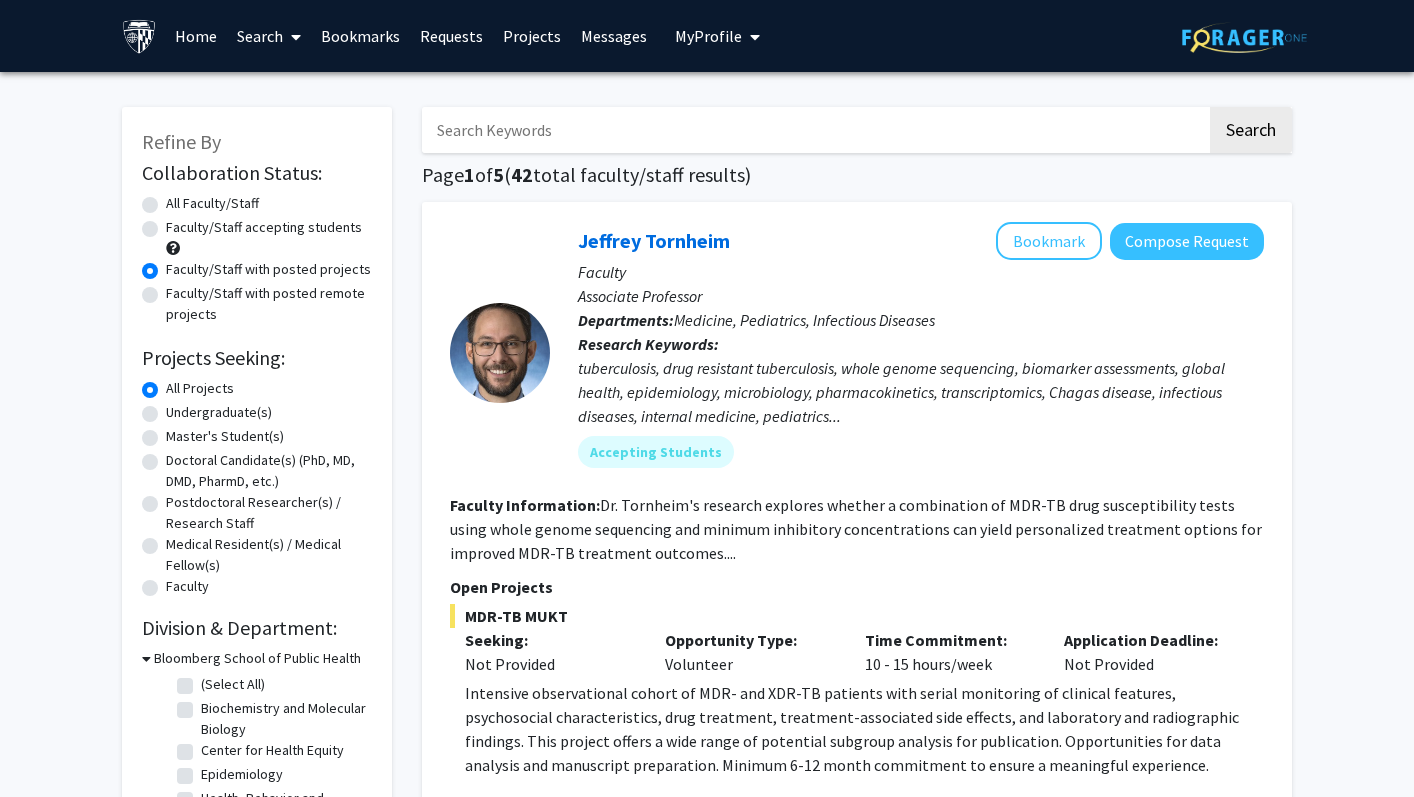 click on "Master's Student(s)" 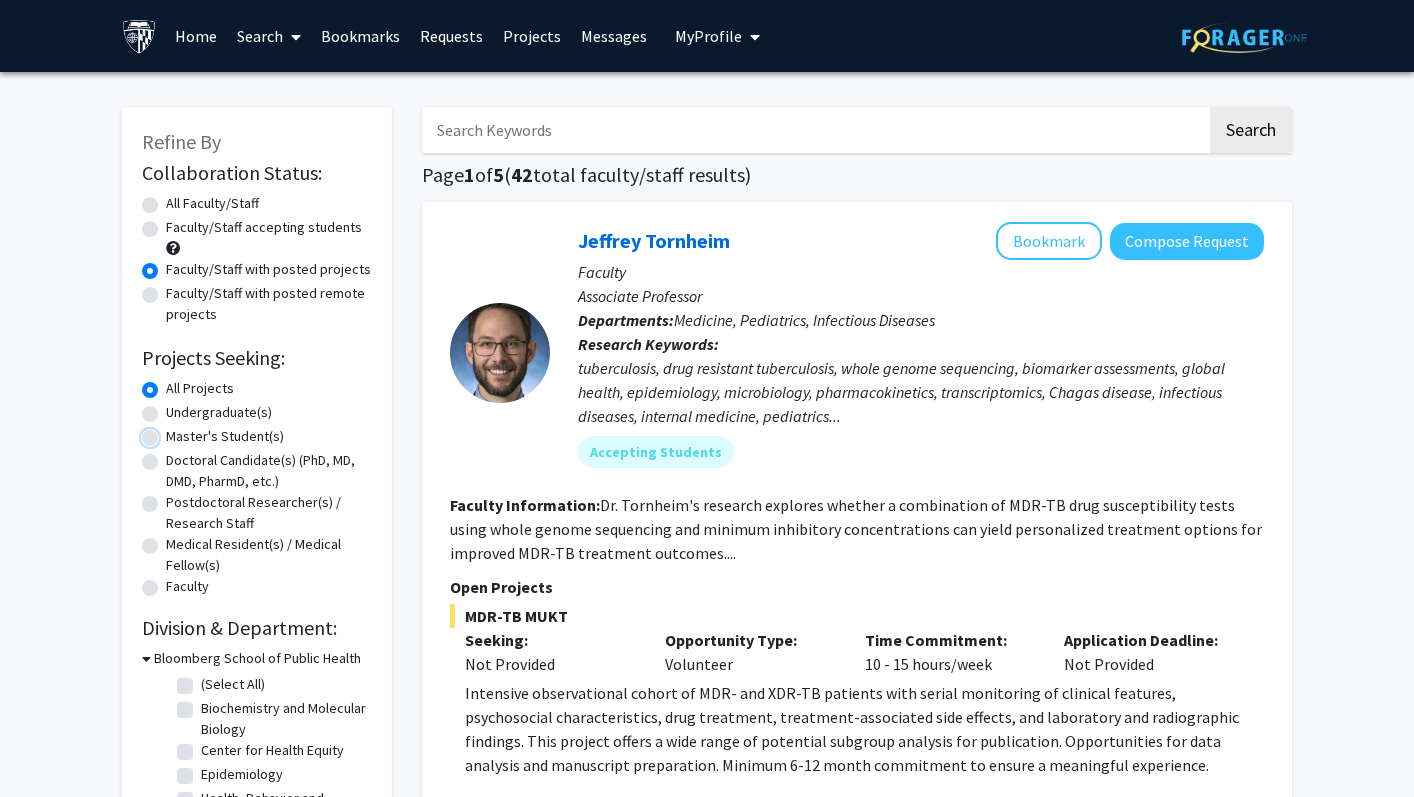 click on "Master's Student(s)" at bounding box center [172, 432] 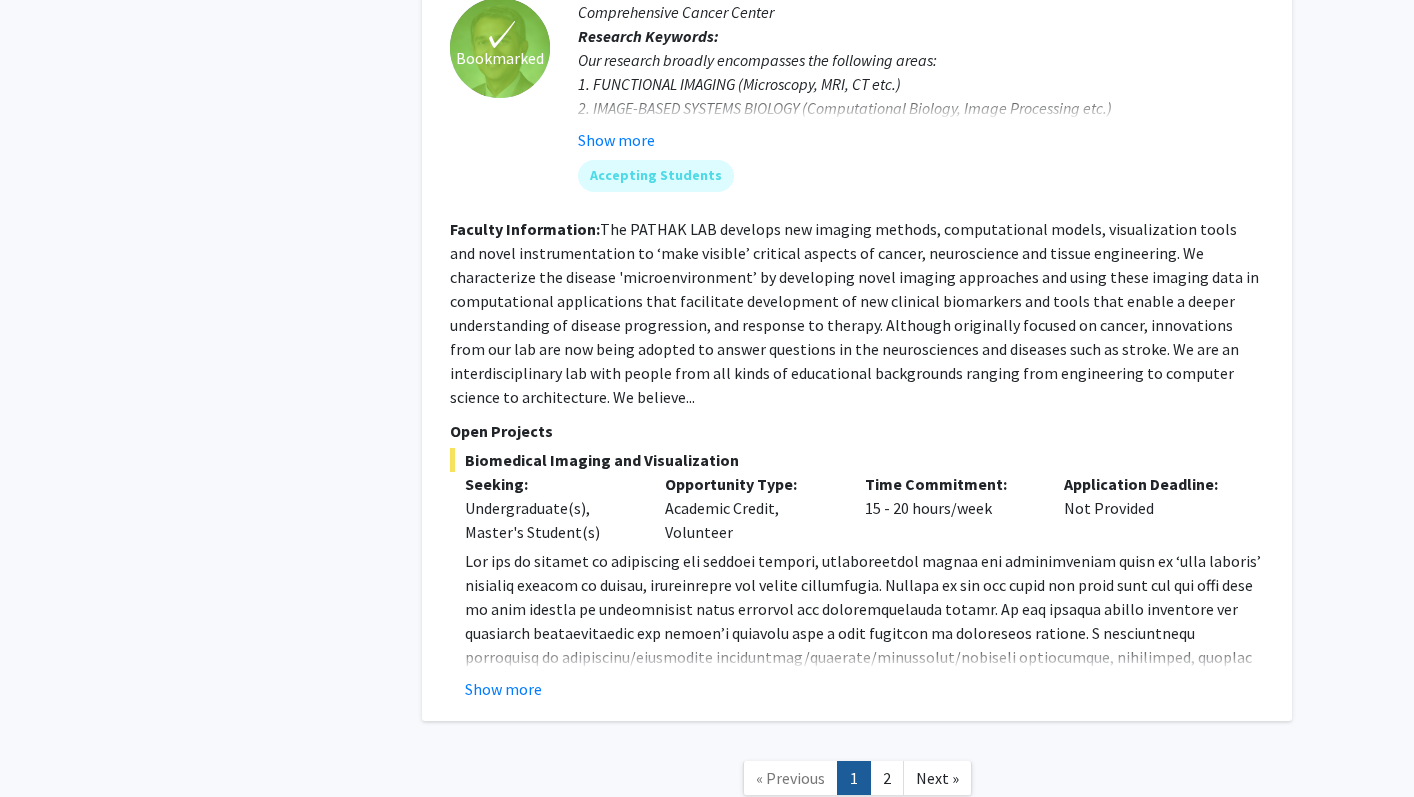 scroll, scrollTop: 8778, scrollLeft: 0, axis: vertical 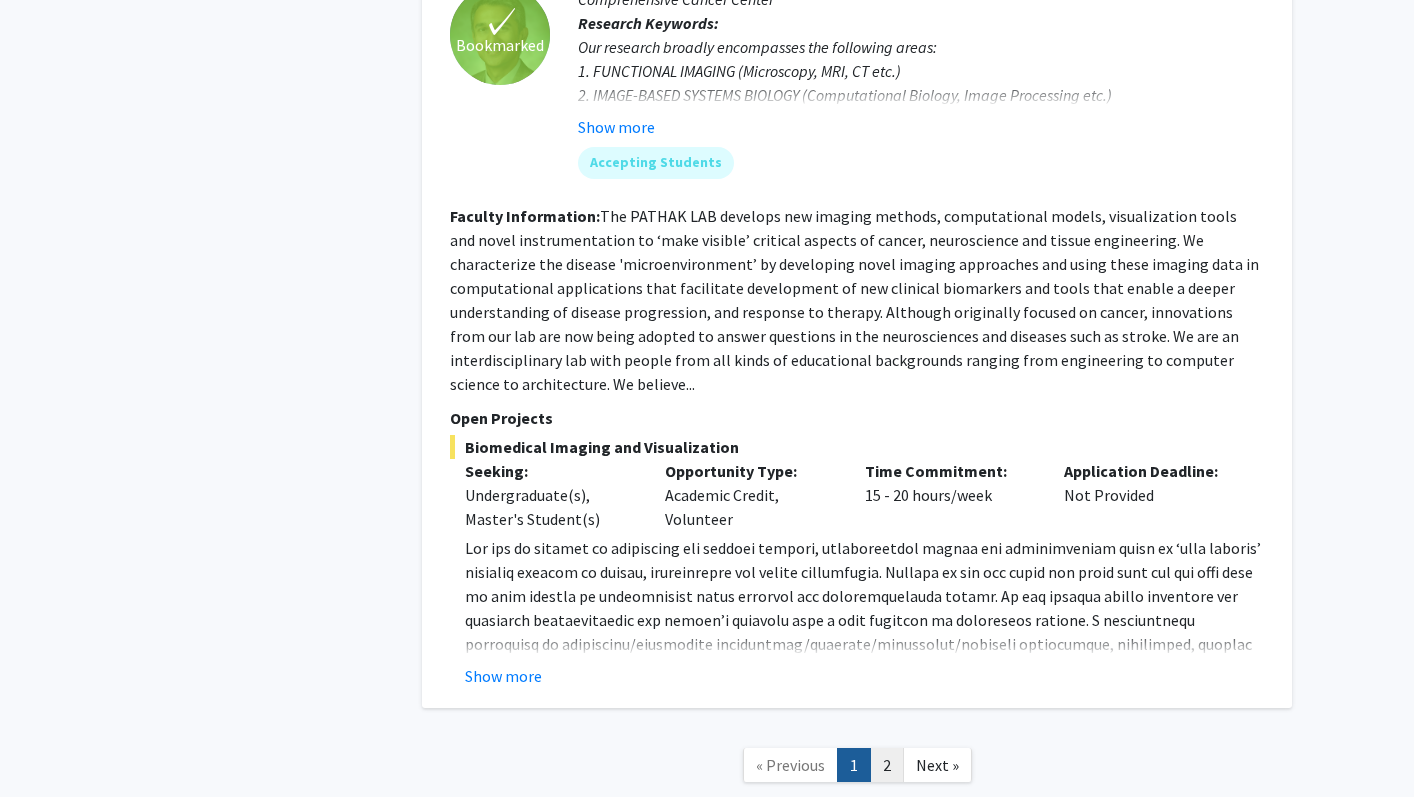 click on "2" 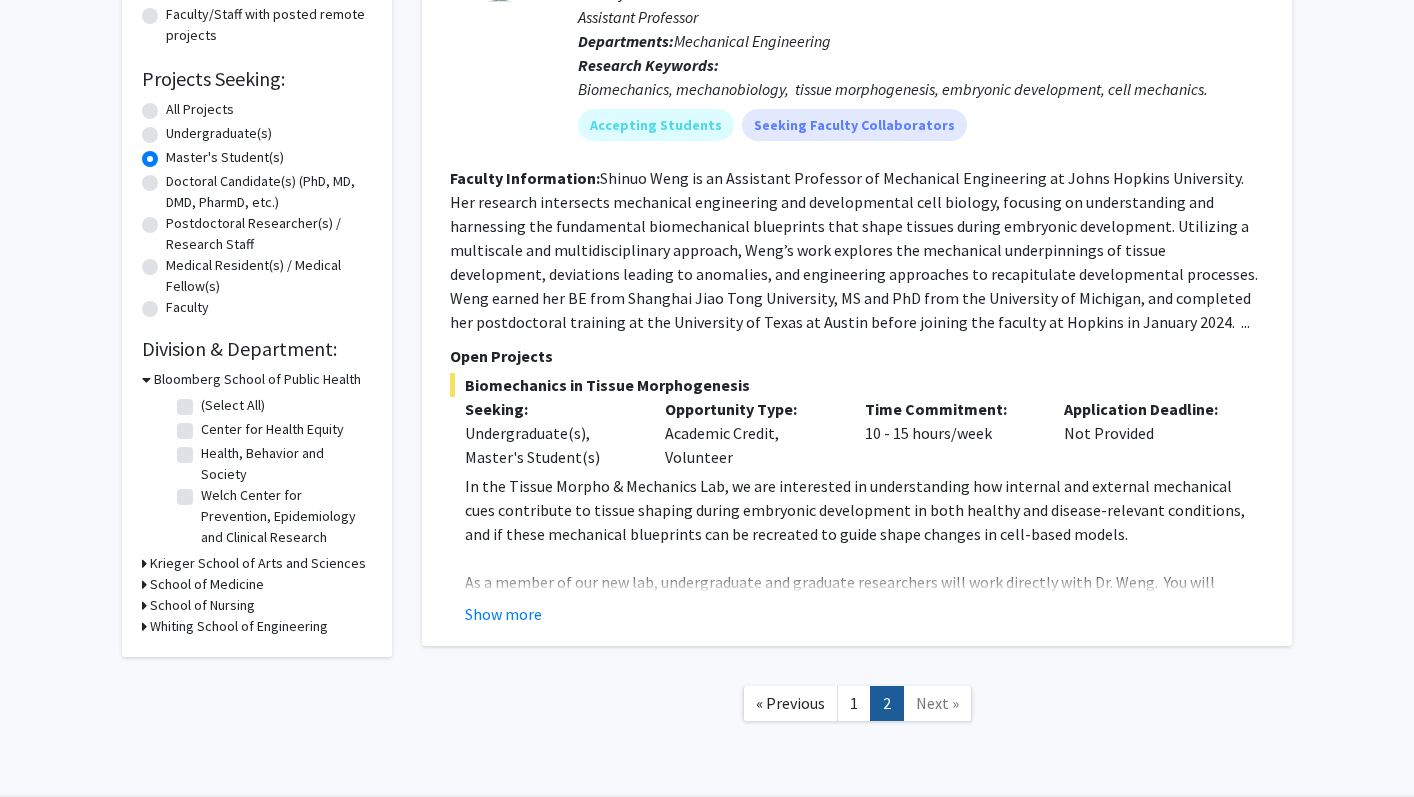 scroll, scrollTop: 349, scrollLeft: 0, axis: vertical 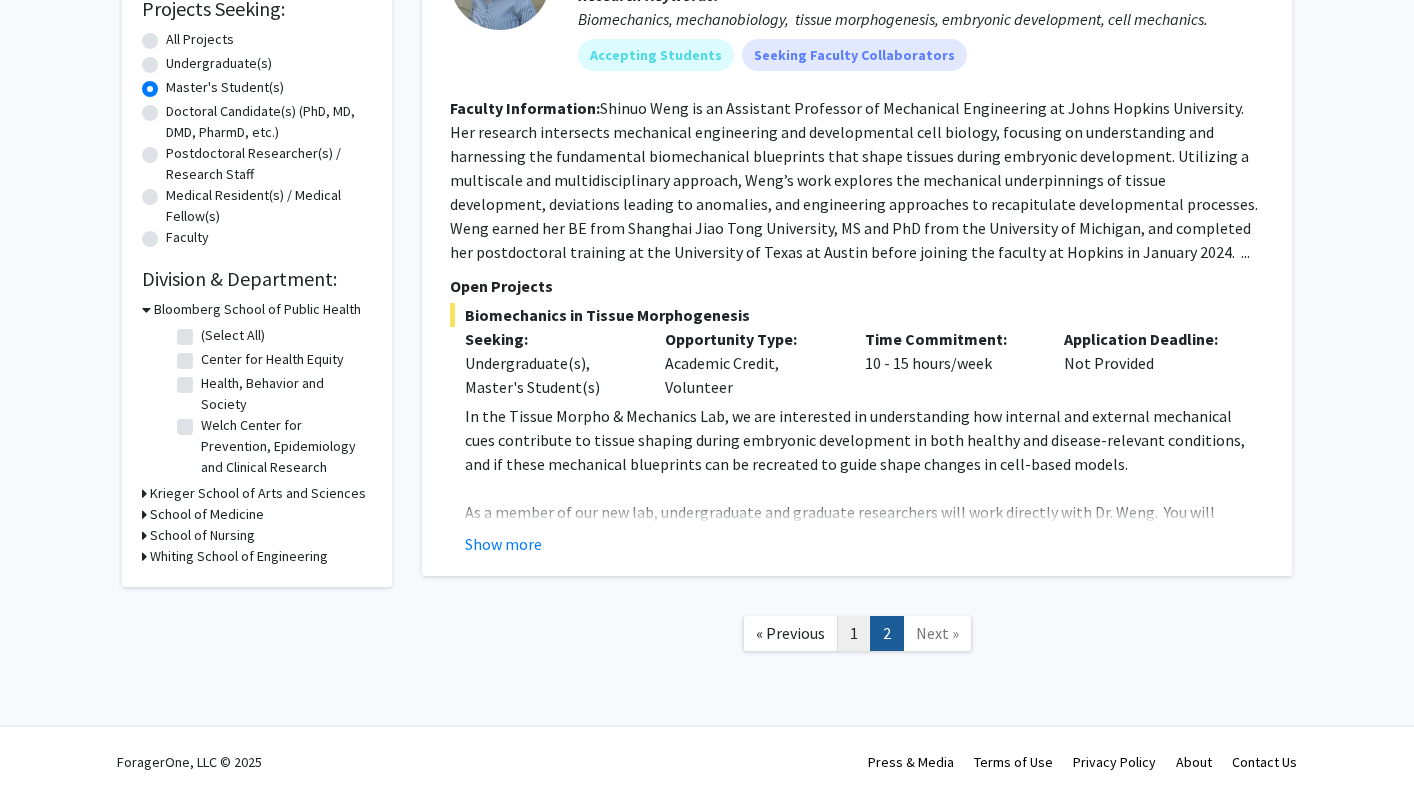 click on "1" 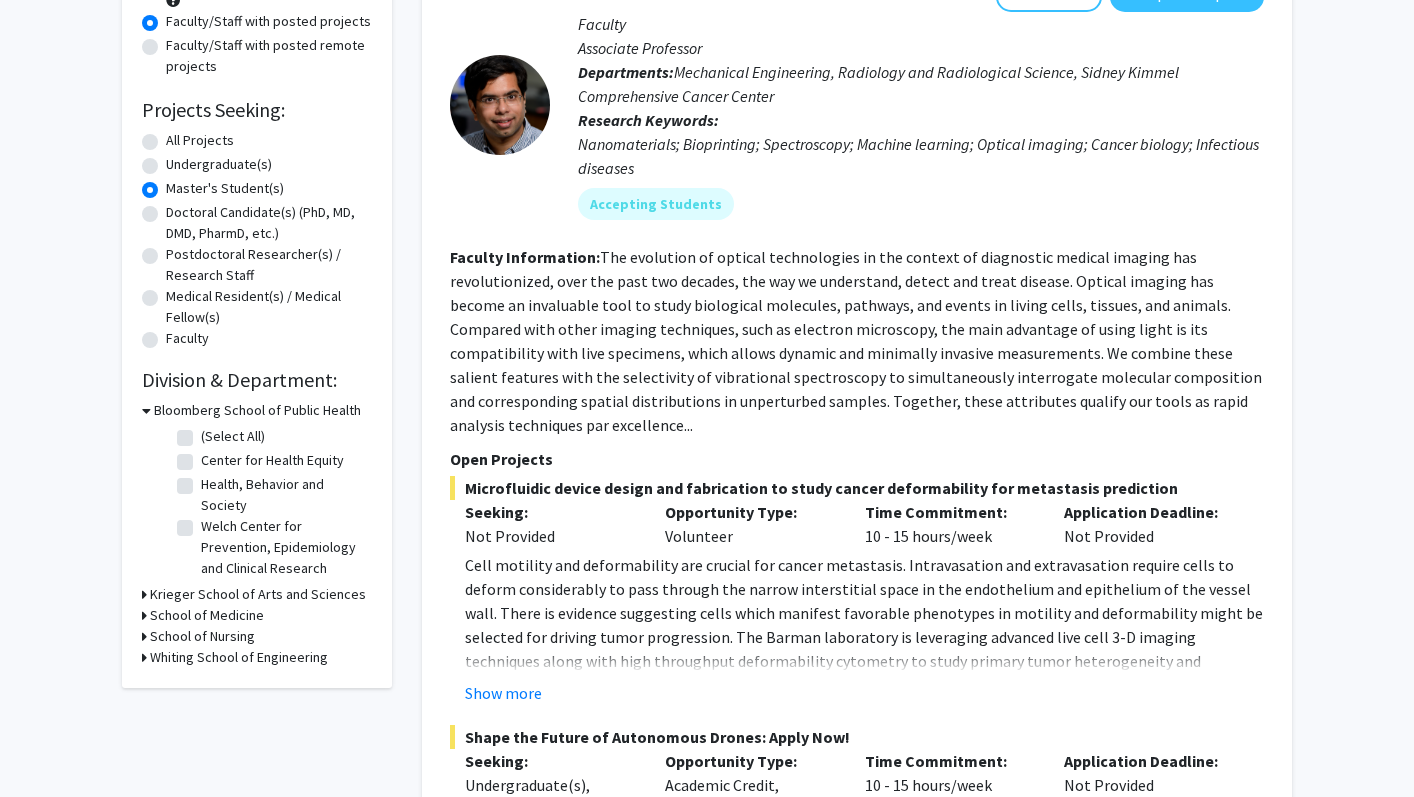 scroll, scrollTop: 0, scrollLeft: 0, axis: both 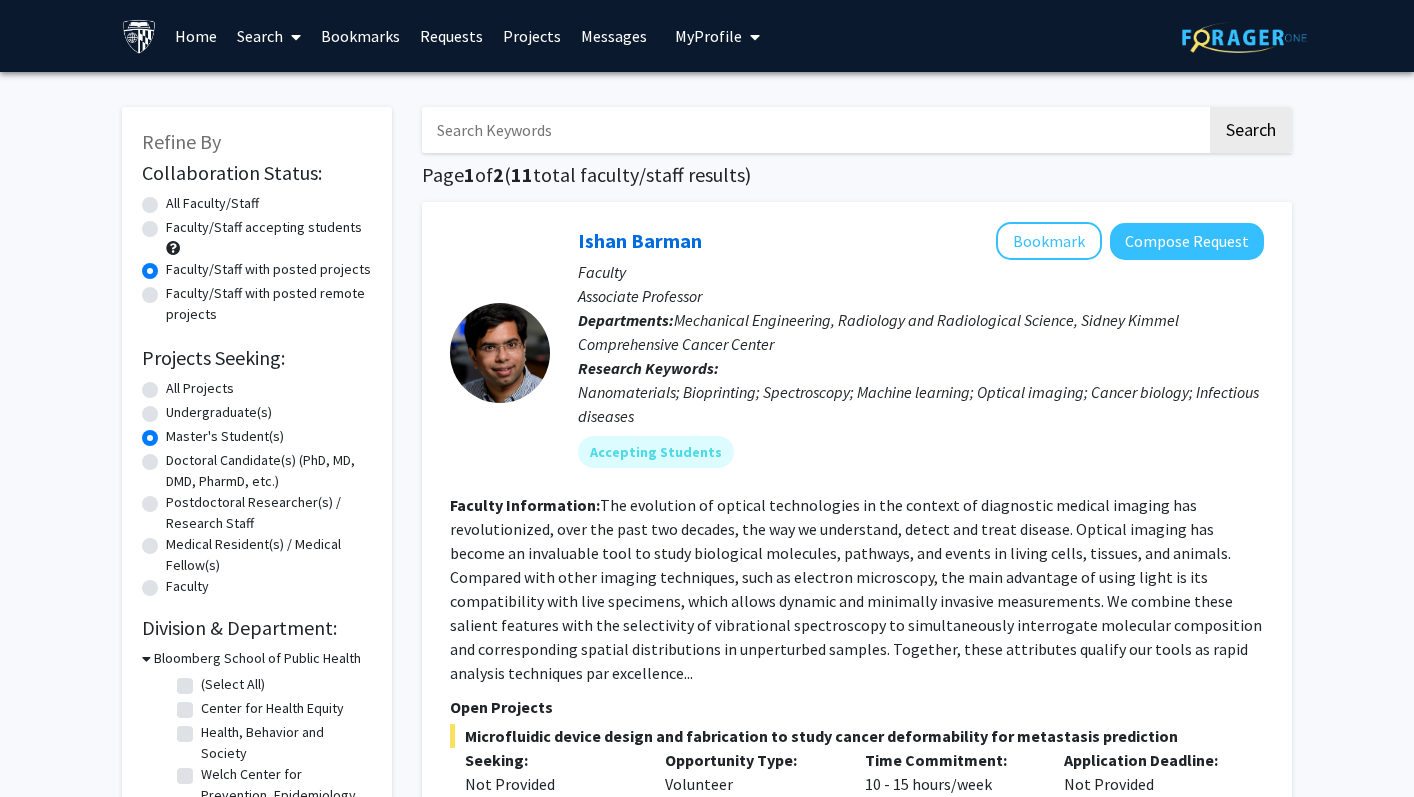 click on "Bookmarks" at bounding box center (360, 36) 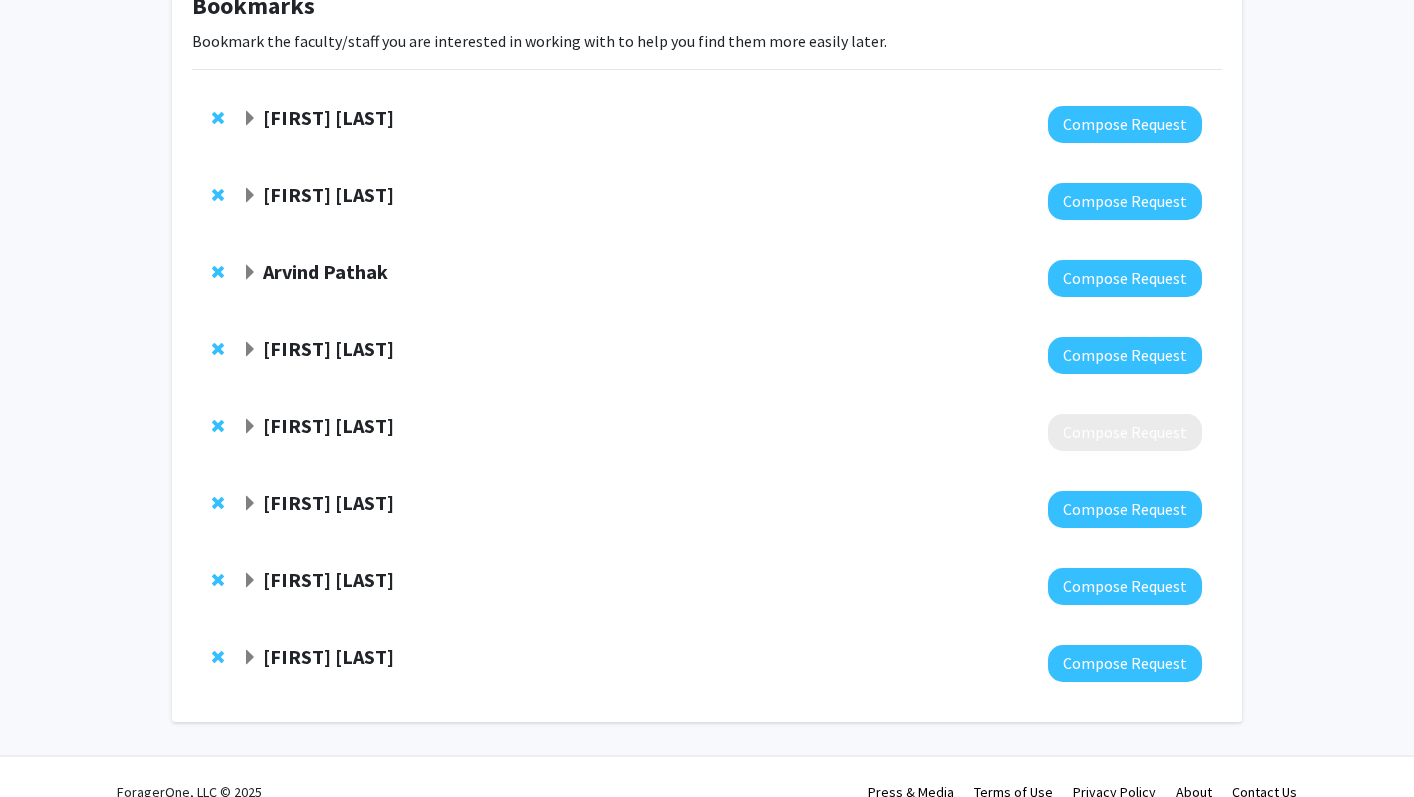 scroll, scrollTop: 134, scrollLeft: 0, axis: vertical 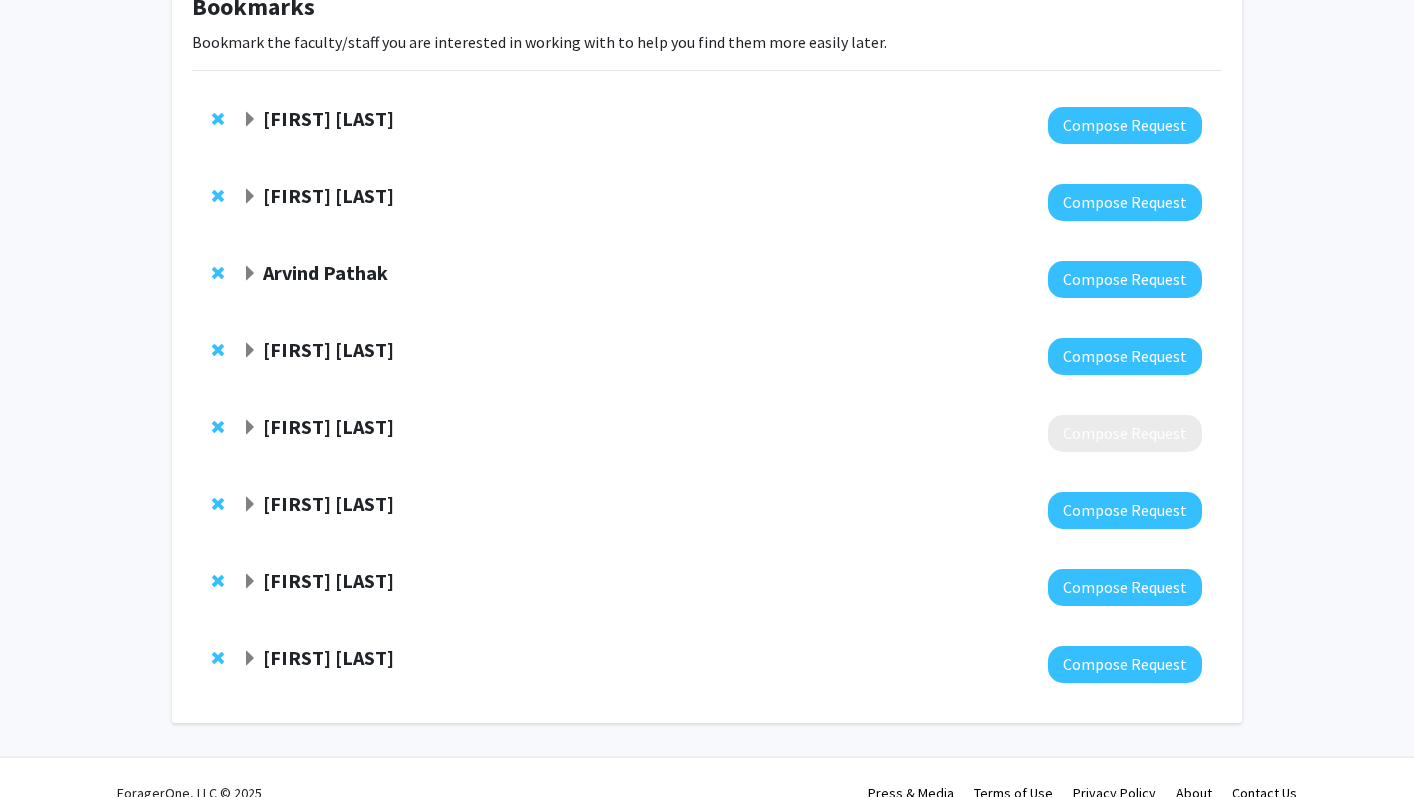 click on "[FIRST] [LAST]" 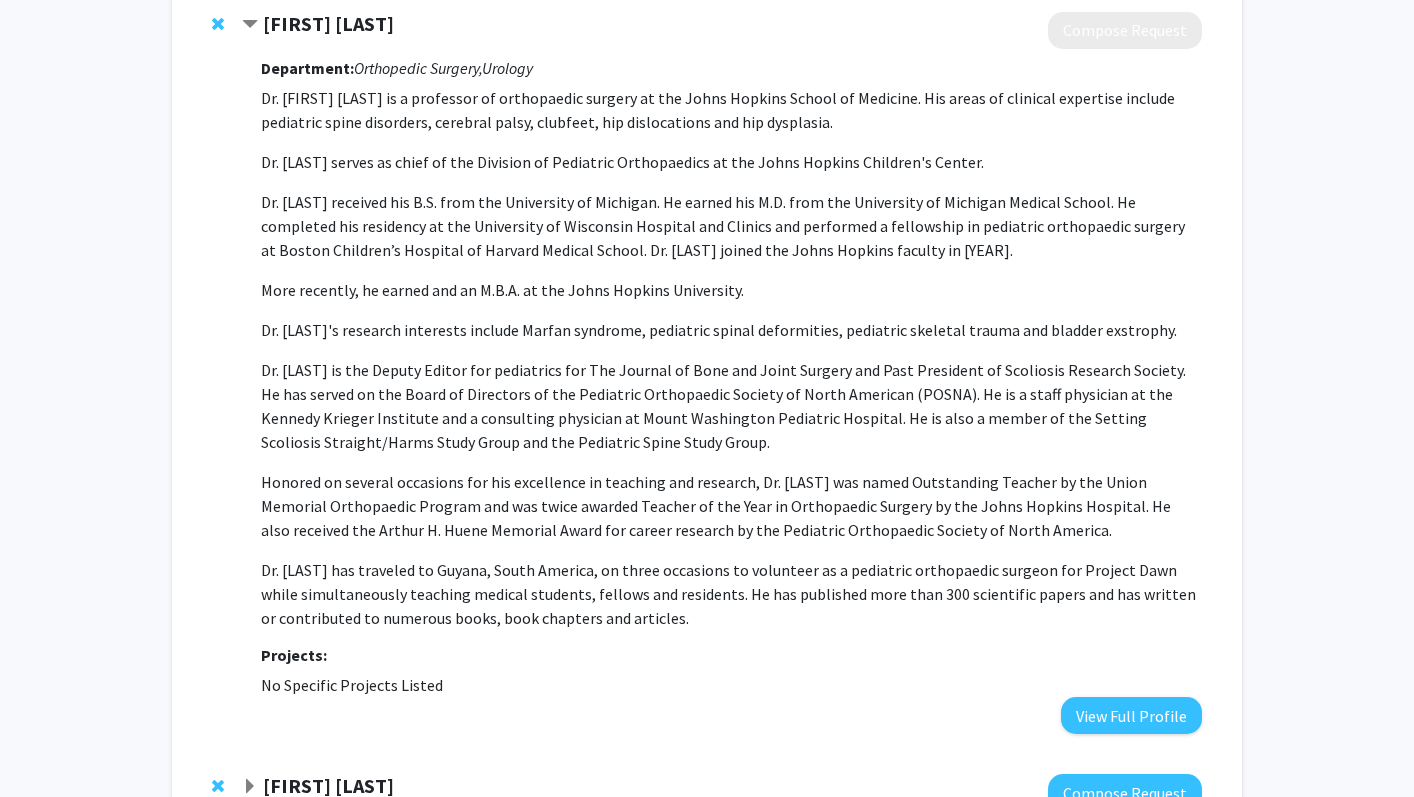 scroll, scrollTop: 522, scrollLeft: 0, axis: vertical 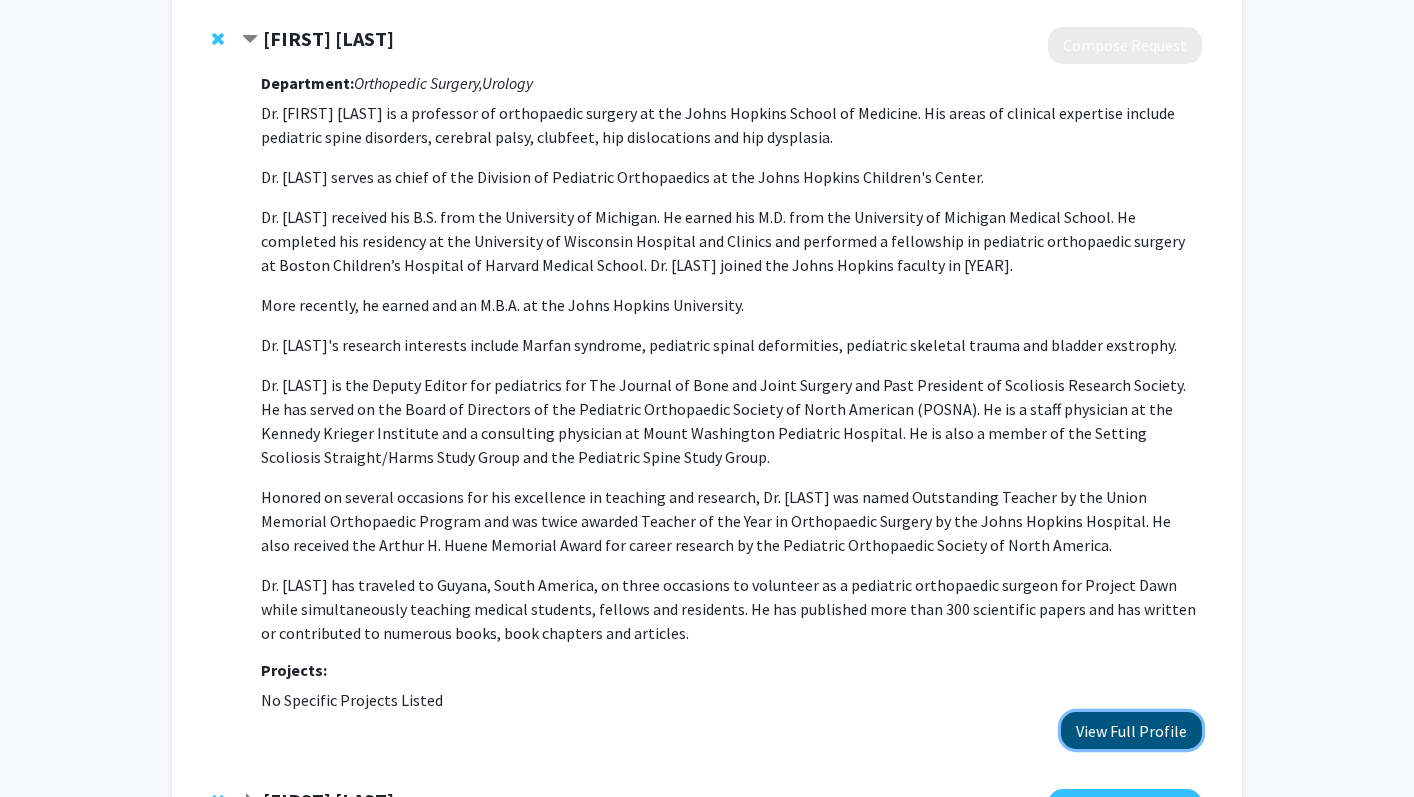 click on "View Full Profile" at bounding box center (1131, 730) 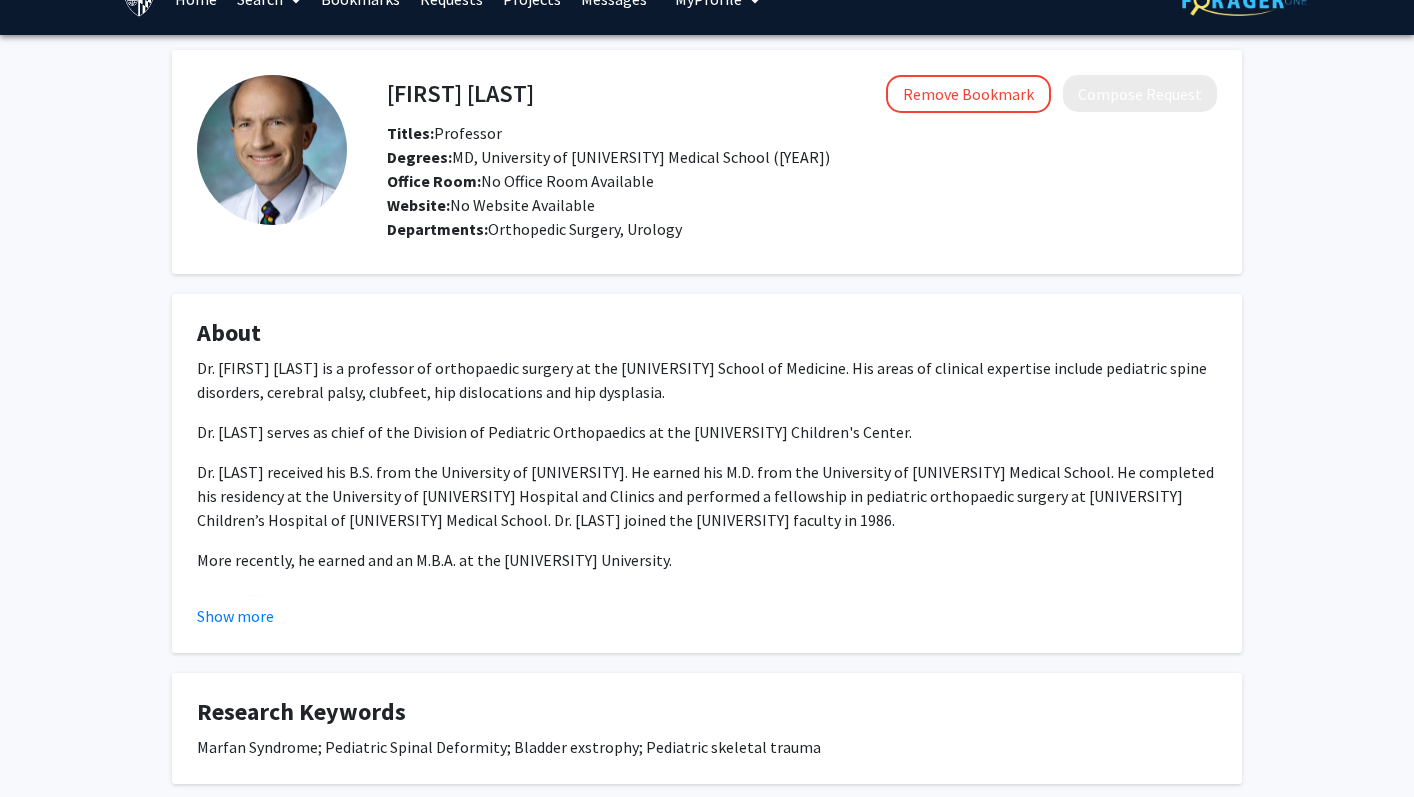 scroll, scrollTop: 0, scrollLeft: 0, axis: both 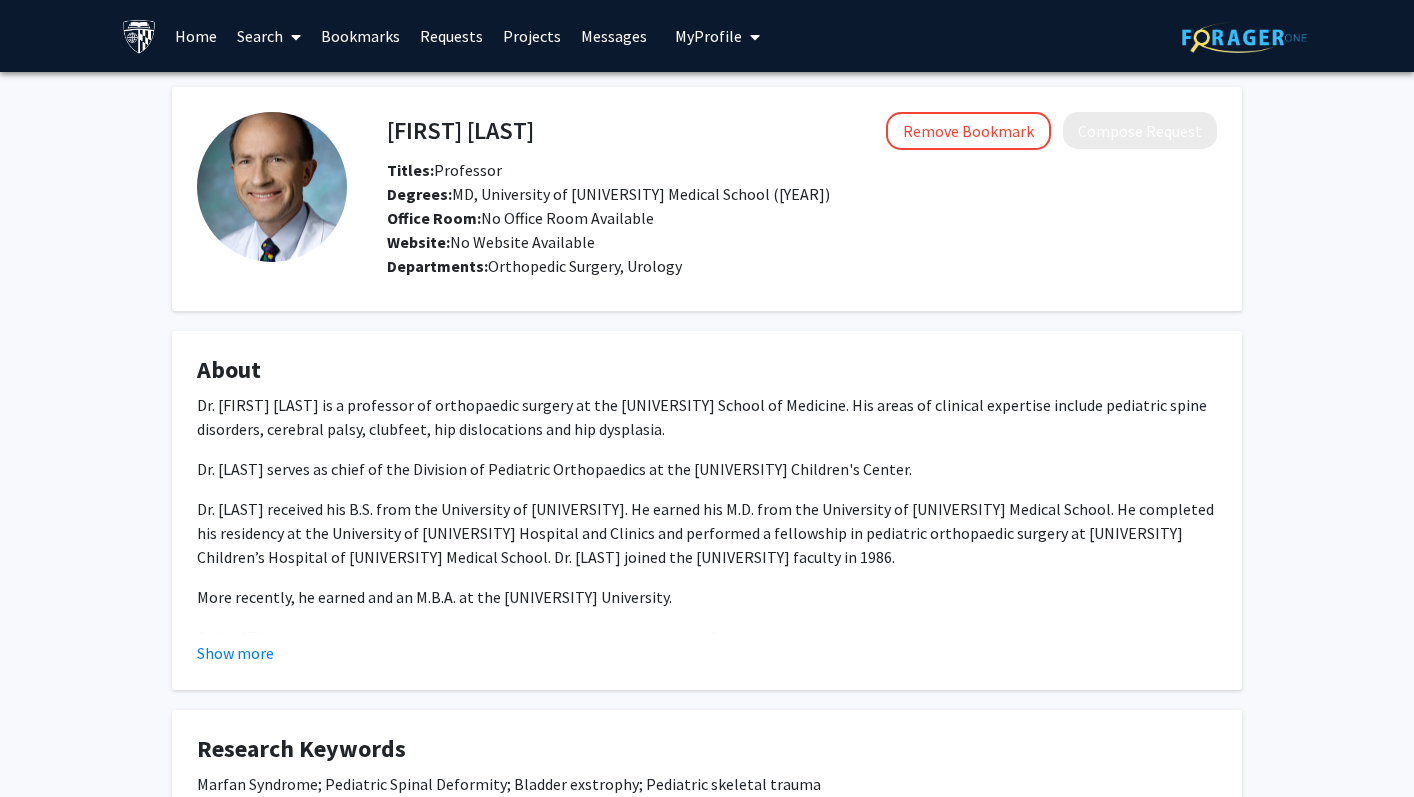 click on "[FIRST] [LAST]" 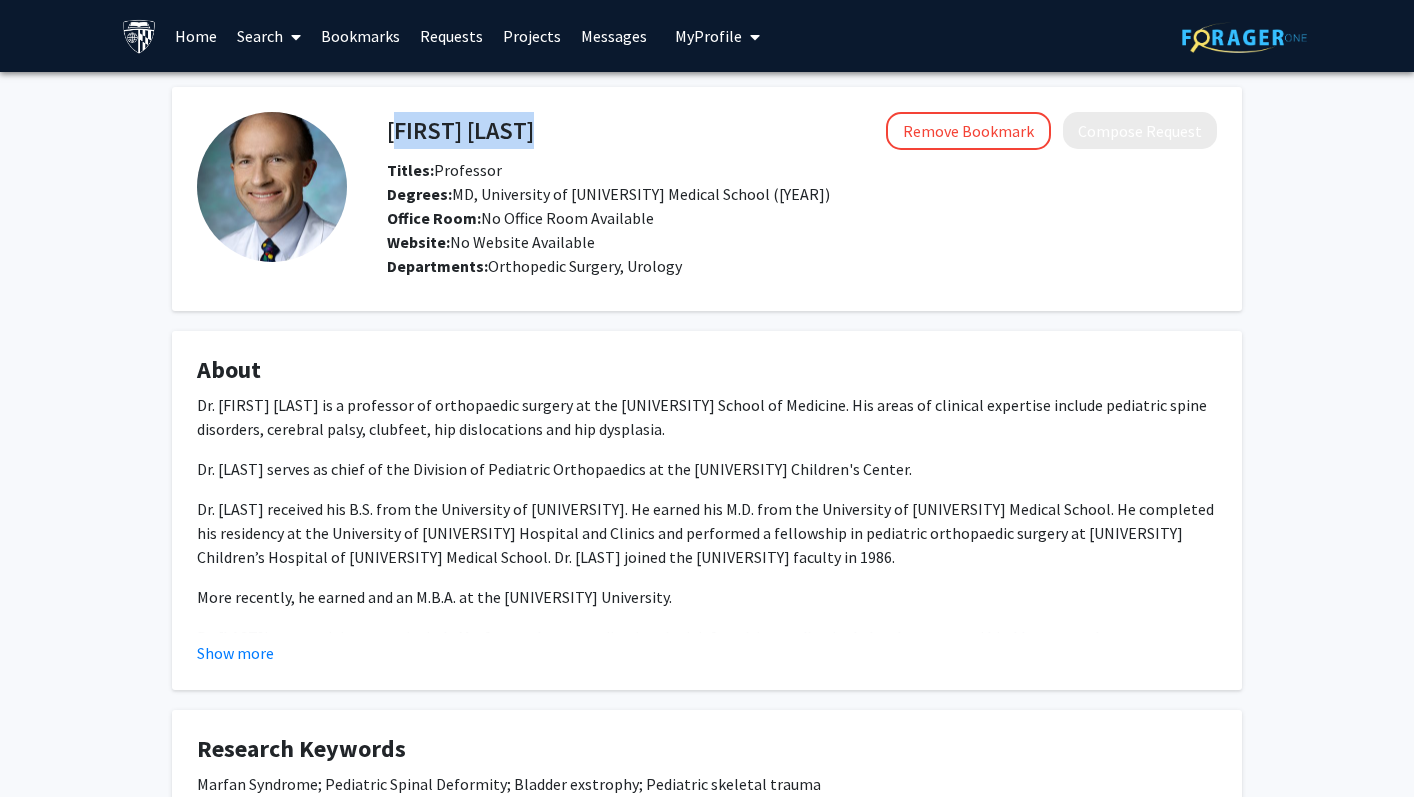 copy on "[FIRST] [LAST]" 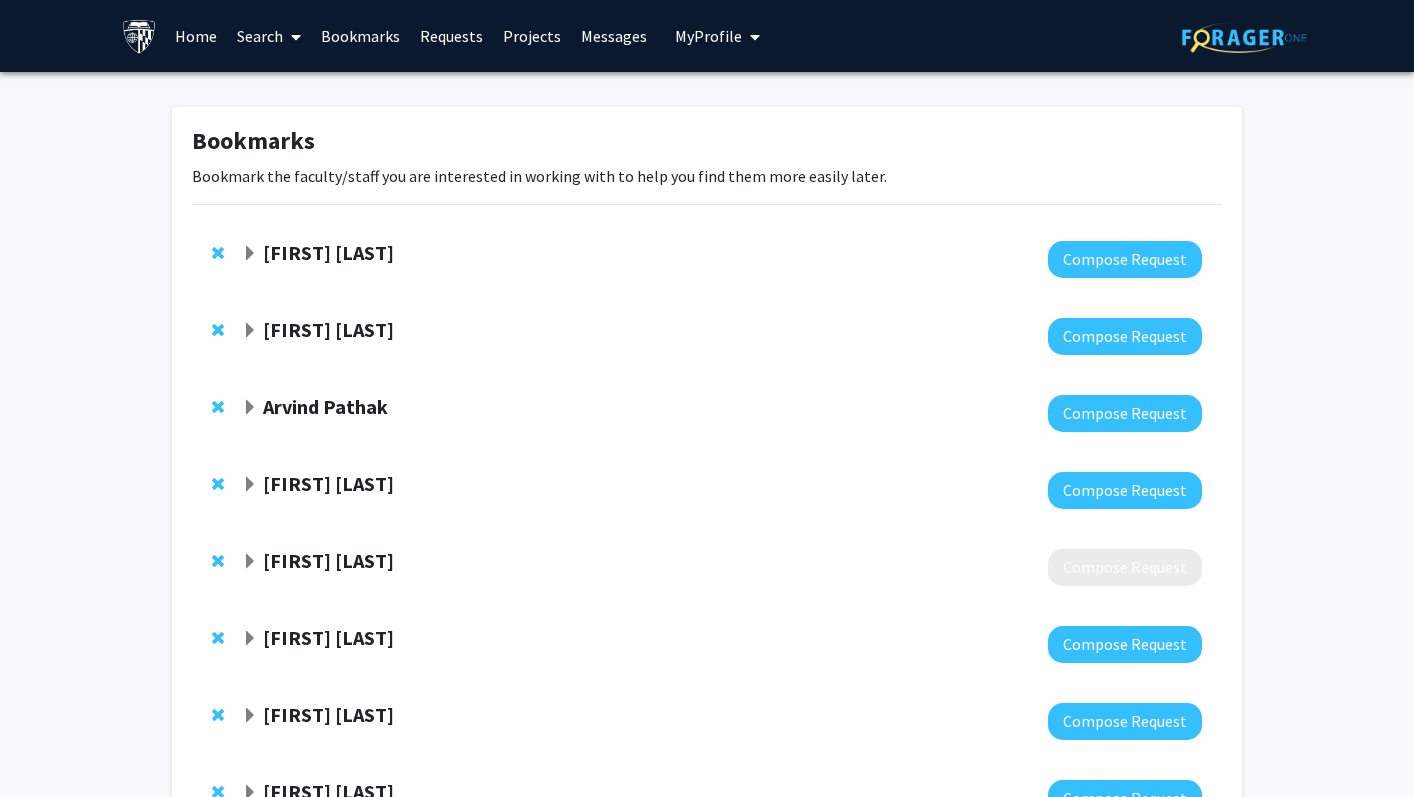 click on "[FIRST] [LAST]" 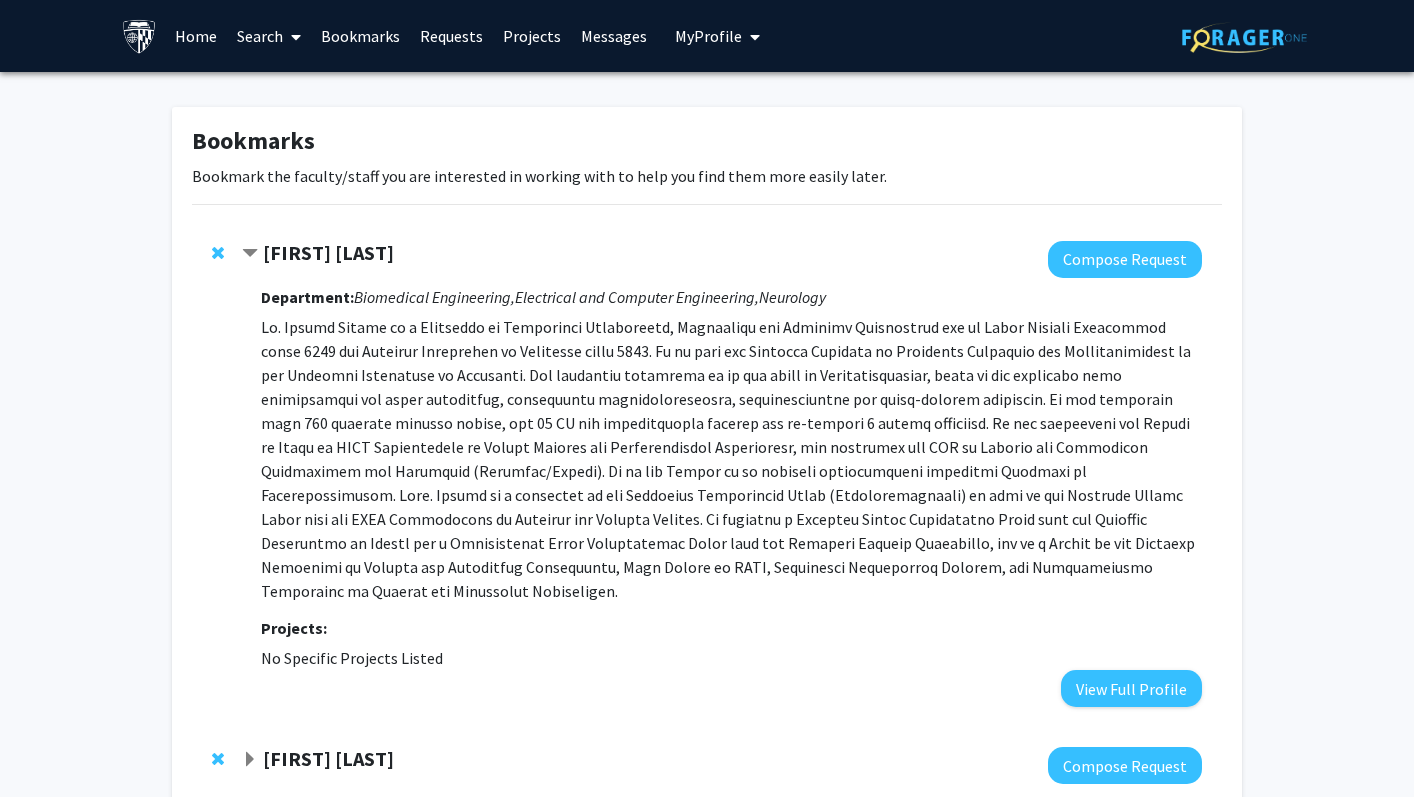 click on "[FIRST] [LAST]" 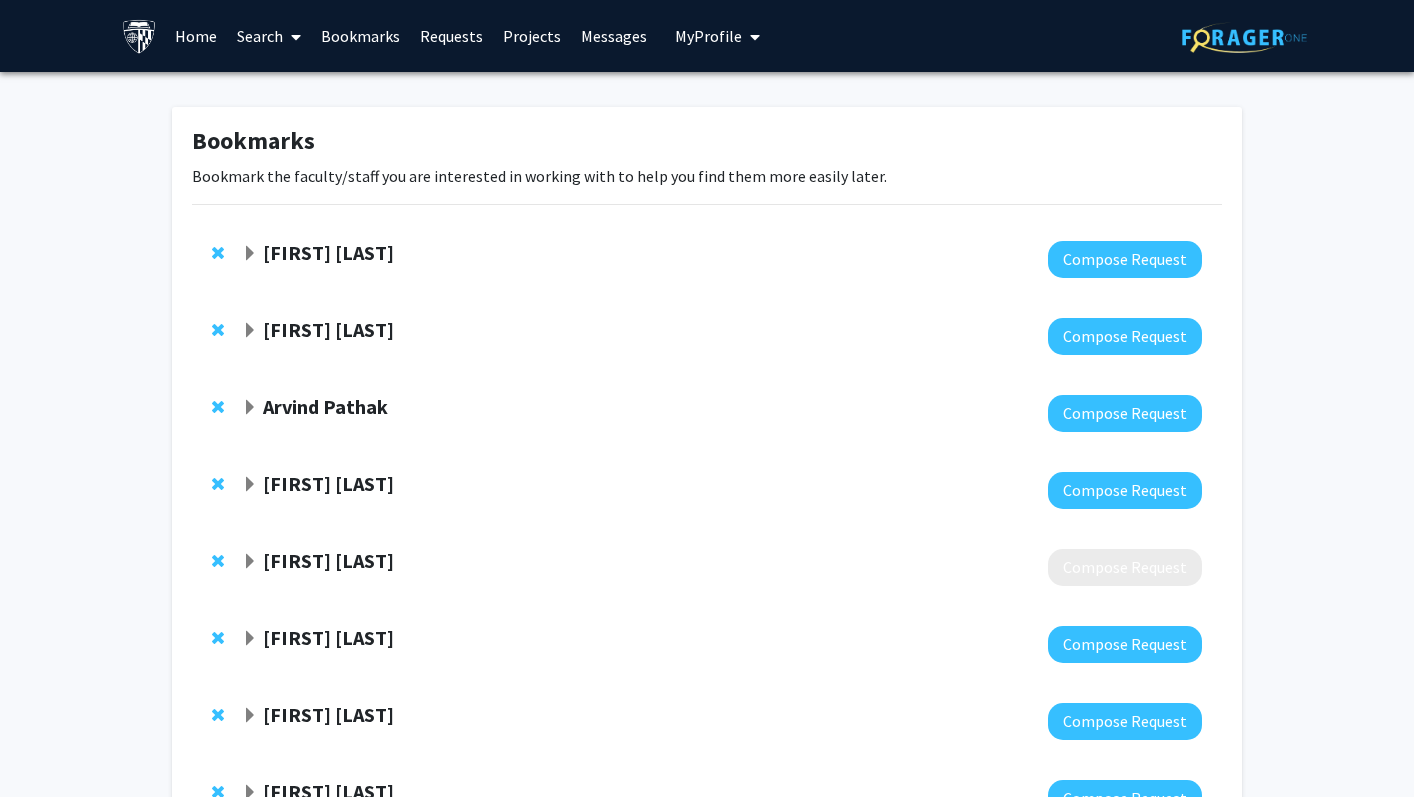 click on "[FIRST] [LAST]" 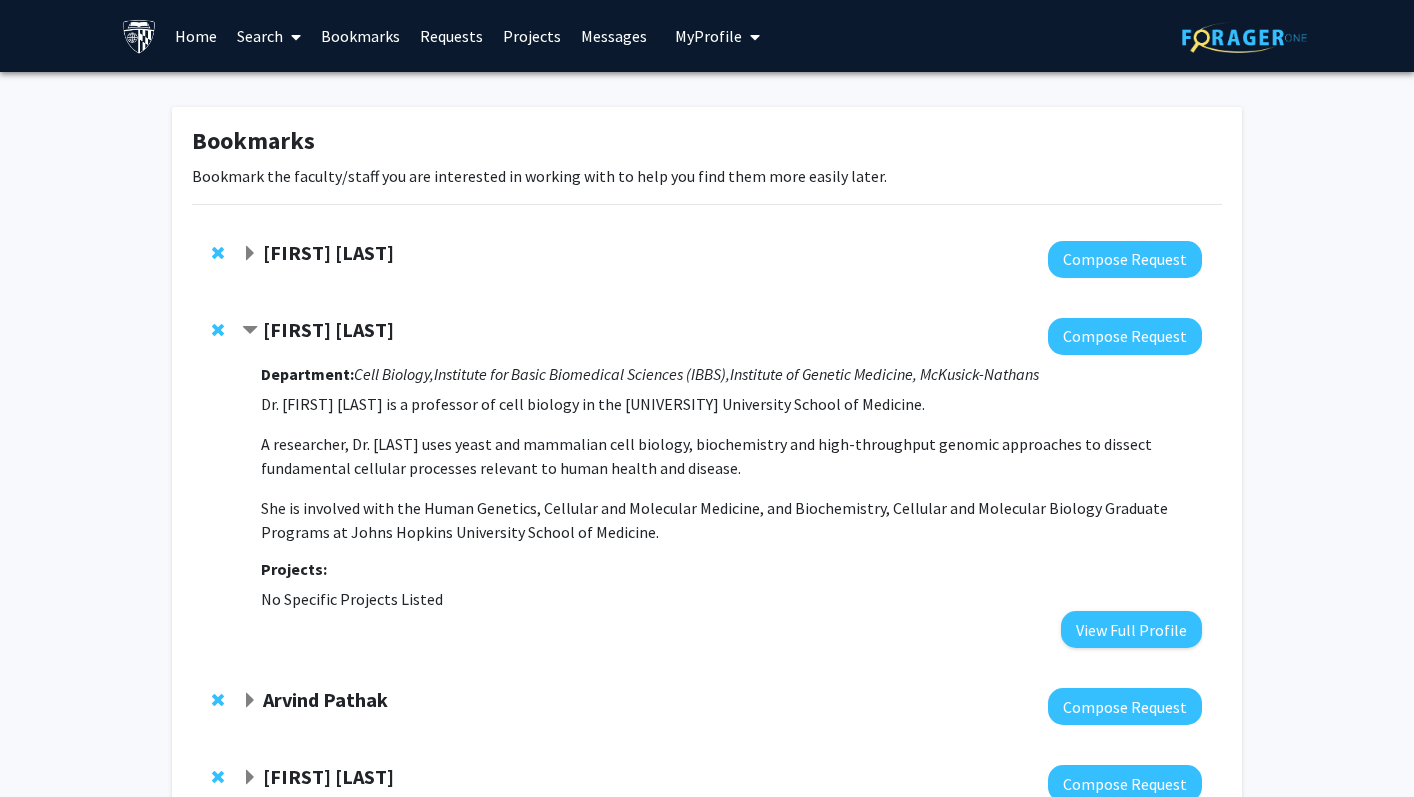click on "[FIRST] [LAST]" 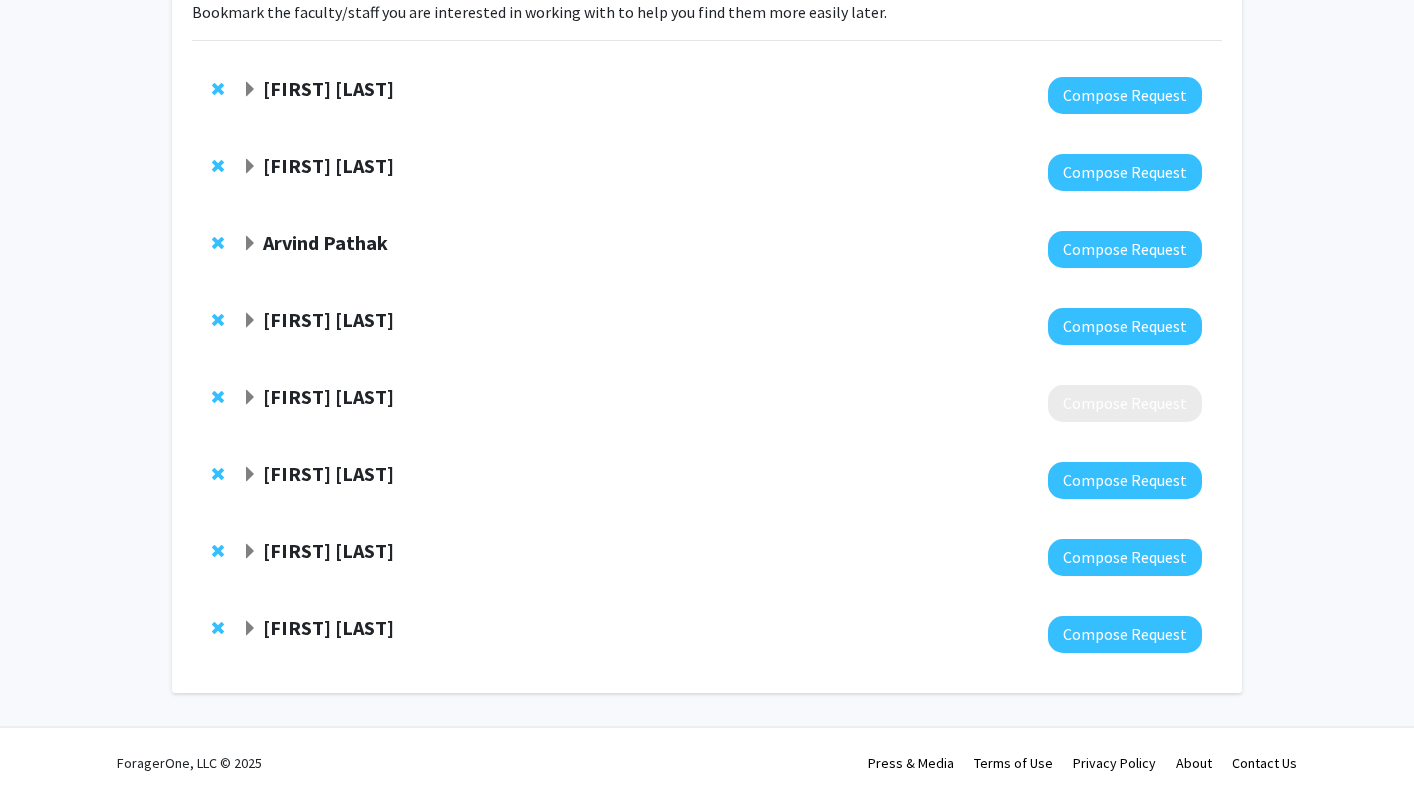 scroll, scrollTop: 165, scrollLeft: 0, axis: vertical 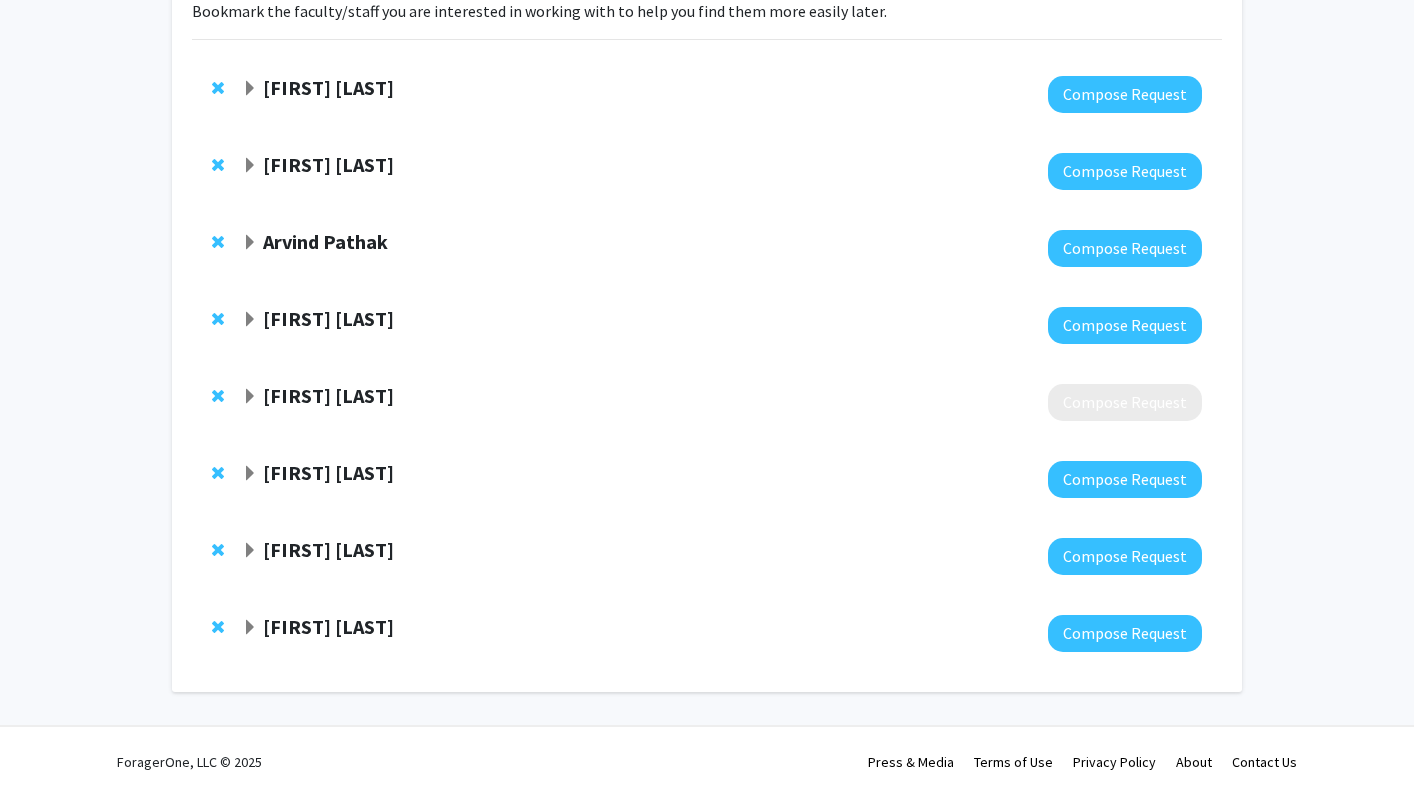 click on "[FIRST] [LAST]" 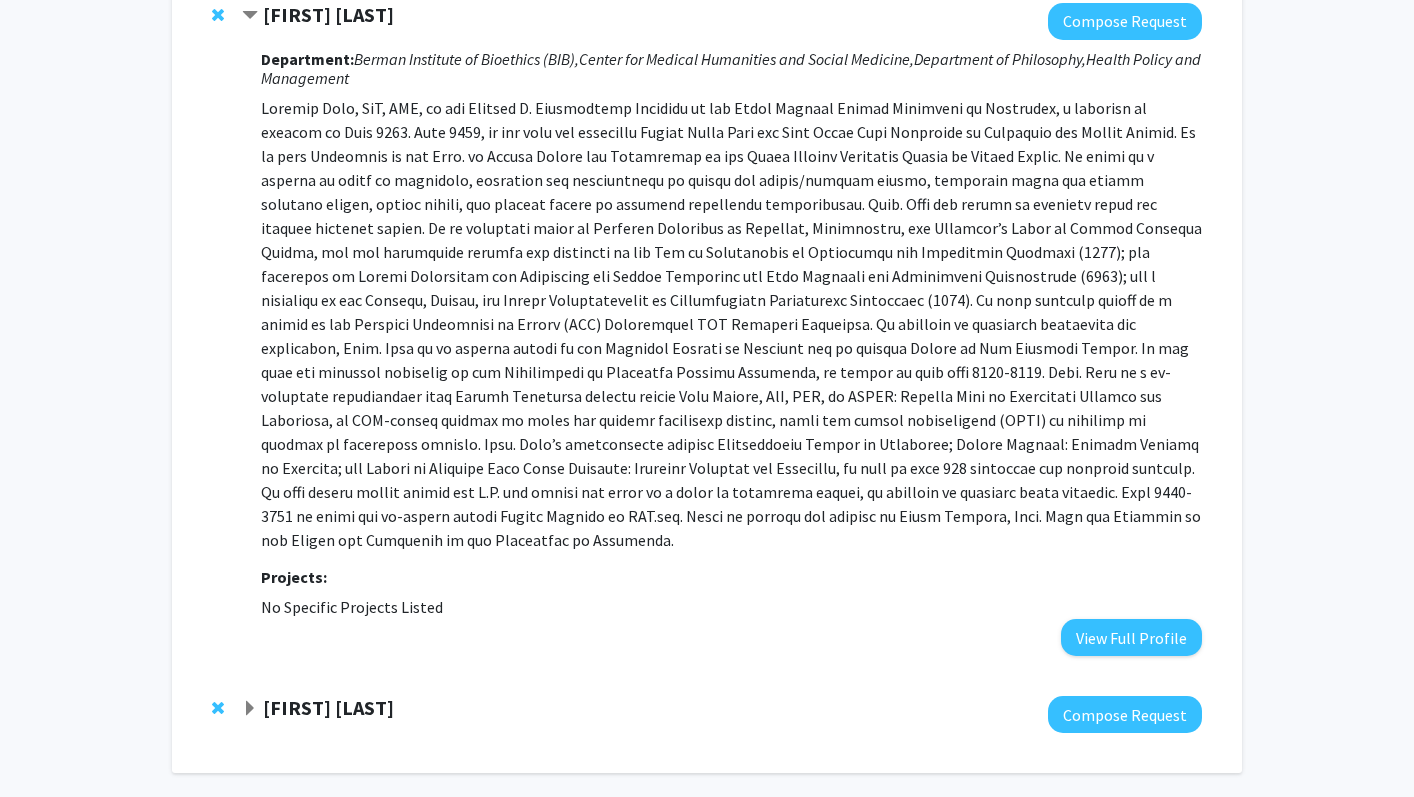 scroll, scrollTop: 704, scrollLeft: 0, axis: vertical 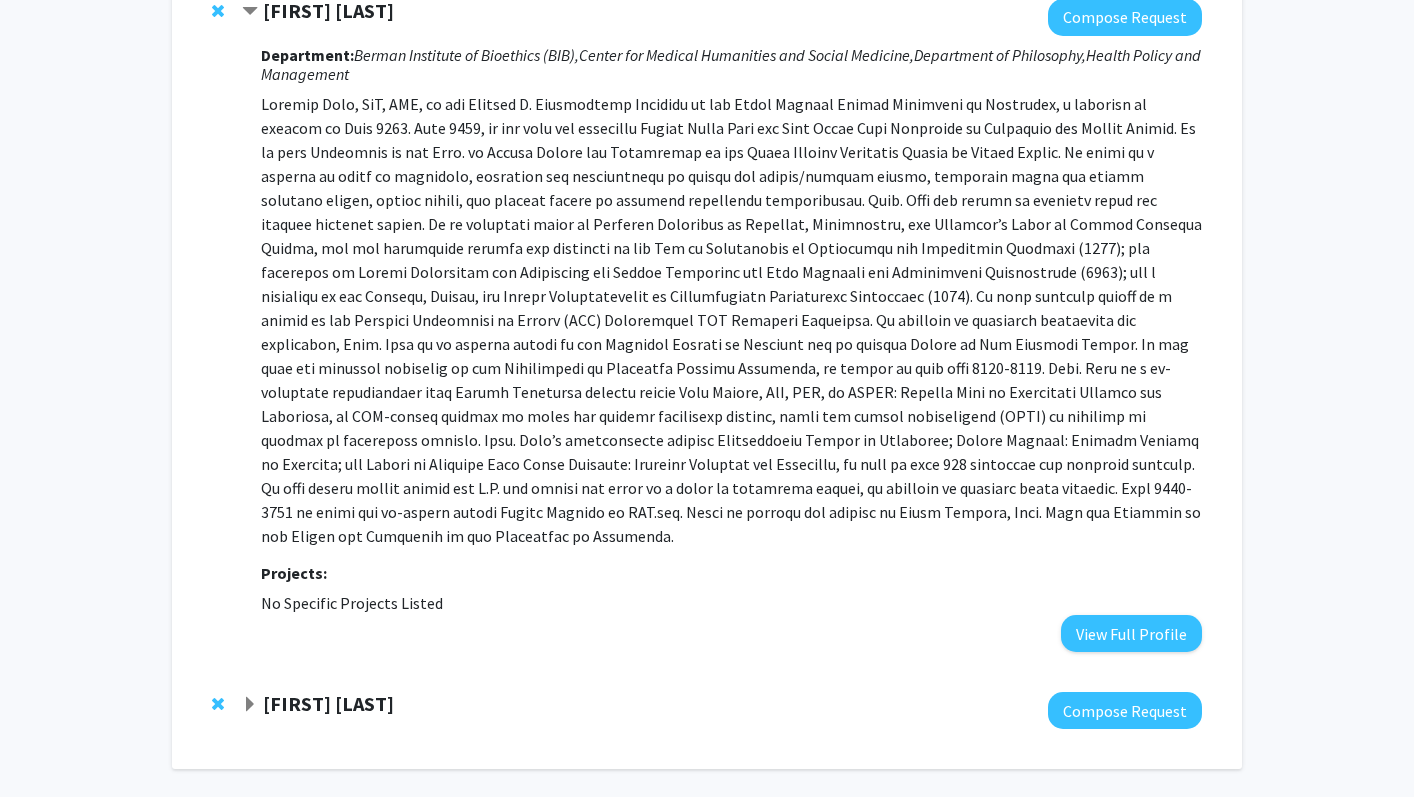 click on "[FIRST] [LAST]" 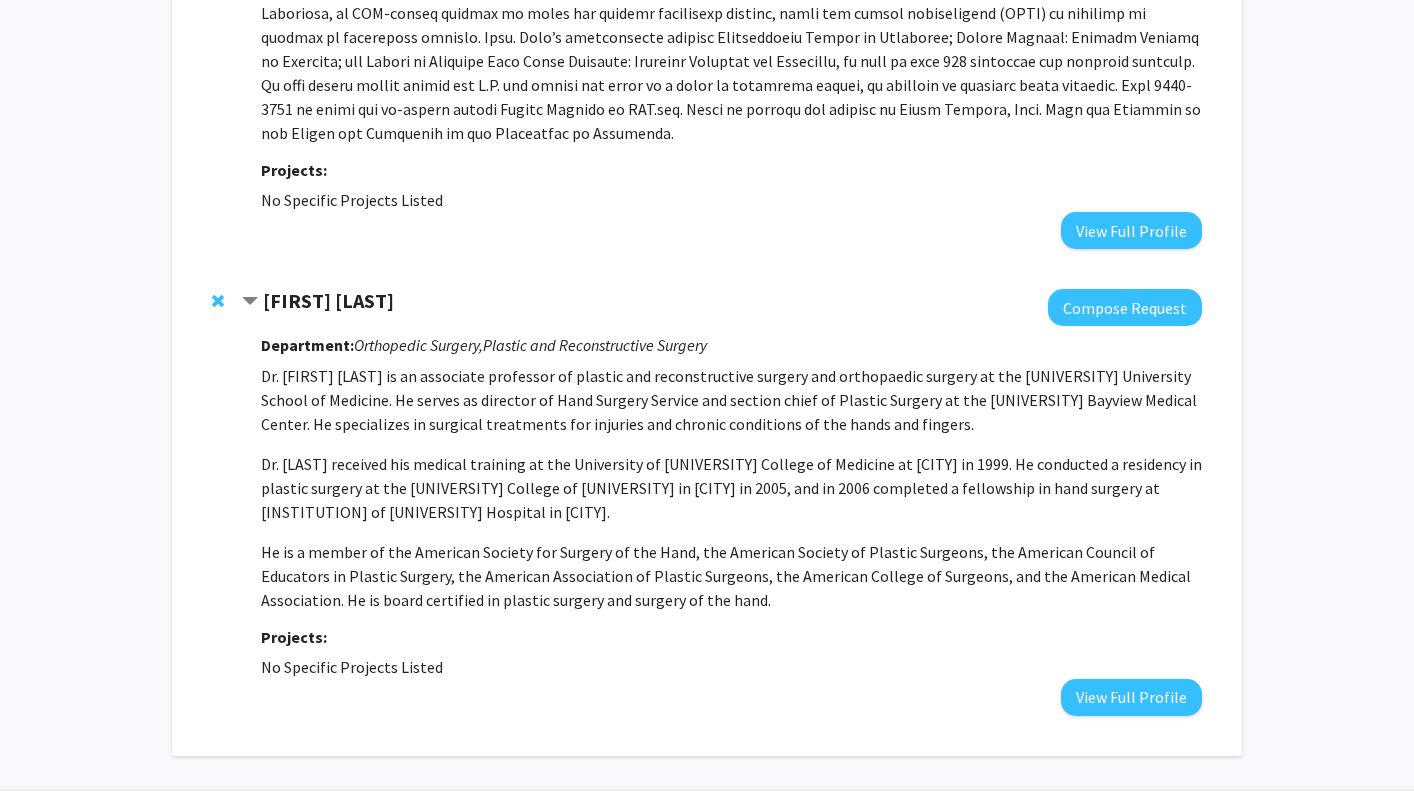 scroll, scrollTop: 1104, scrollLeft: 0, axis: vertical 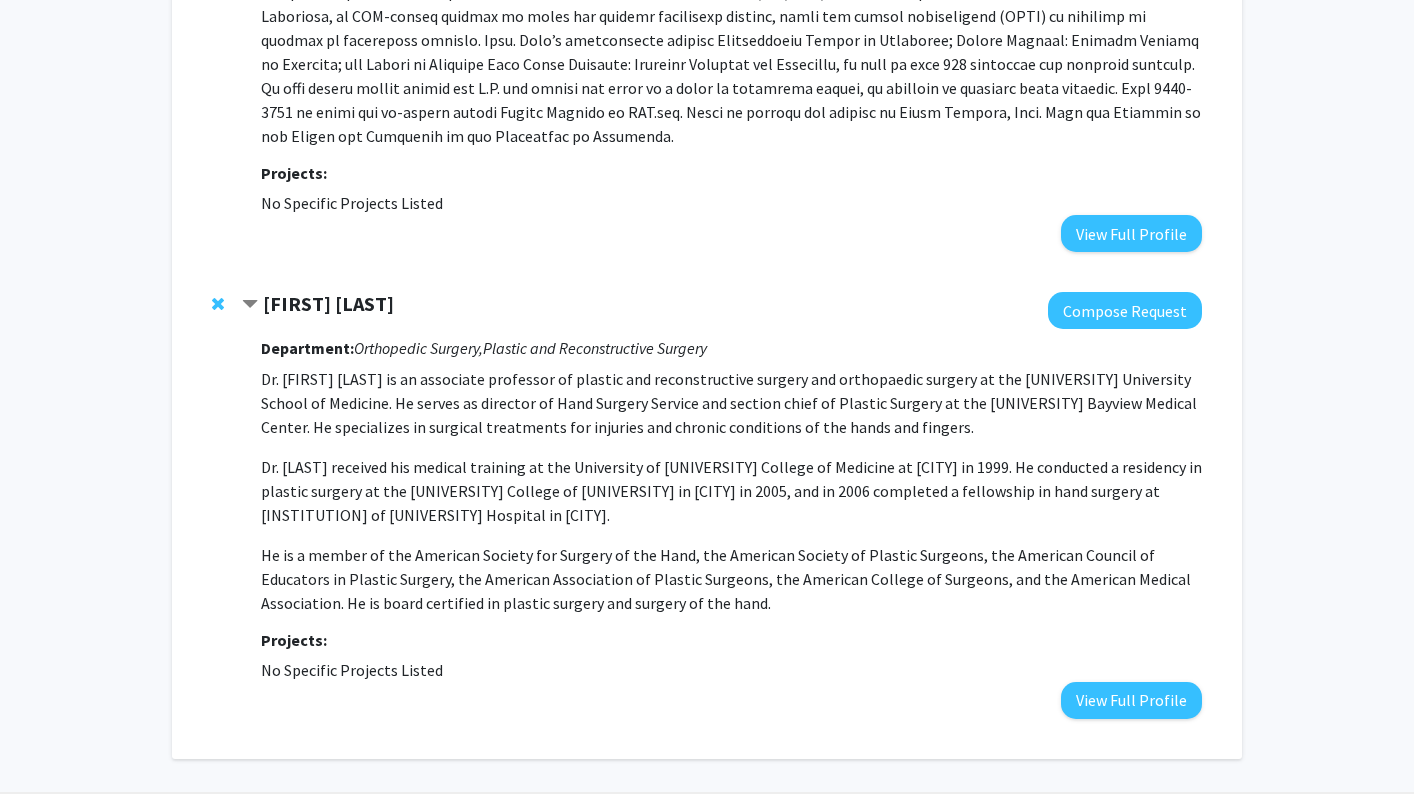 click on "[FIRST] [LAST]" 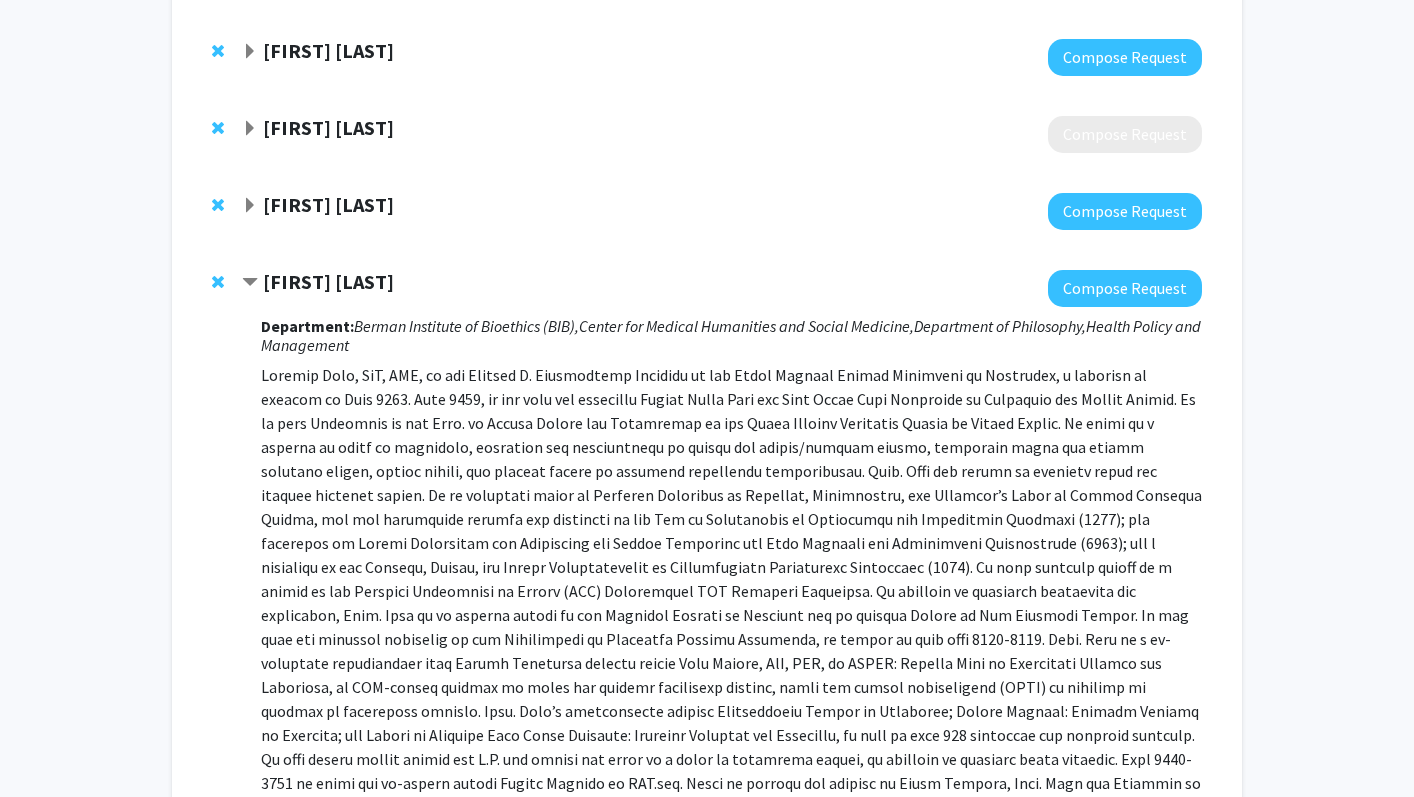 scroll, scrollTop: 416, scrollLeft: 0, axis: vertical 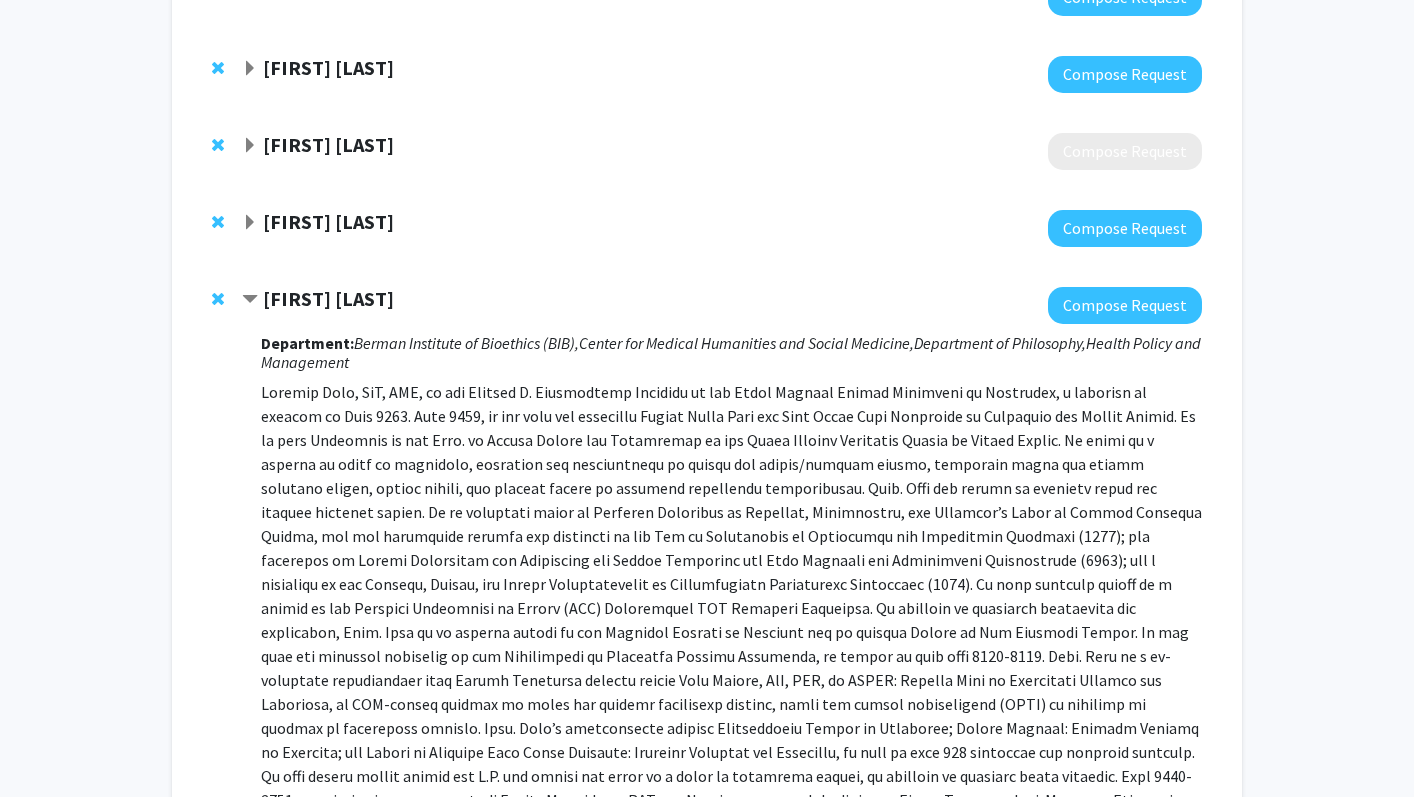 click 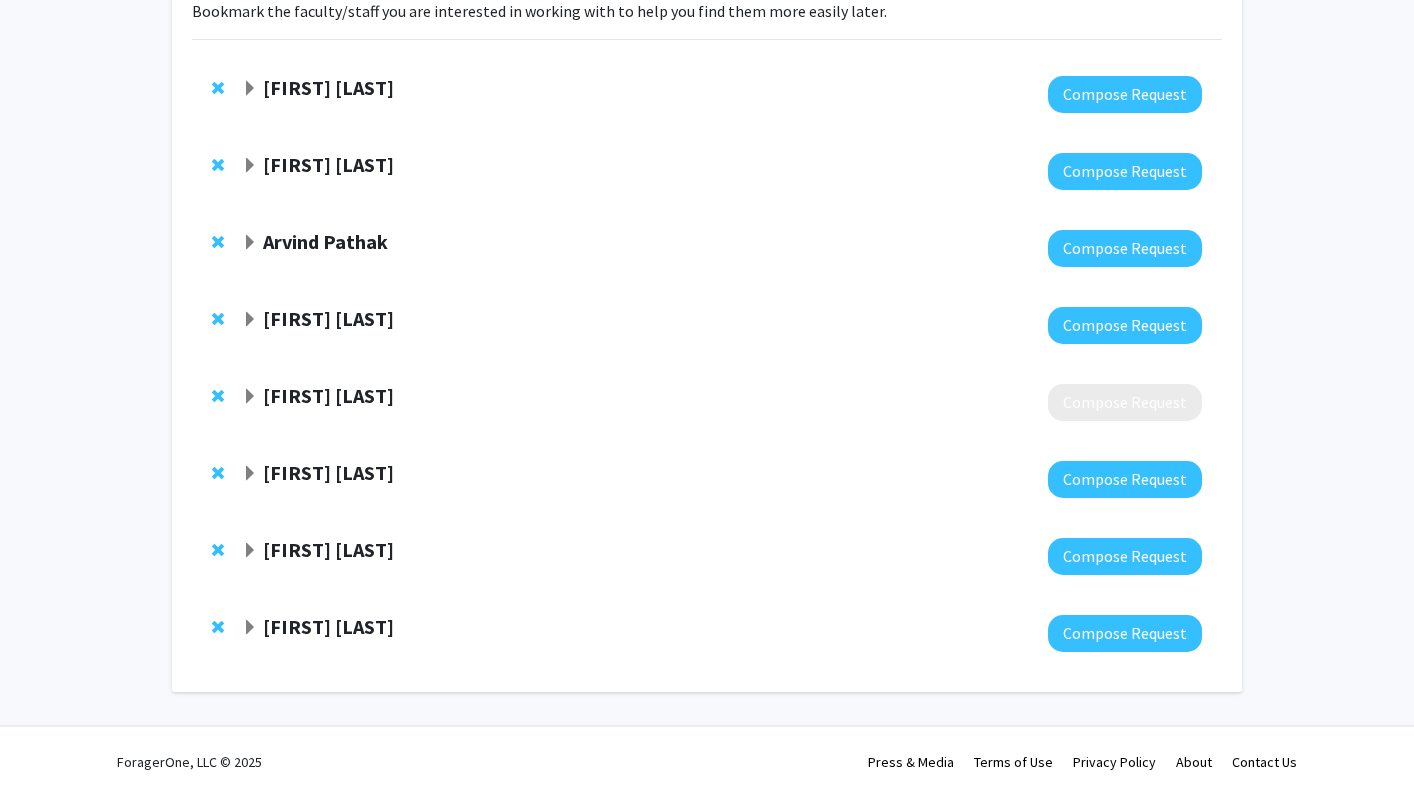 scroll, scrollTop: 0, scrollLeft: 0, axis: both 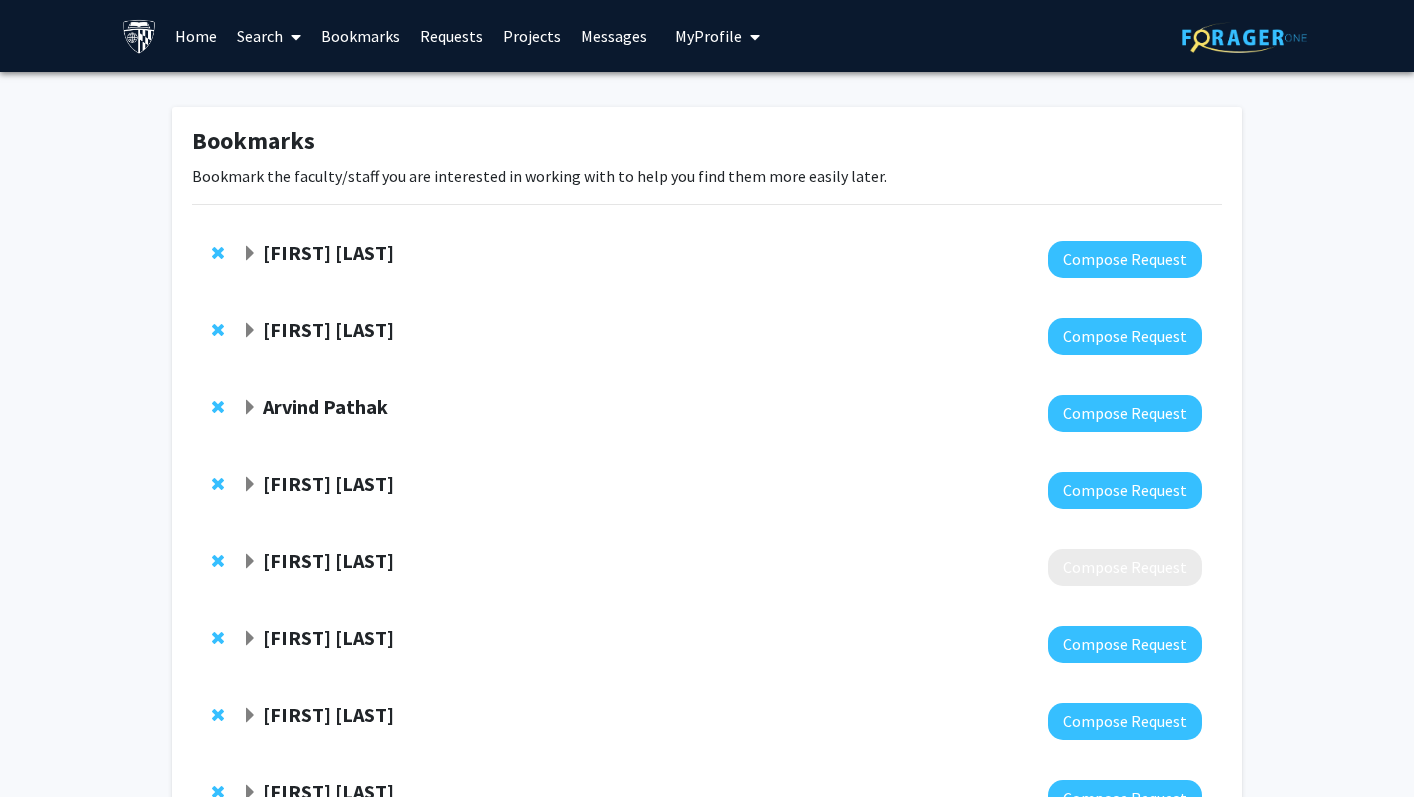 click on "Home" at bounding box center [196, 36] 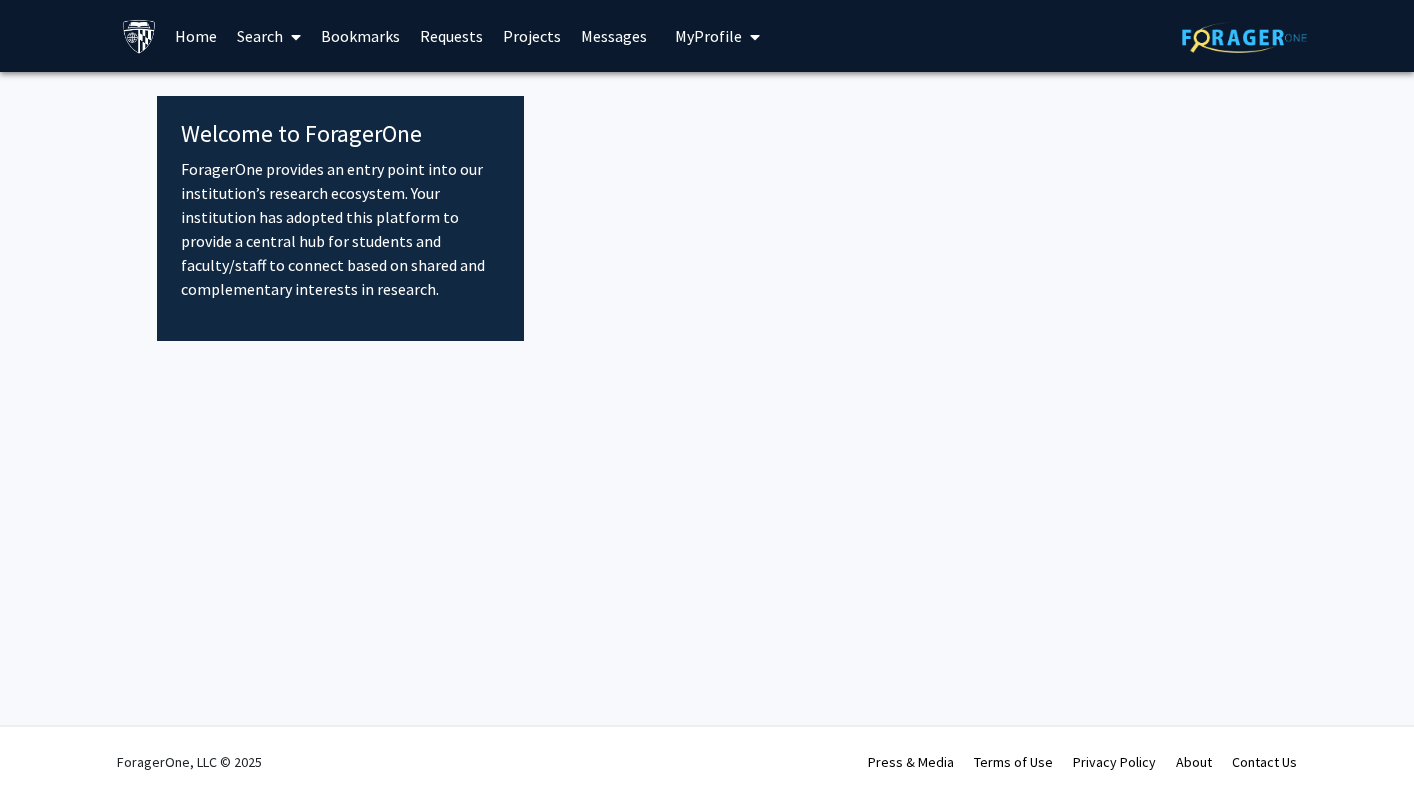 click at bounding box center (292, 37) 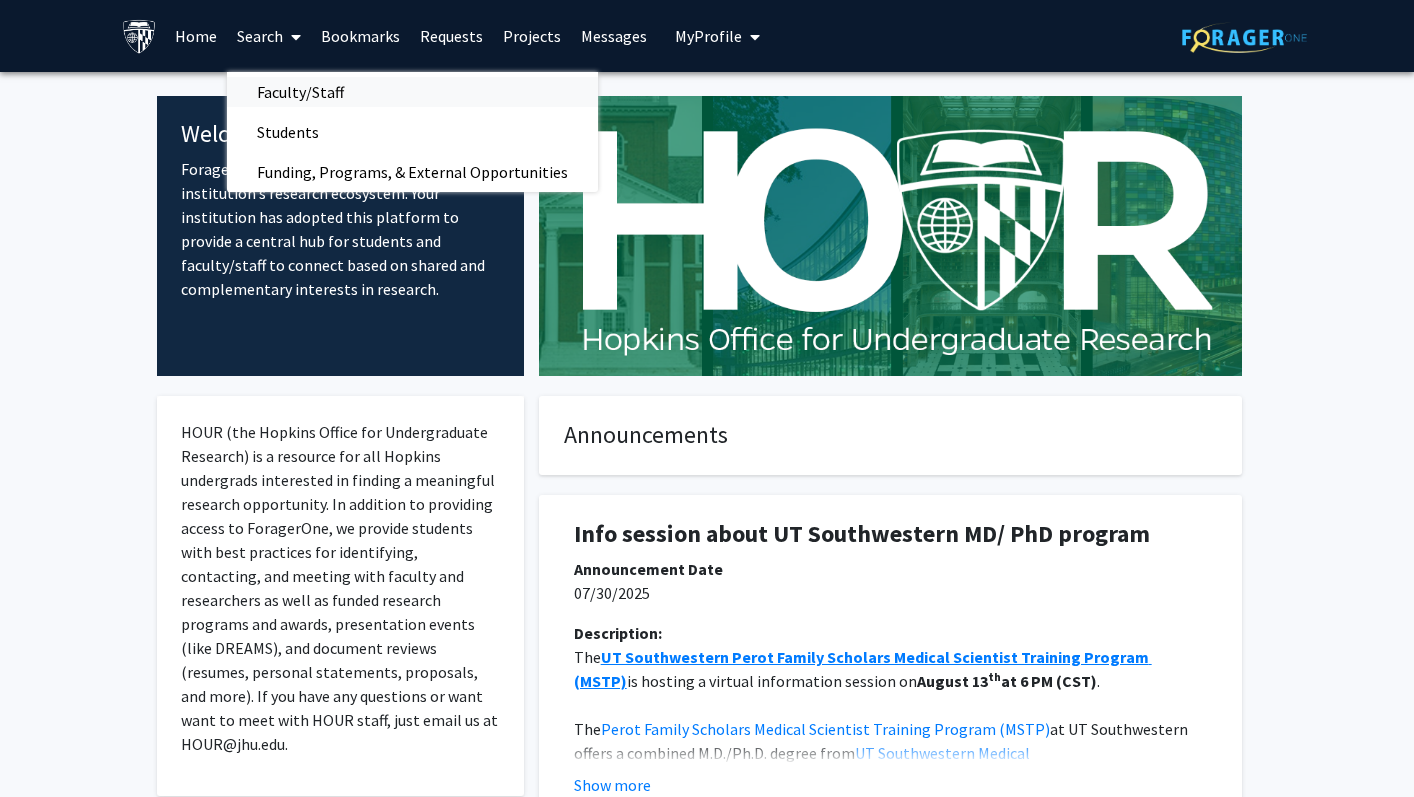 click on "Faculty/Staff" at bounding box center (300, 92) 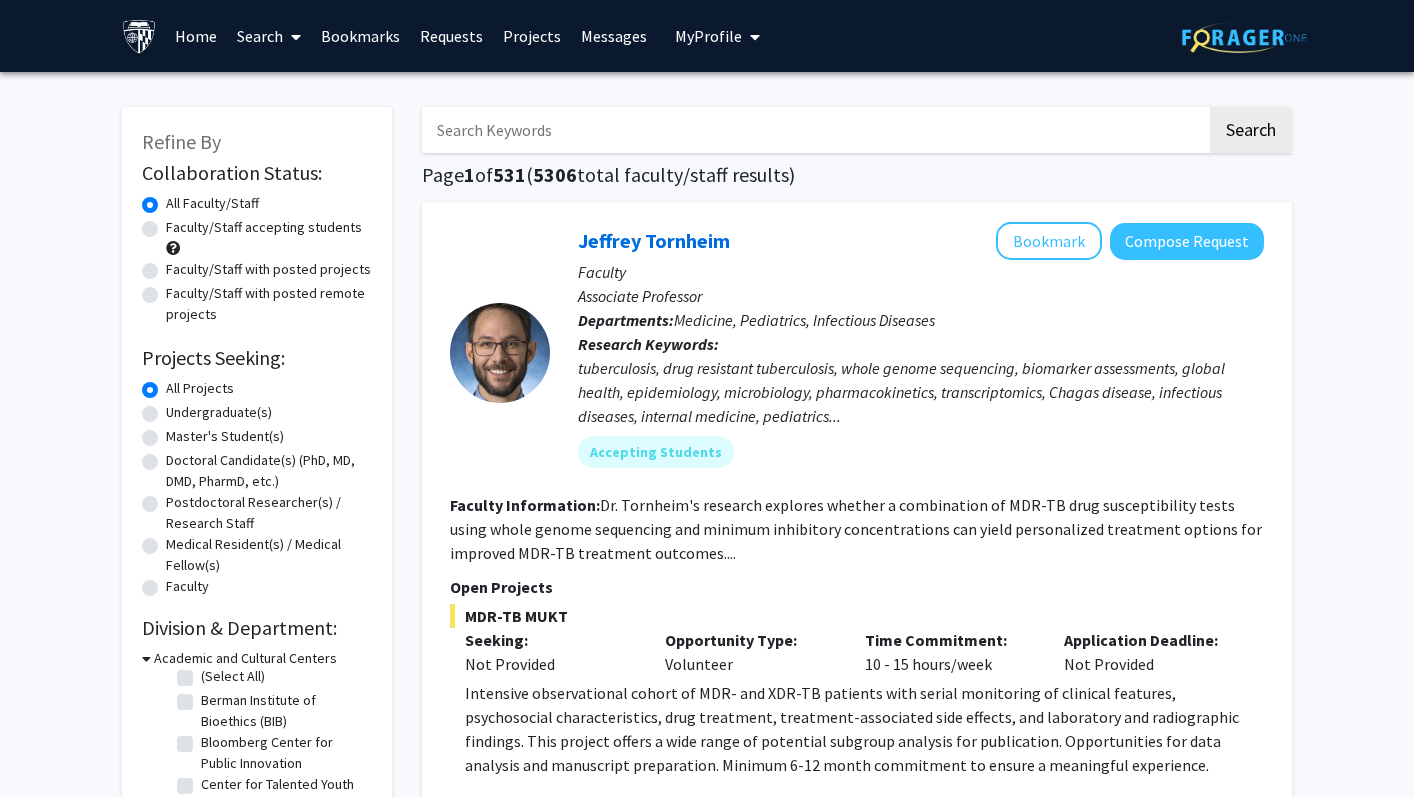 scroll, scrollTop: 0, scrollLeft: 0, axis: both 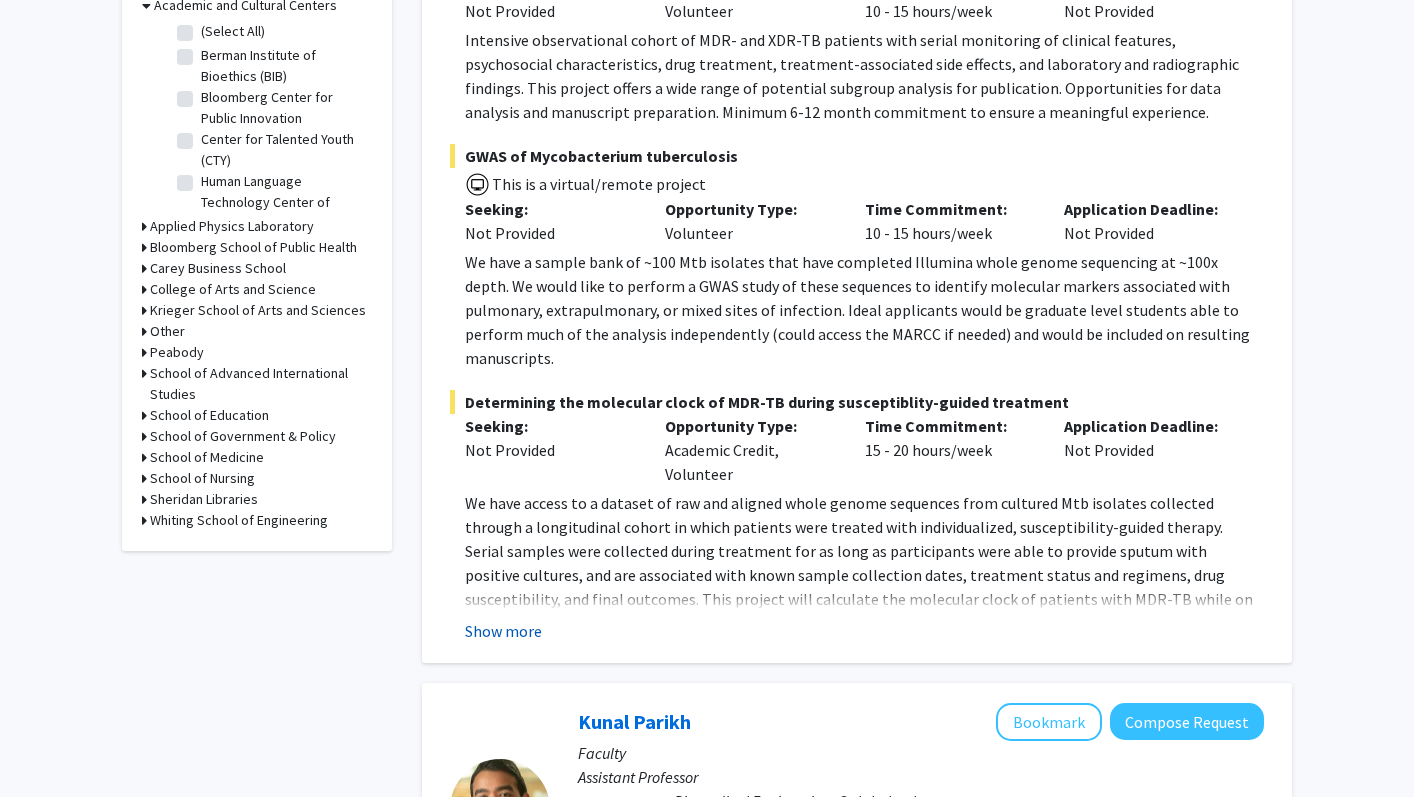 click on "Show more" 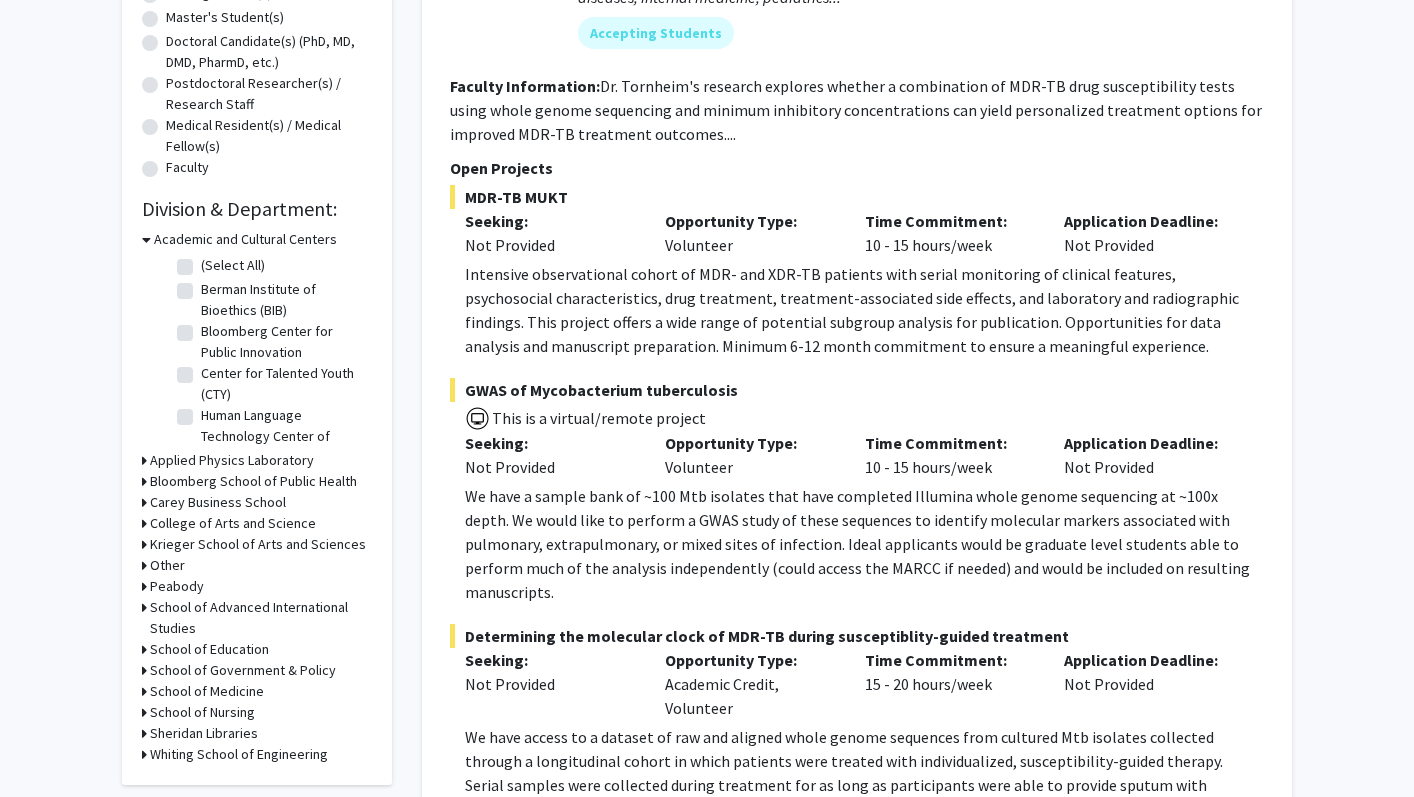 scroll, scrollTop: 0, scrollLeft: 0, axis: both 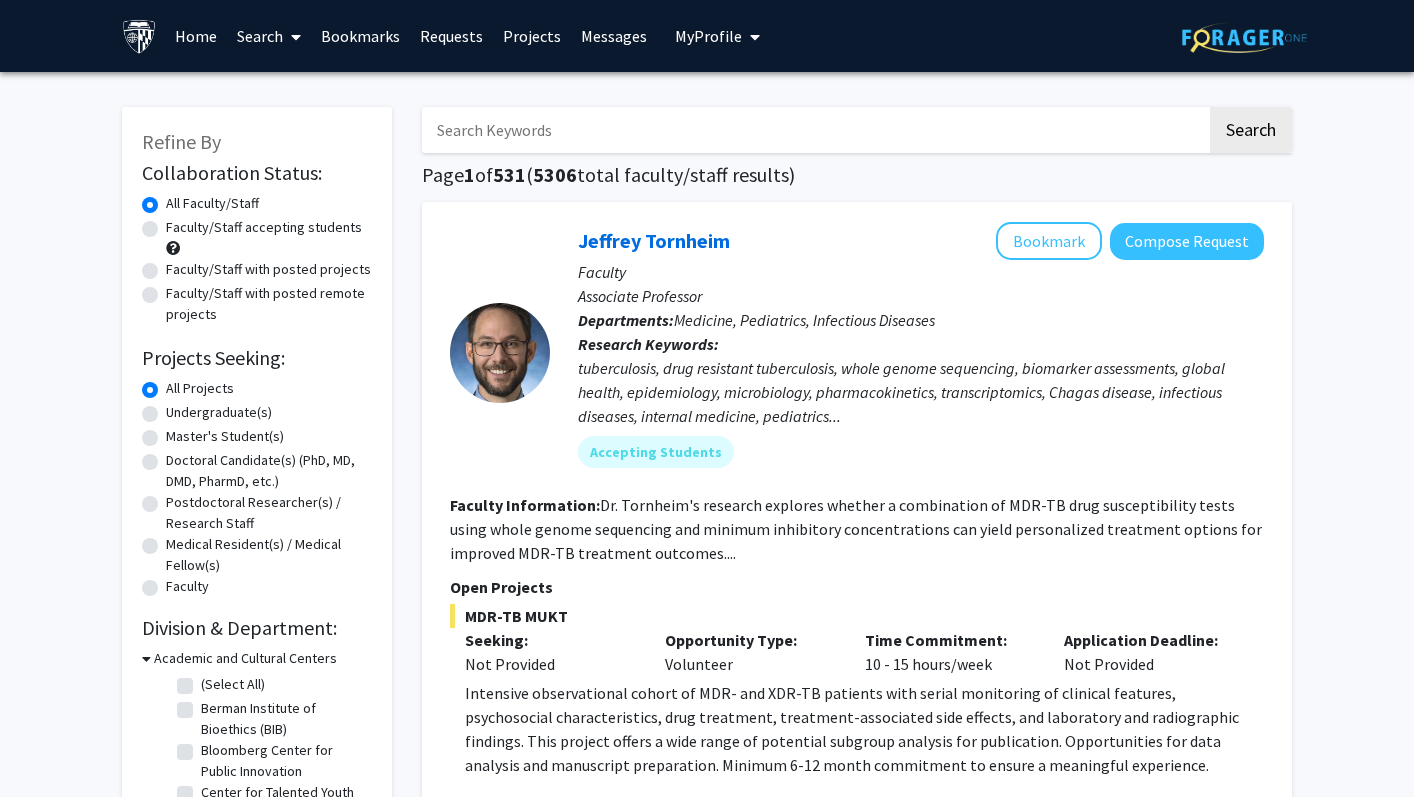 click on "Faculty/Staff with posted projects" 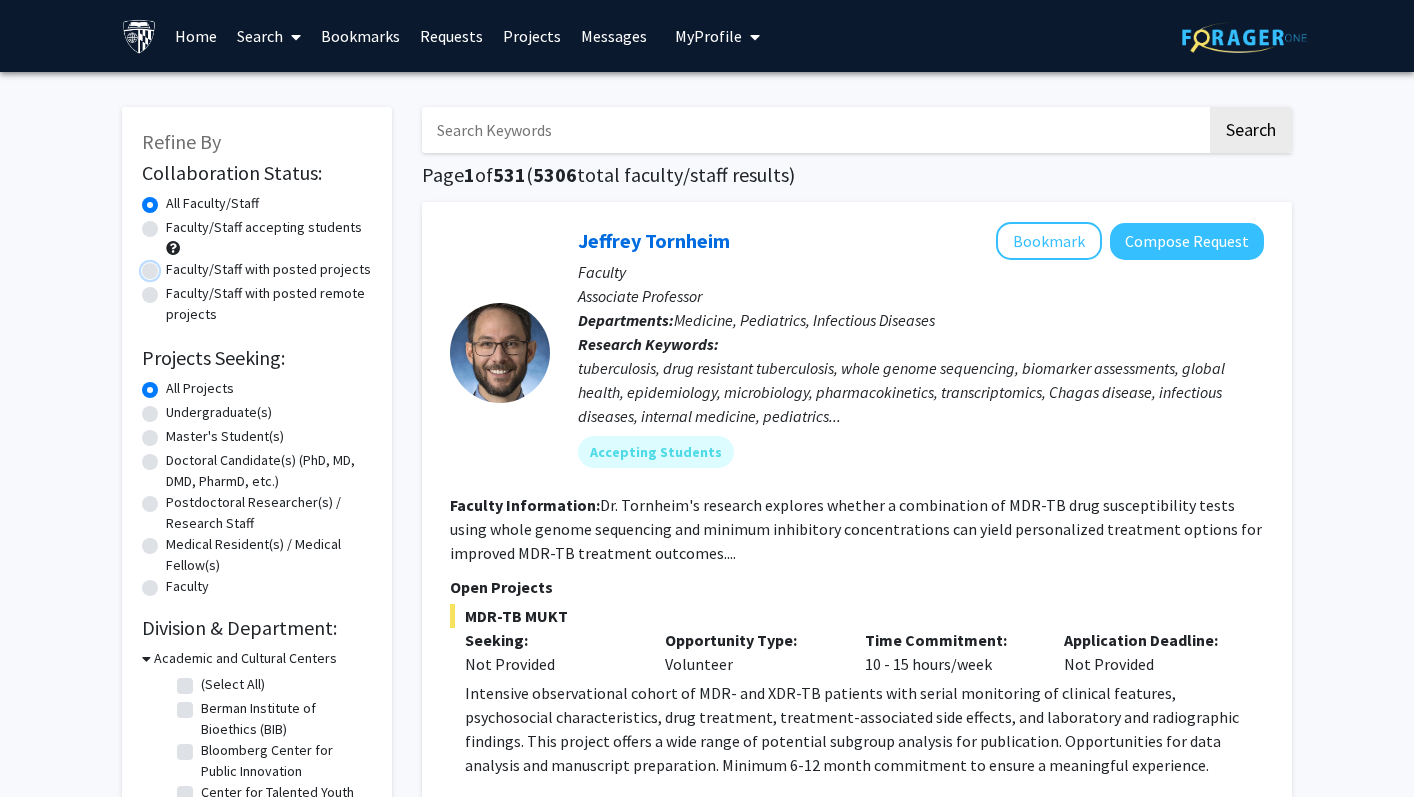 click on "Faculty/Staff with posted projects" at bounding box center [172, 265] 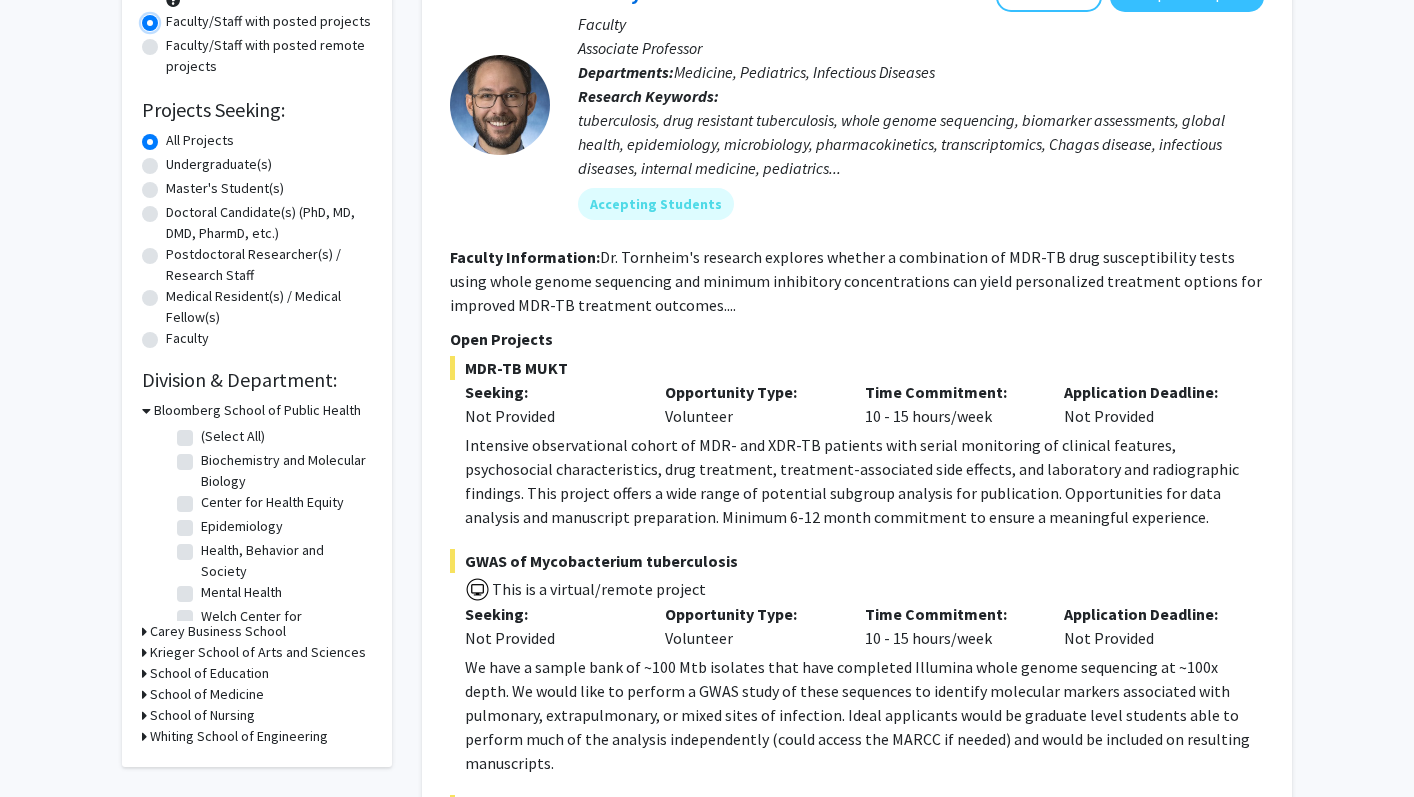 scroll, scrollTop: 268, scrollLeft: 0, axis: vertical 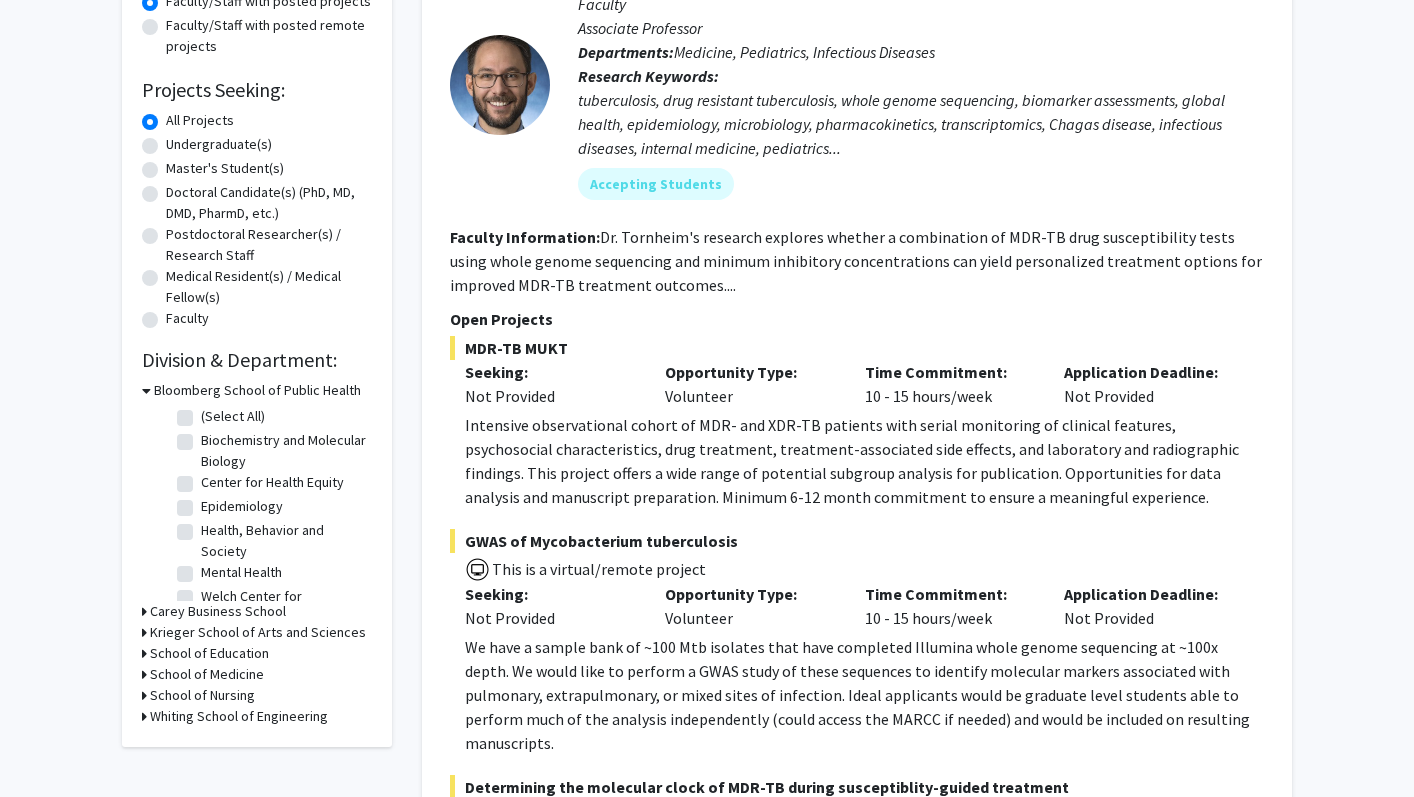 click on "Bloomberg School of Public Health" at bounding box center [257, 390] 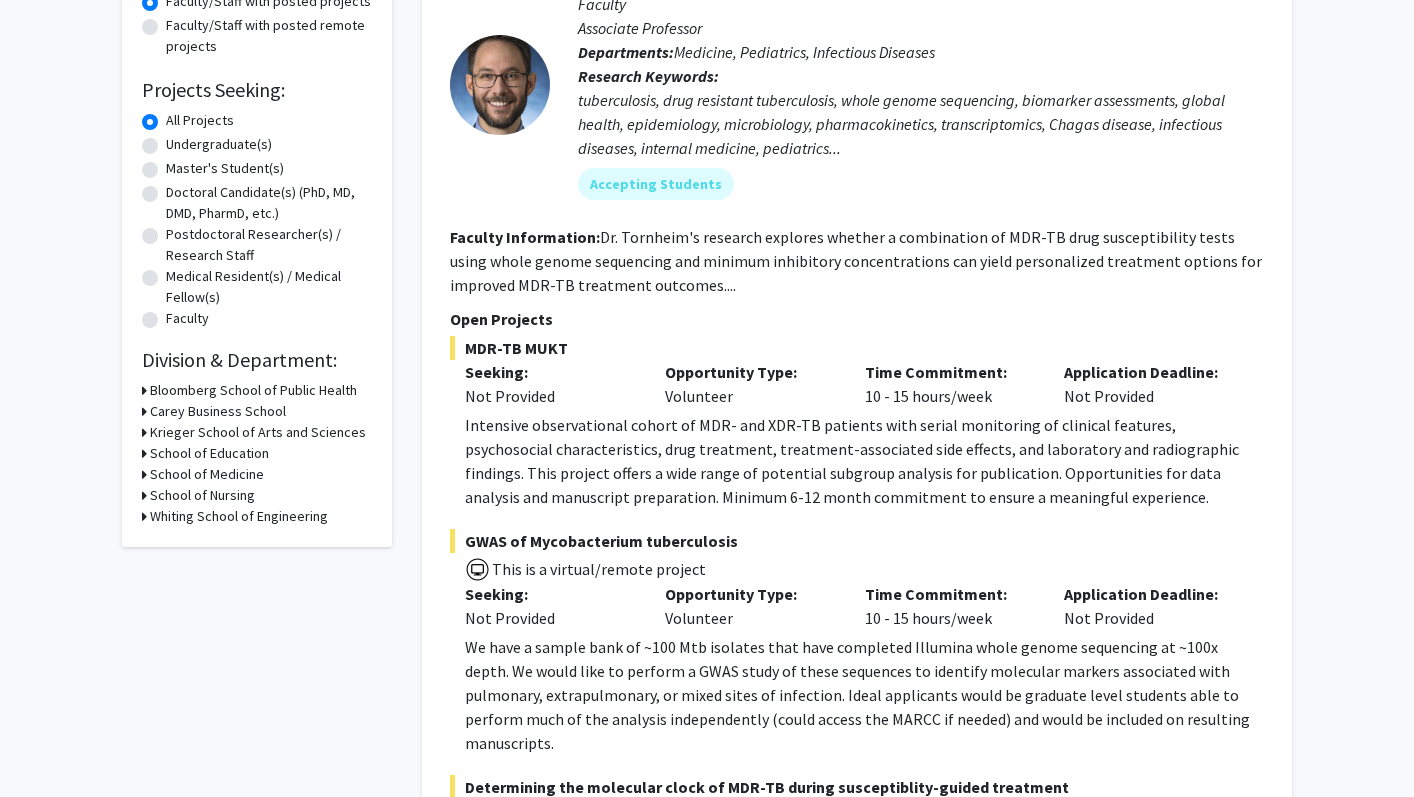 click on "Bloomberg School of Public Health" at bounding box center (253, 390) 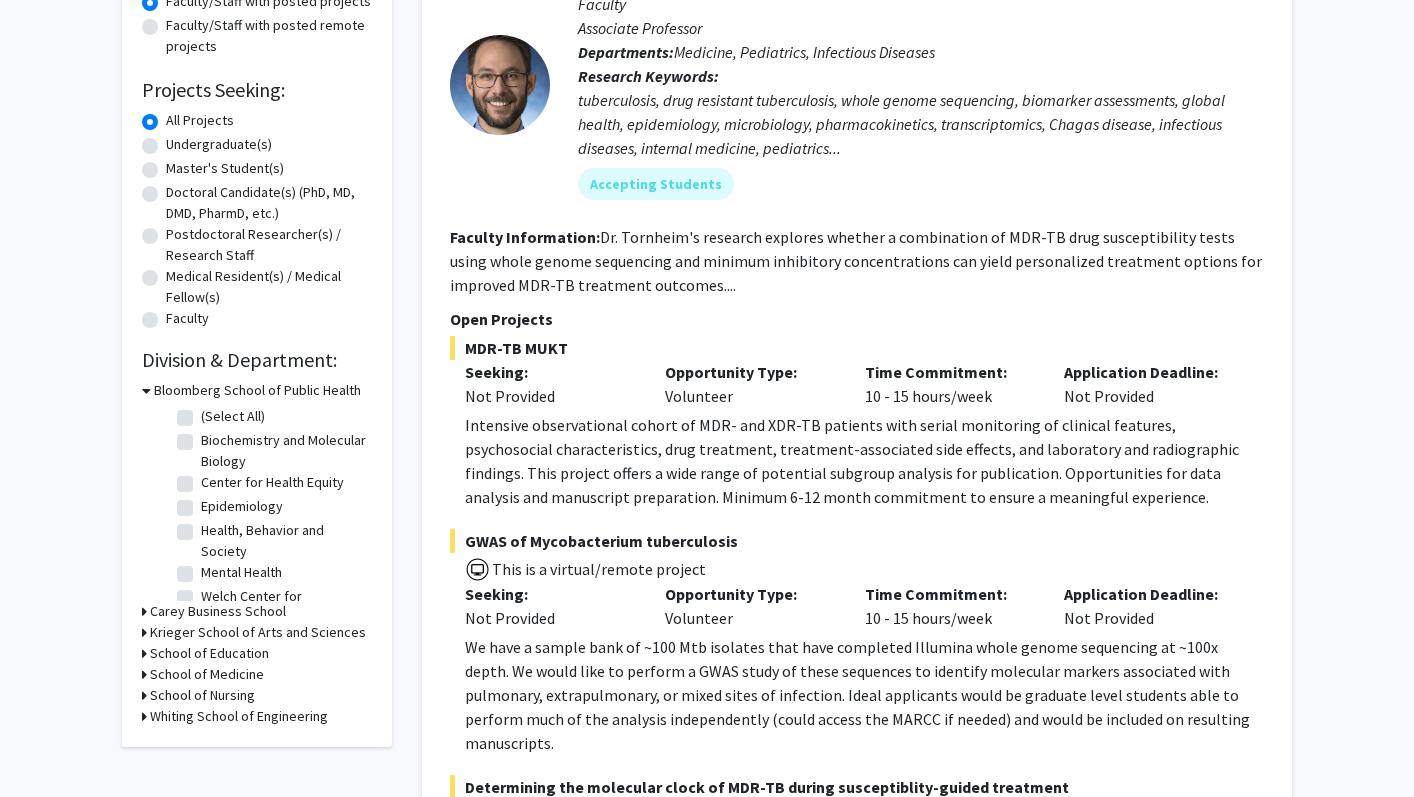 click on "Bloomberg School of Public Health" at bounding box center (257, 390) 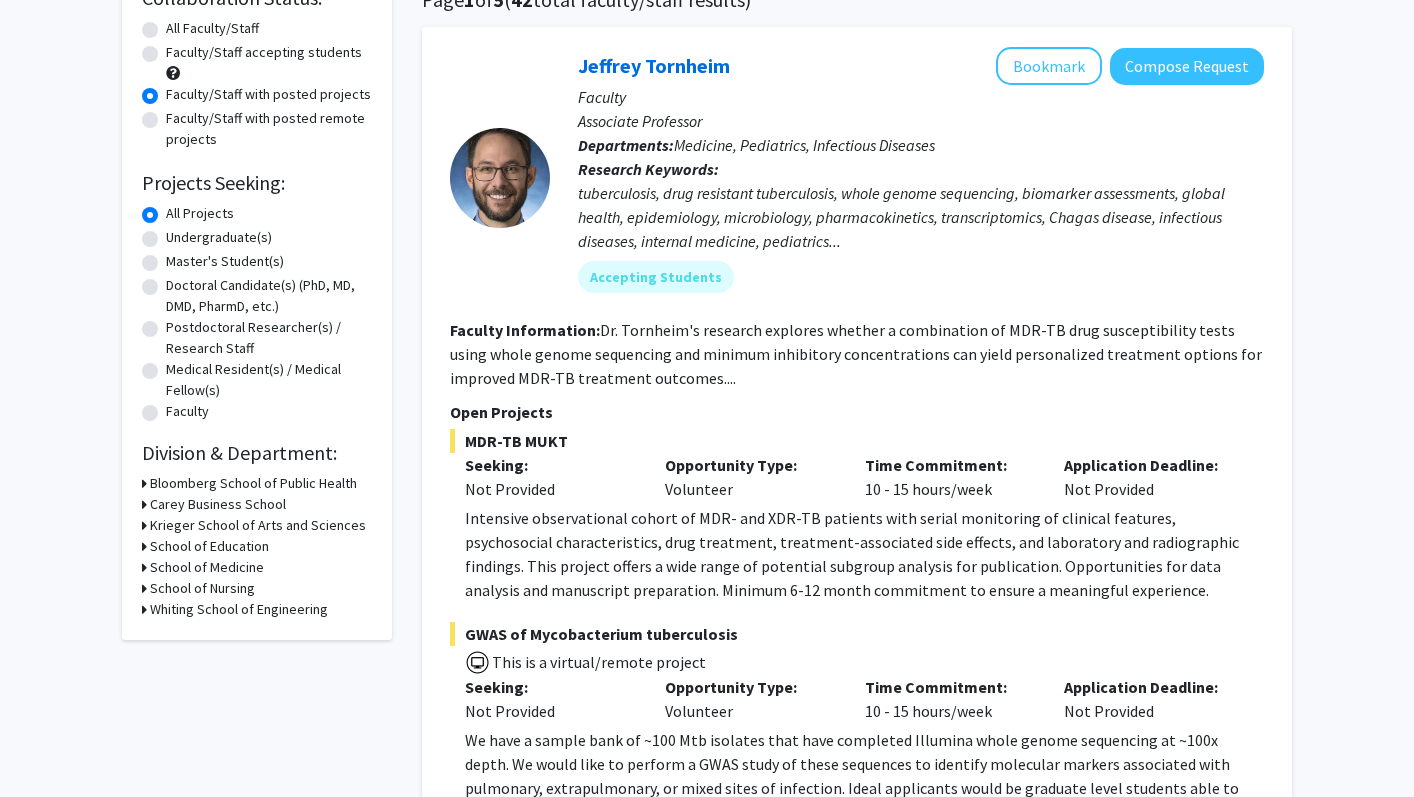 scroll, scrollTop: 100, scrollLeft: 0, axis: vertical 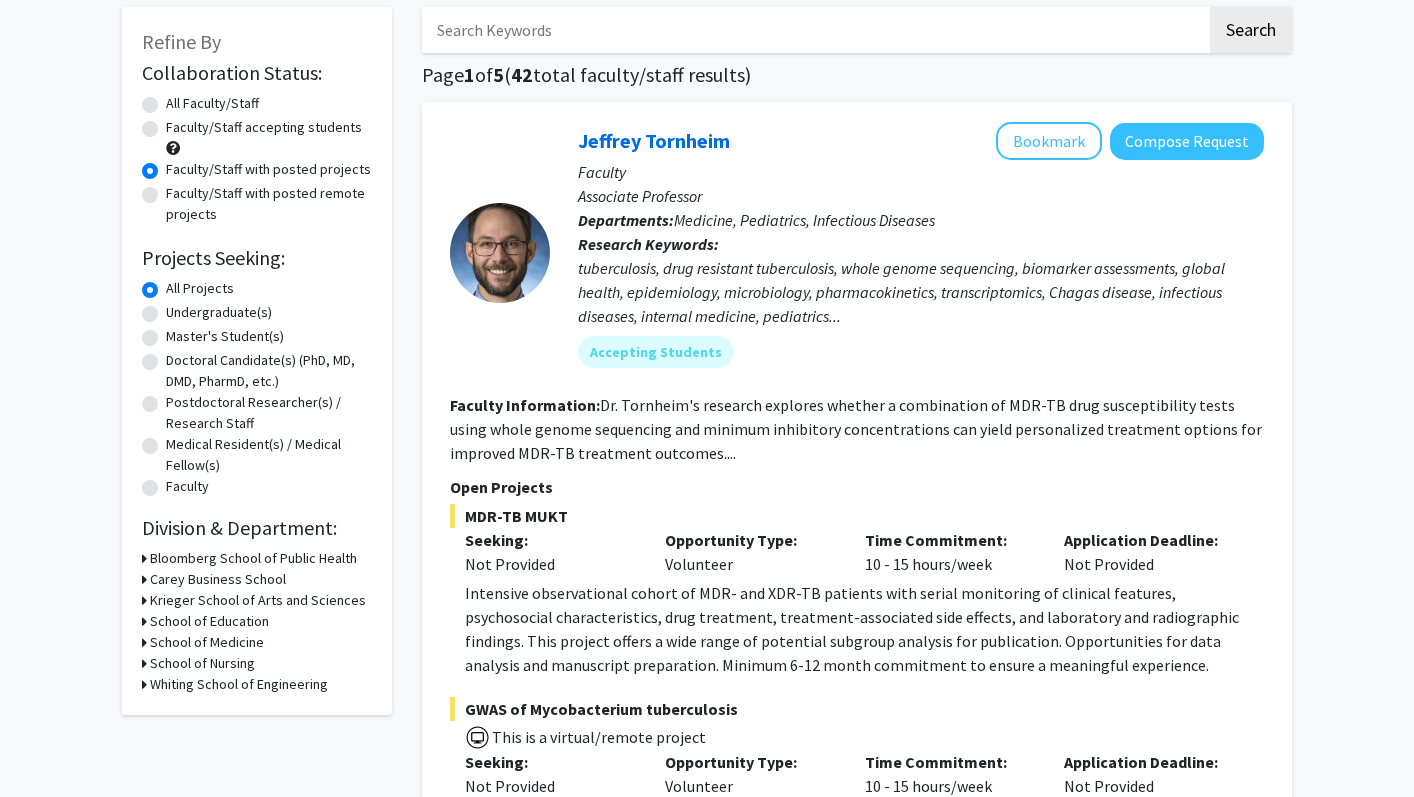 click on "Faculty/Staff accepting students" 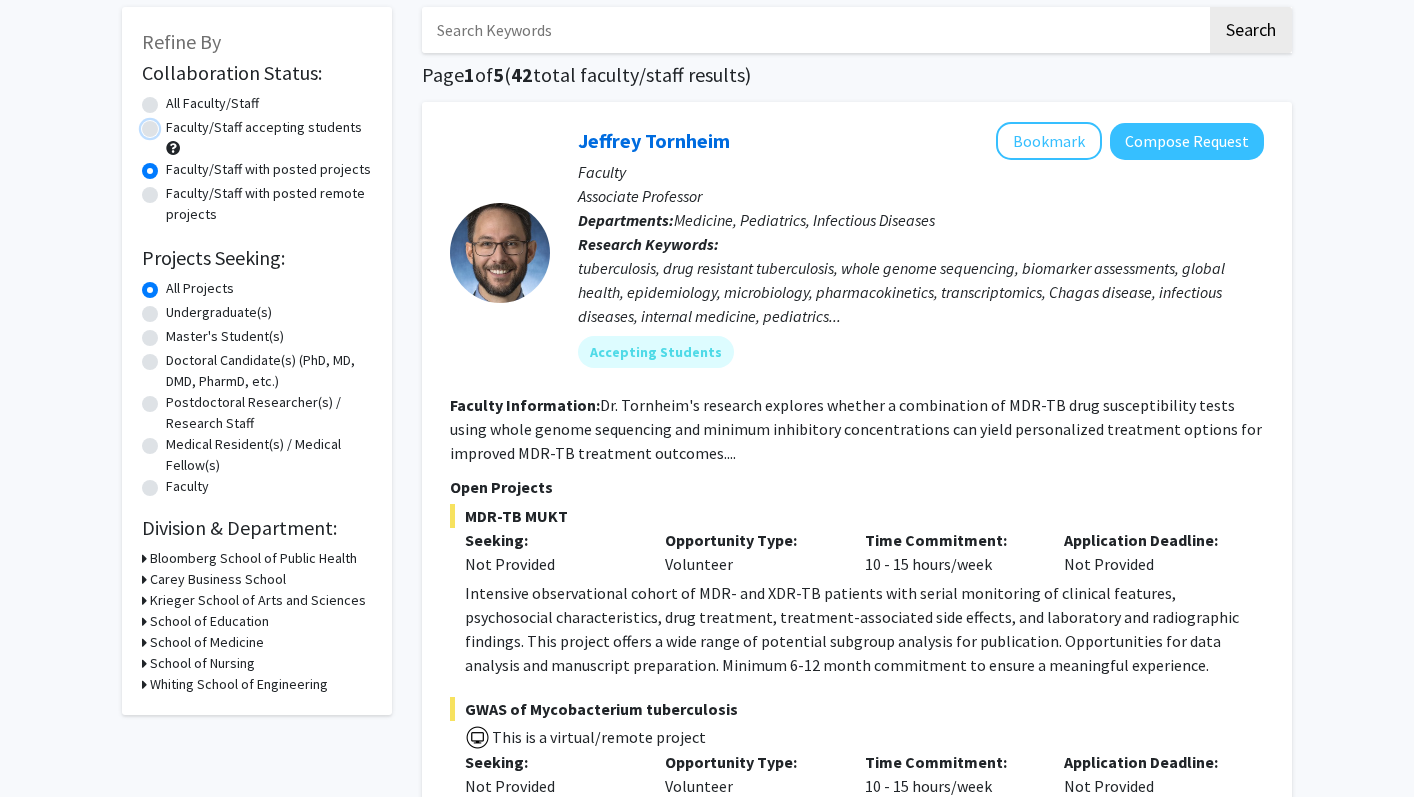 click on "Faculty/Staff accepting students" at bounding box center (172, 123) 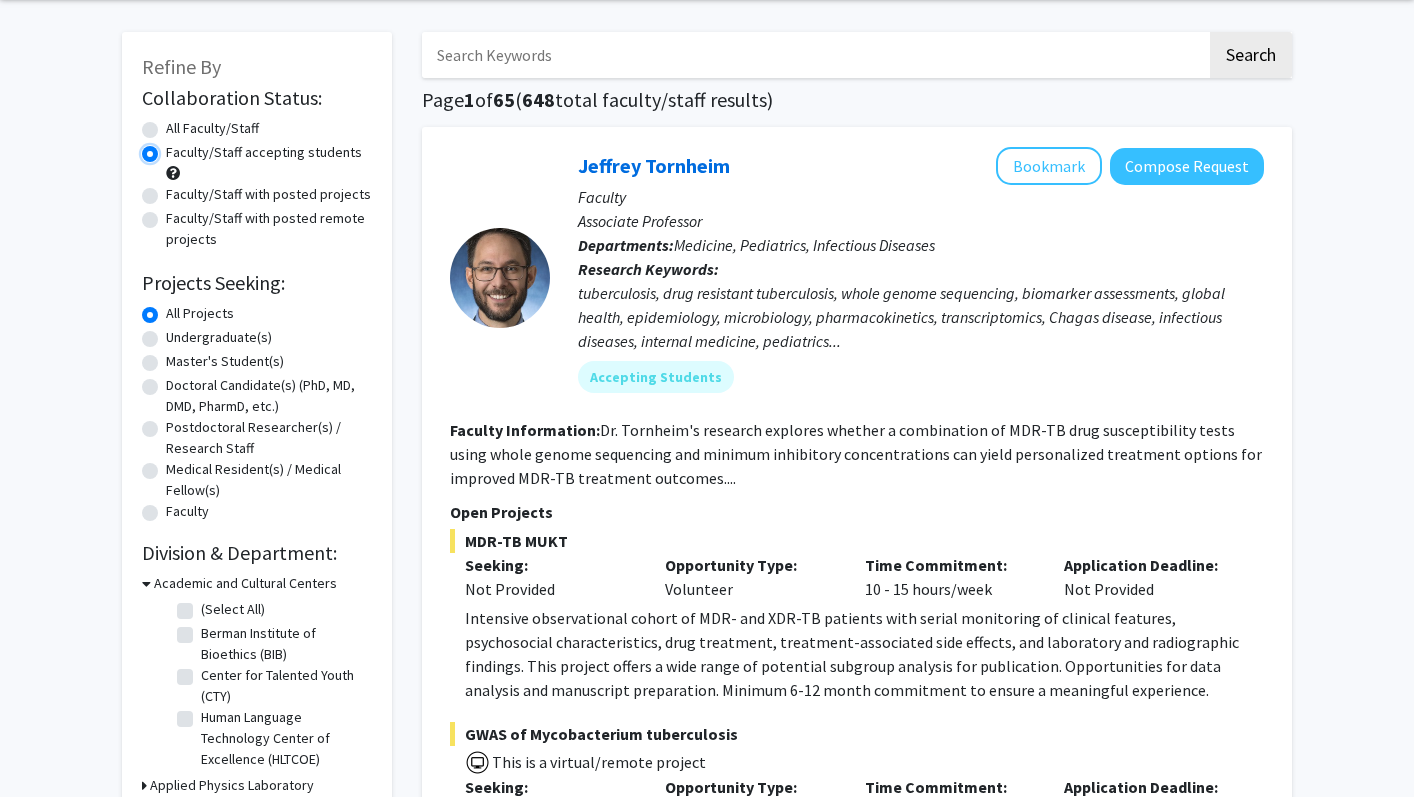 scroll, scrollTop: 138, scrollLeft: 0, axis: vertical 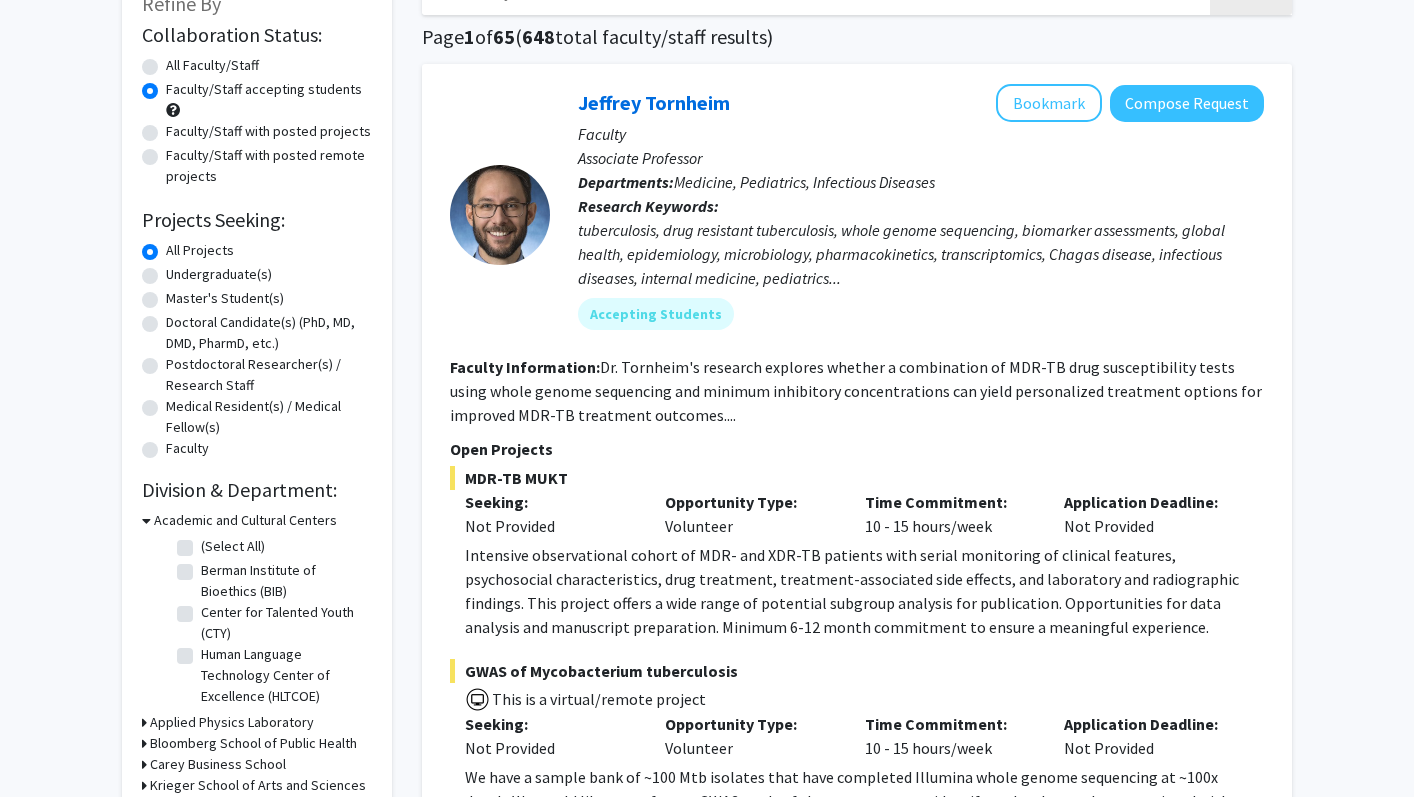 click on "Berman Institute of Bioethics (BIB)" 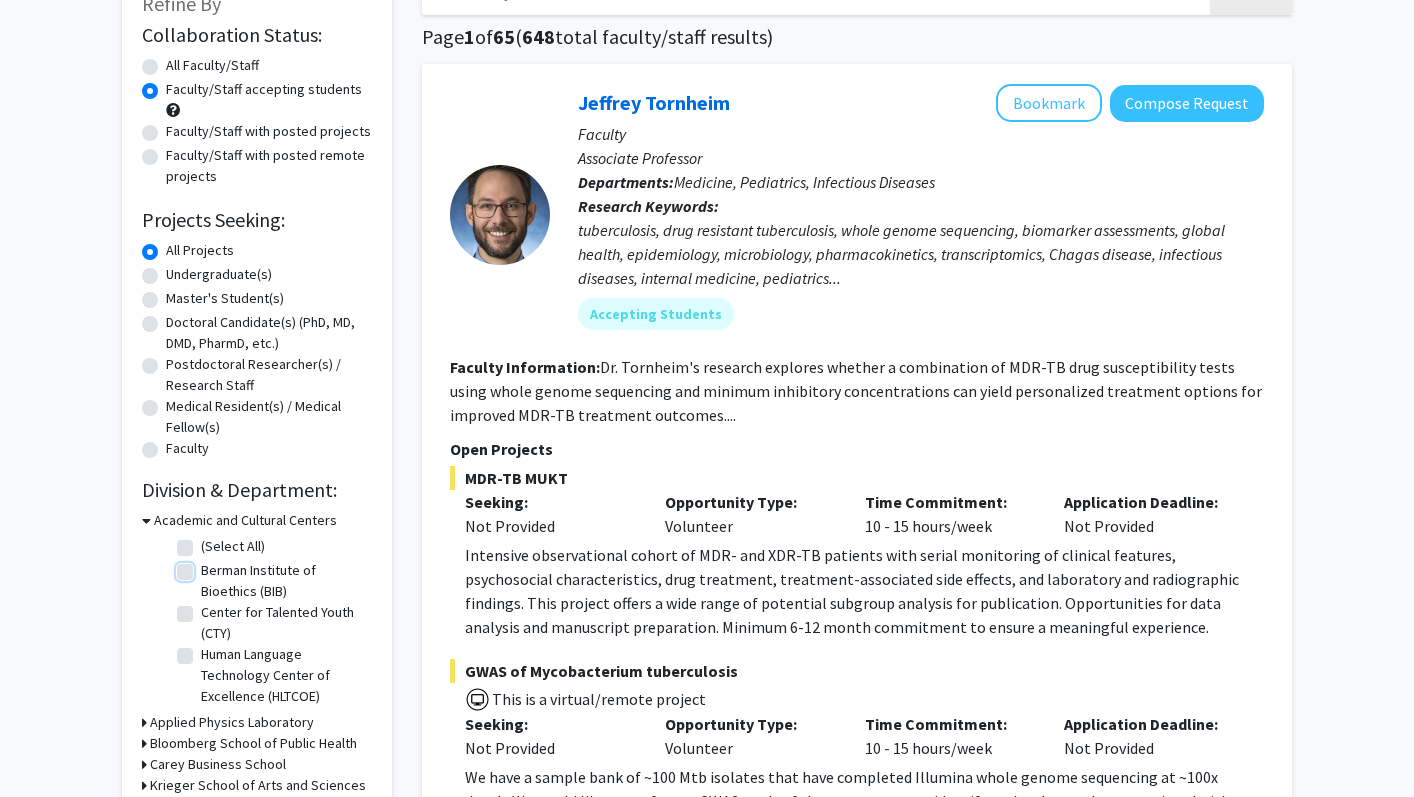 click on "Berman Institute of Bioethics (BIB)" at bounding box center [207, 566] 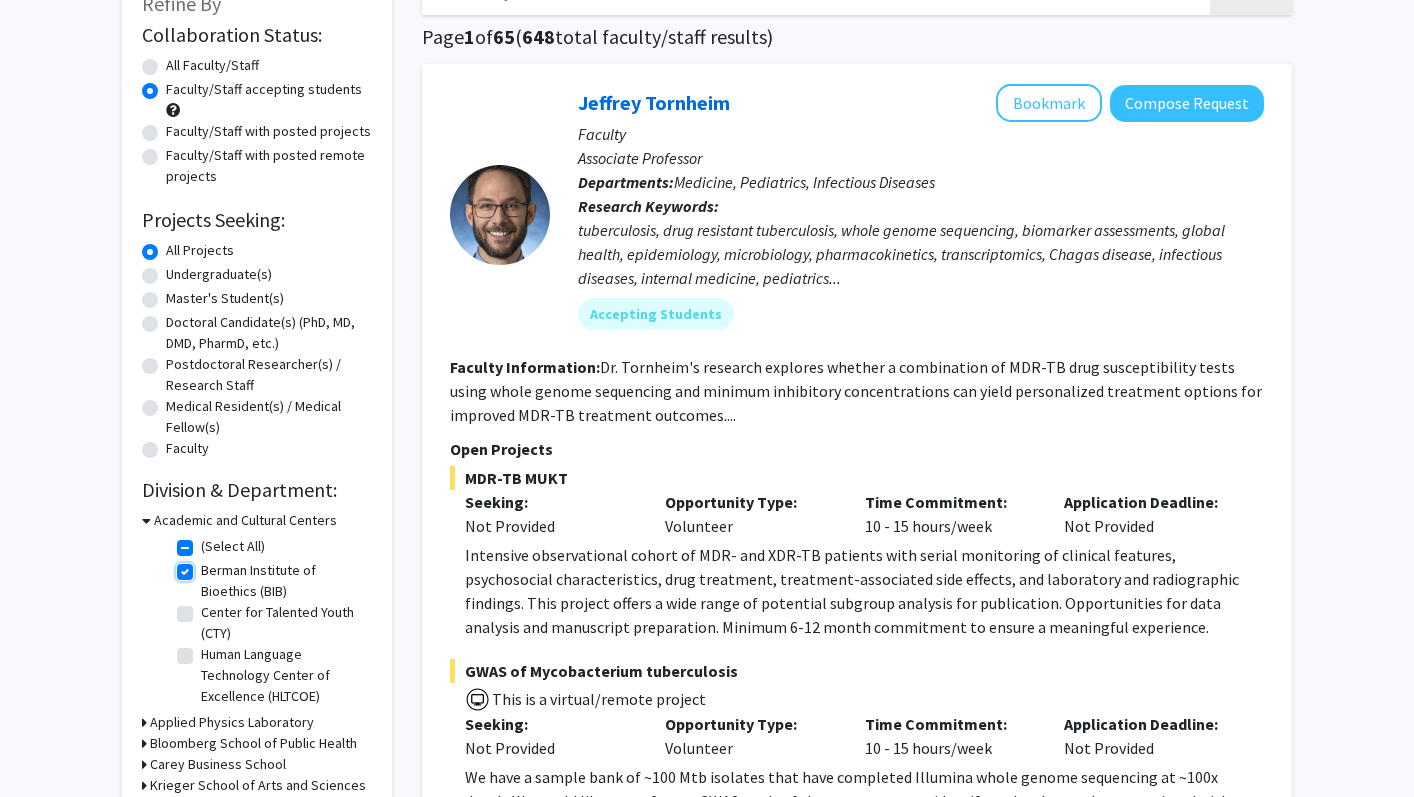 checkbox on "true" 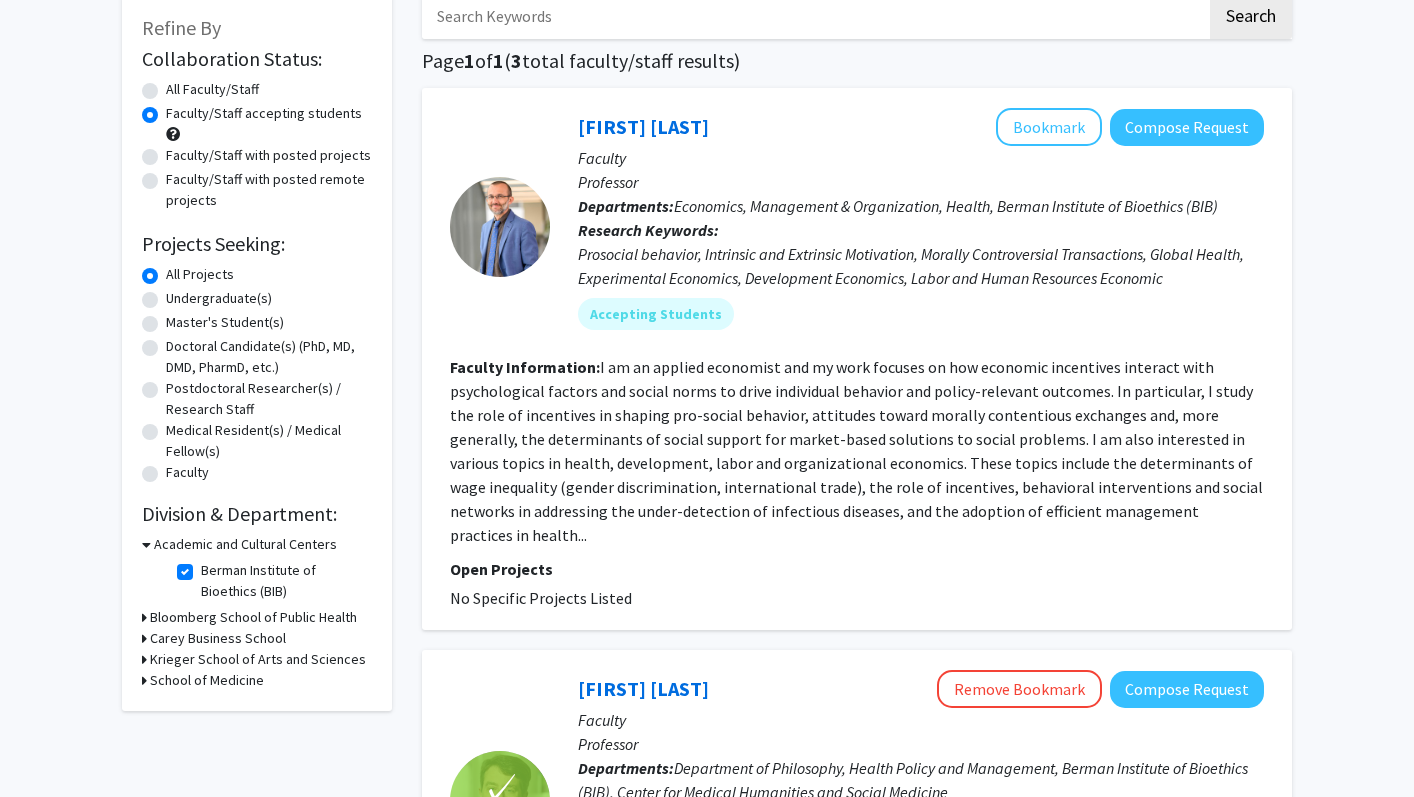 scroll, scrollTop: 0, scrollLeft: 0, axis: both 